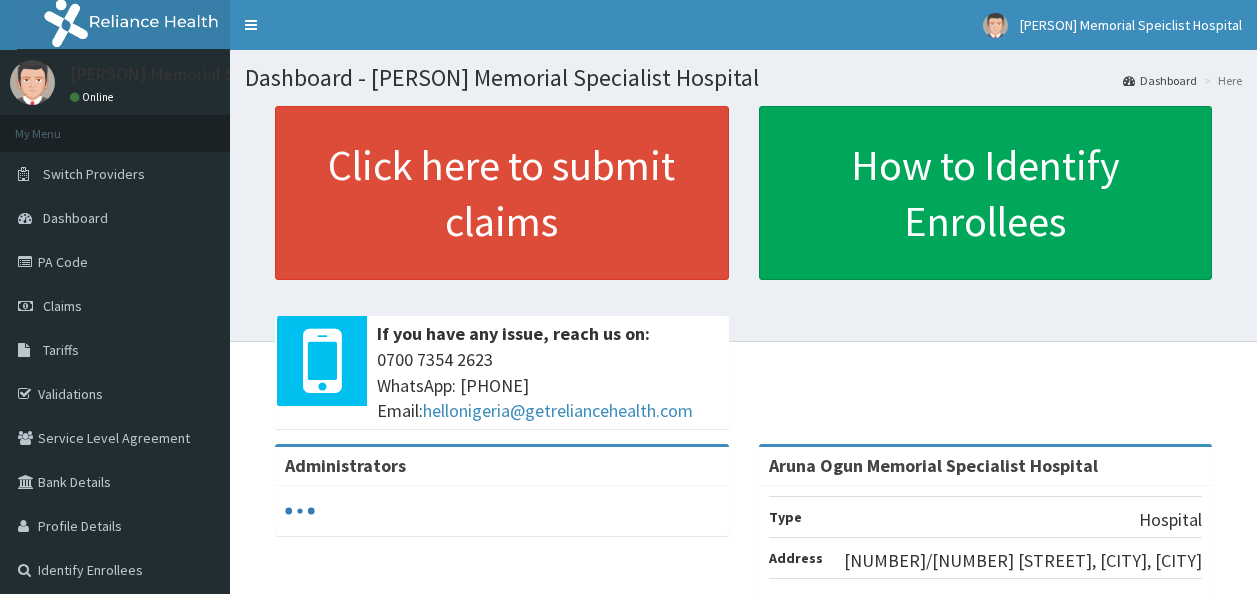 scroll, scrollTop: 0, scrollLeft: 0, axis: both 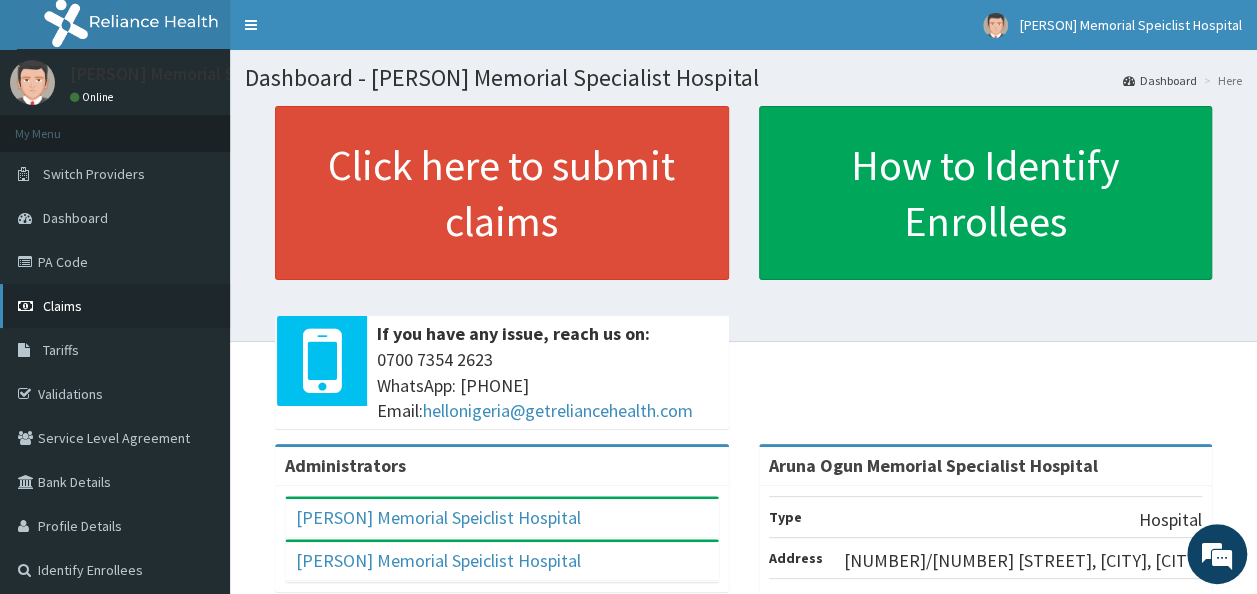 click on "Claims" at bounding box center [115, 306] 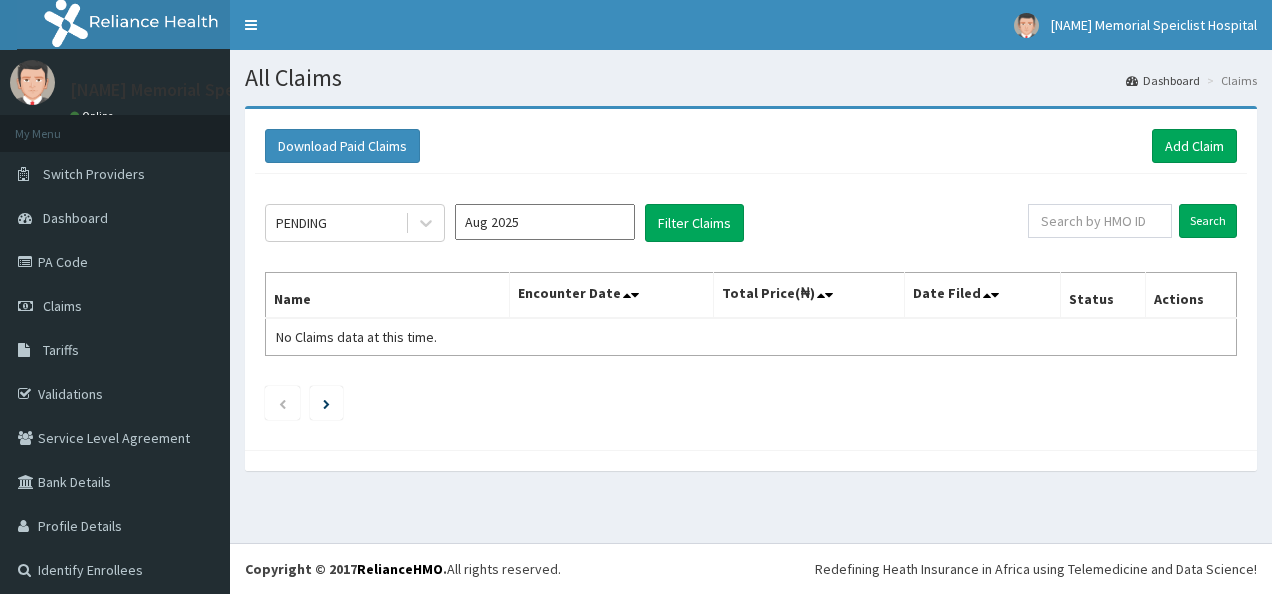 scroll, scrollTop: 0, scrollLeft: 0, axis: both 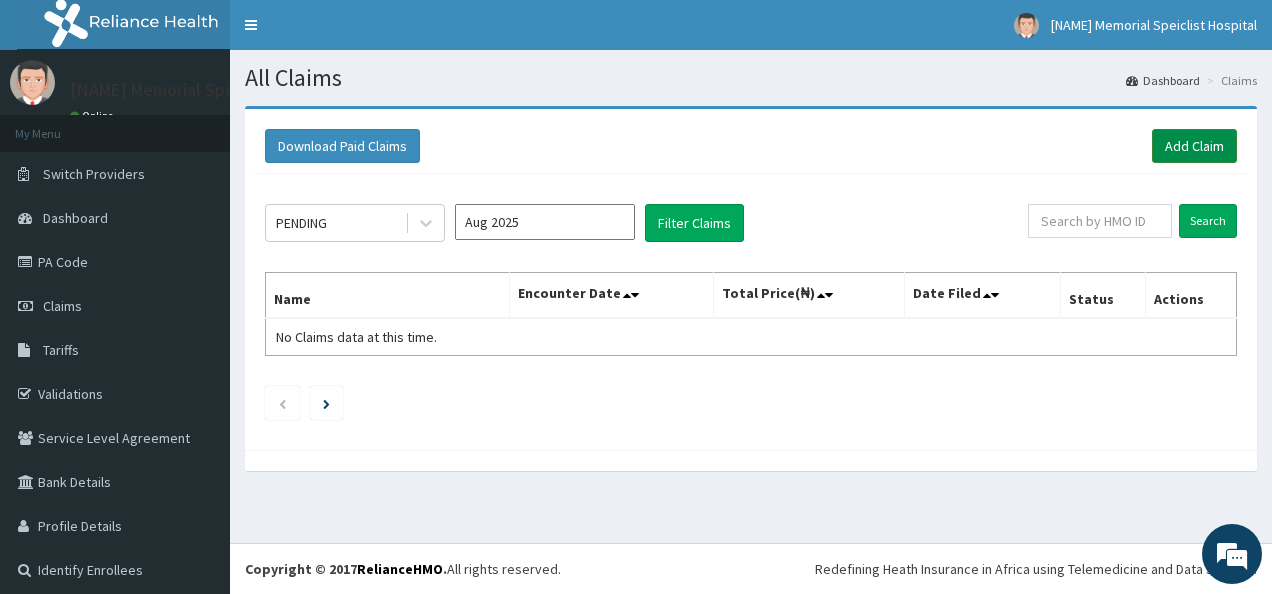 click on "Add Claim" at bounding box center (1194, 146) 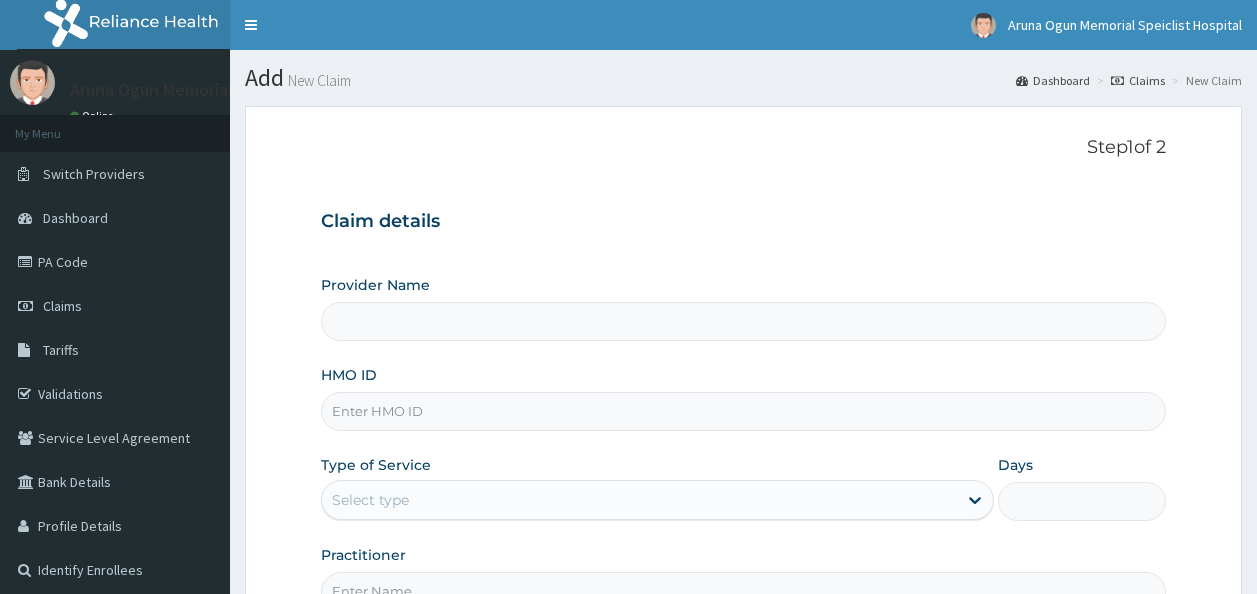 scroll, scrollTop: 0, scrollLeft: 0, axis: both 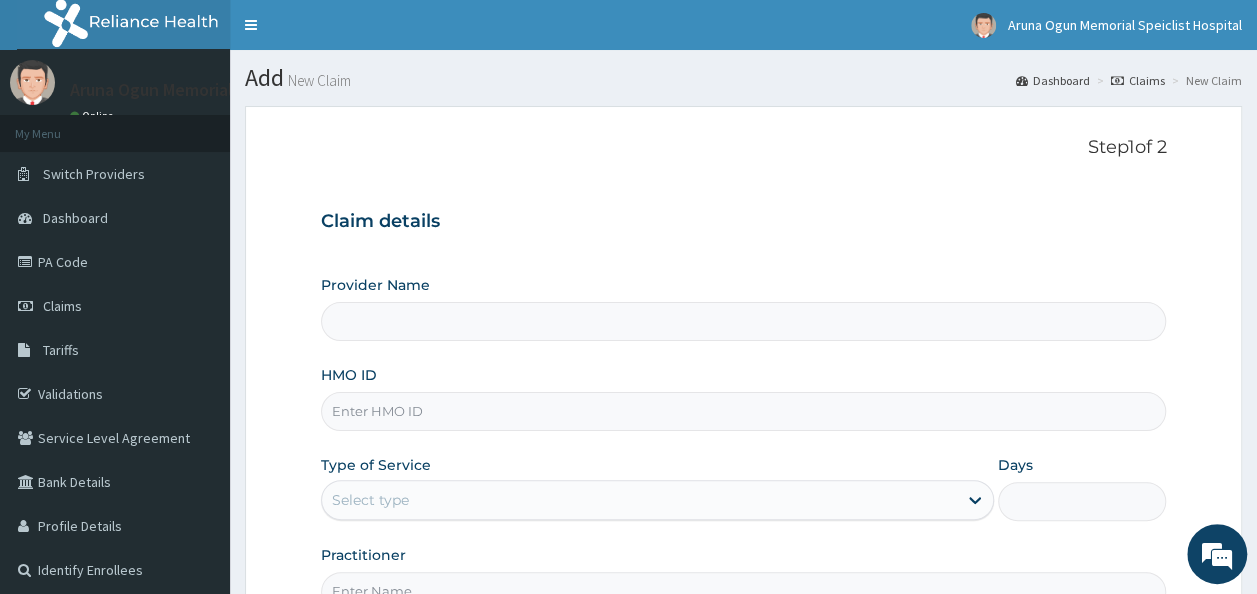 type on "Aruna Ogun Memorial Specialist Hospital" 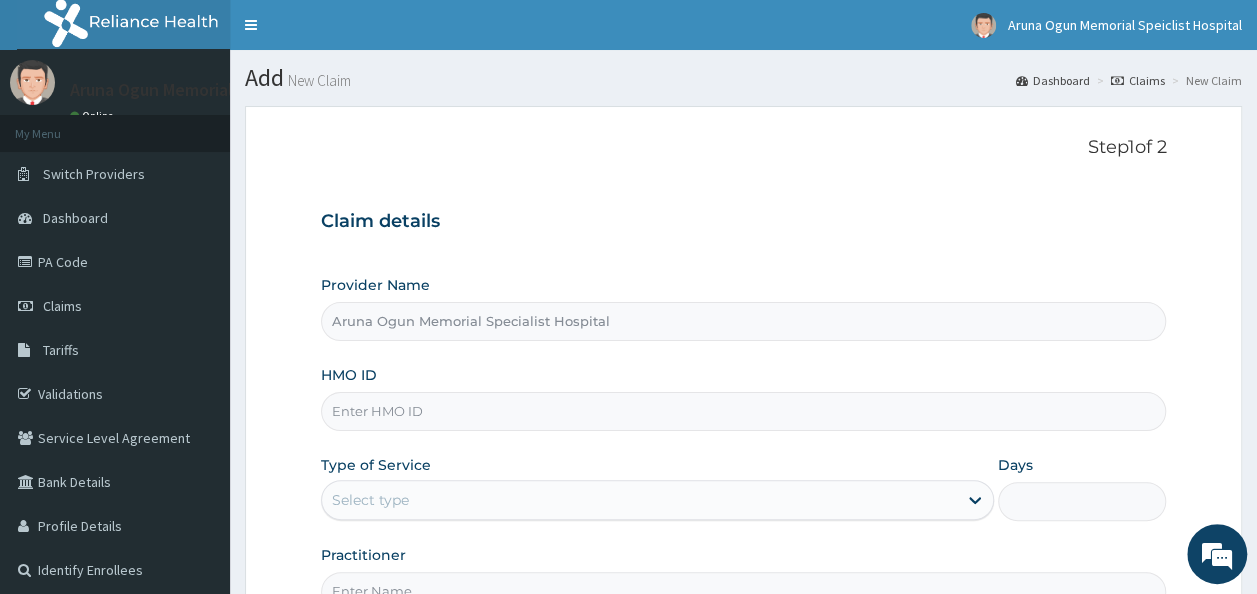 click on "HMO ID" at bounding box center (744, 411) 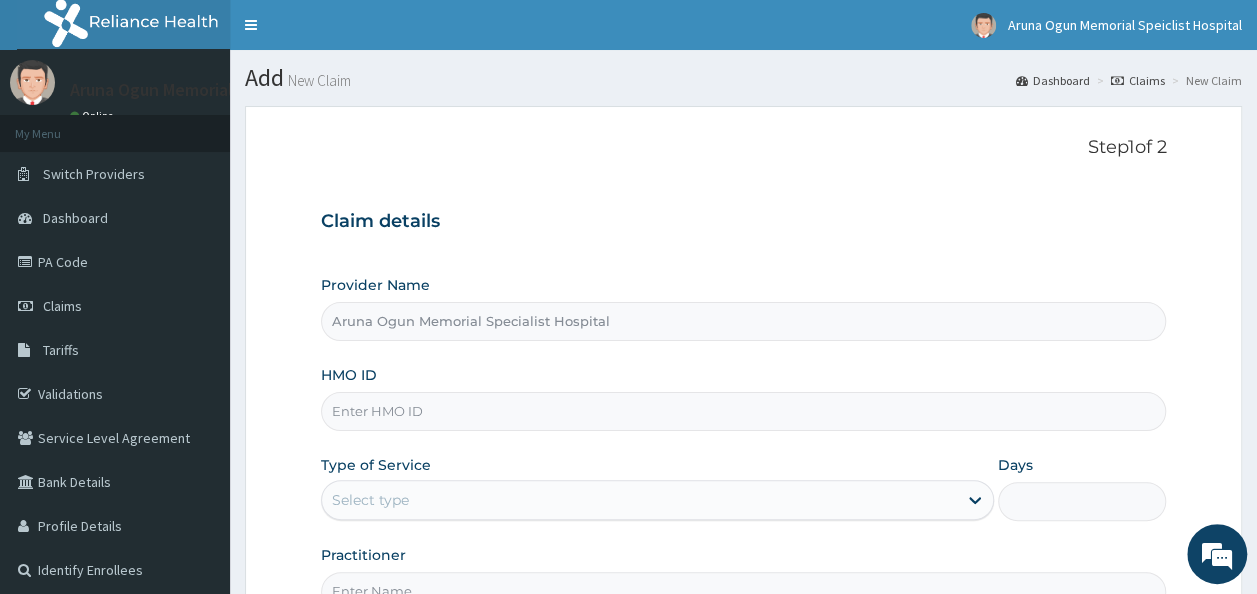 scroll, scrollTop: 0, scrollLeft: 0, axis: both 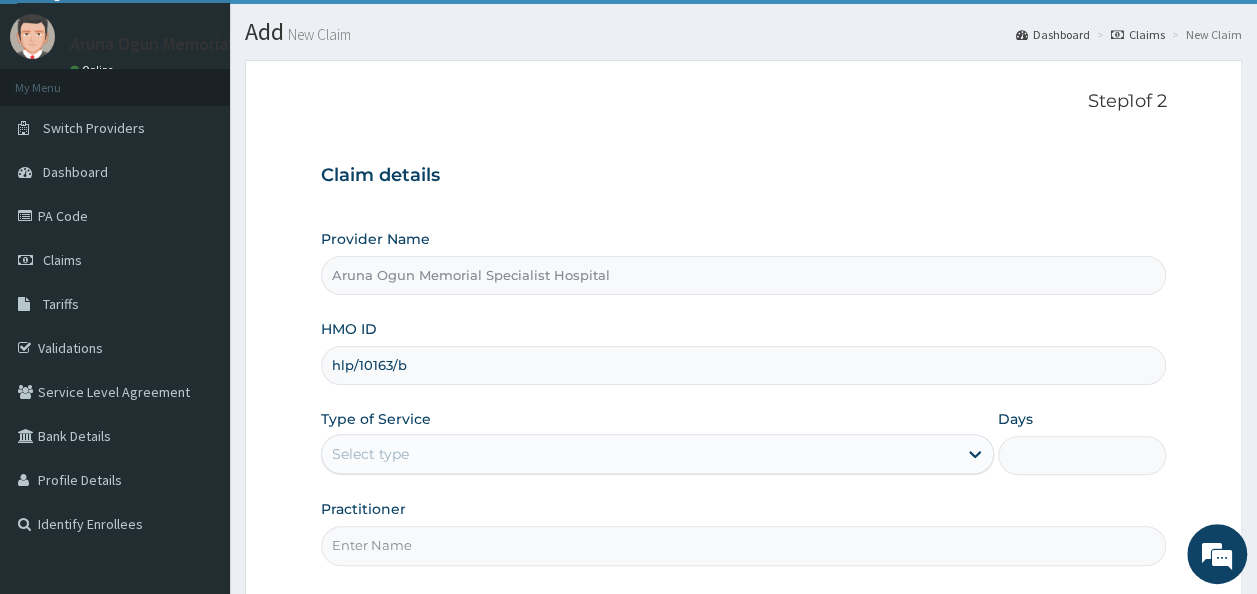 type on "hlp/10163/b" 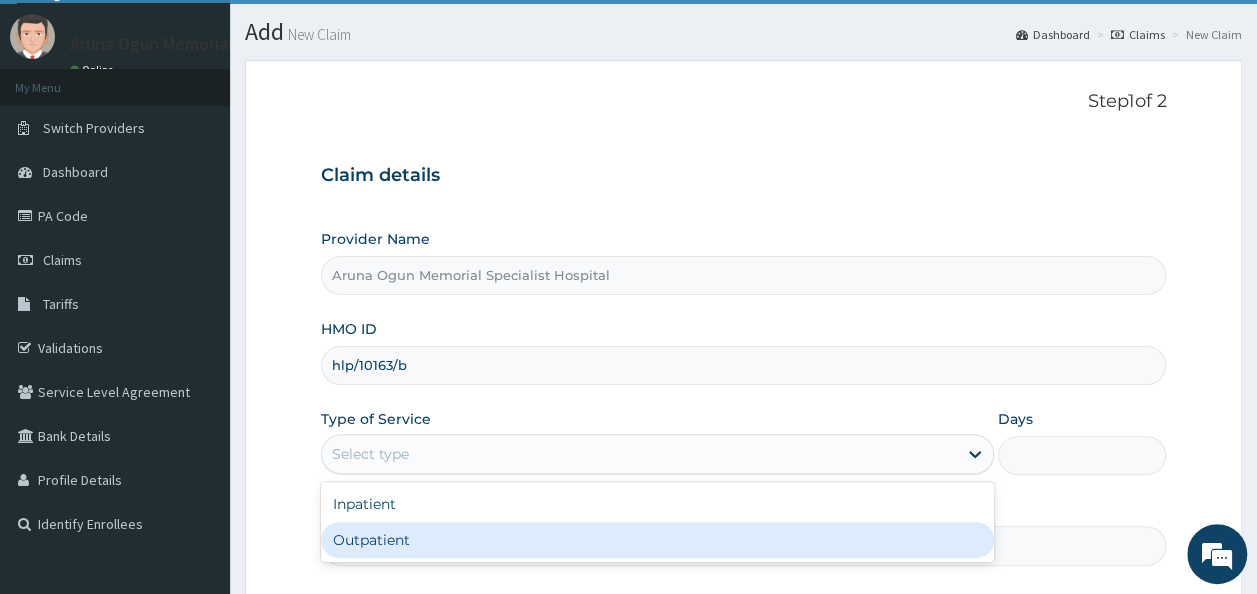 click on "Outpatient" at bounding box center [657, 540] 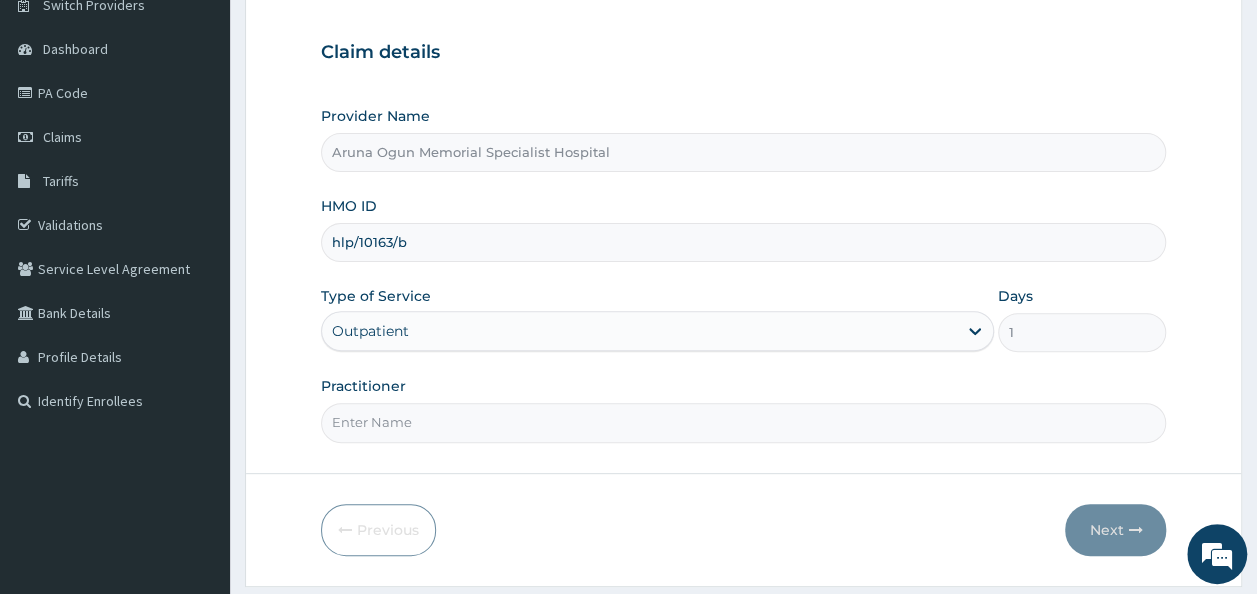 scroll, scrollTop: 224, scrollLeft: 0, axis: vertical 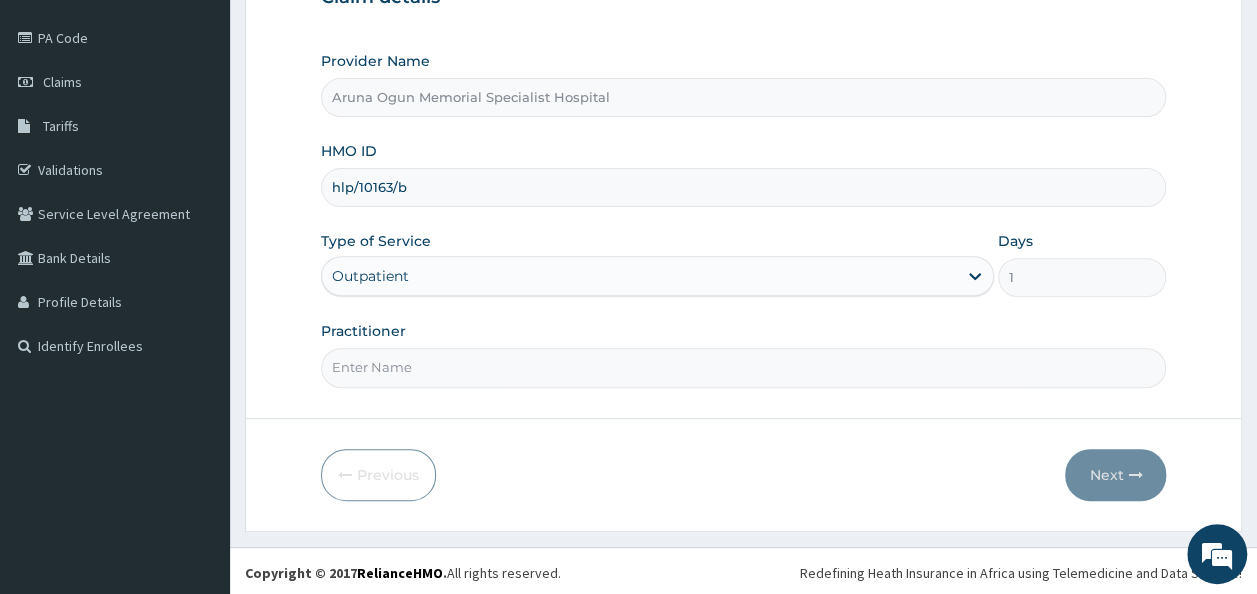 click on "Practitioner" at bounding box center (744, 367) 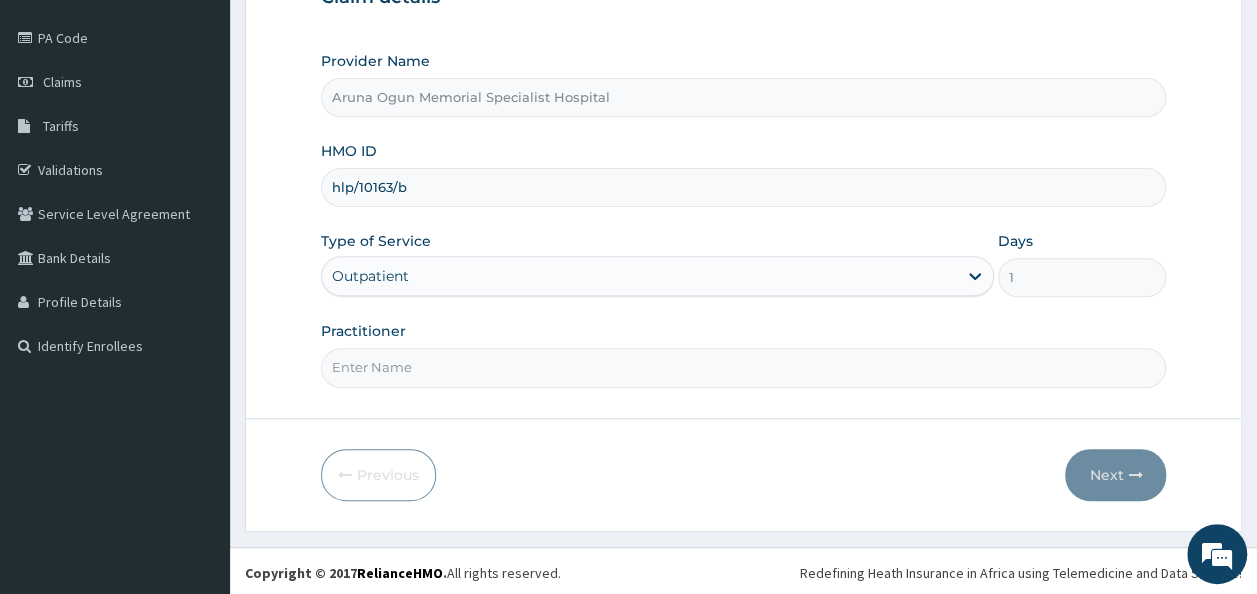 type on "Dr. Oni" 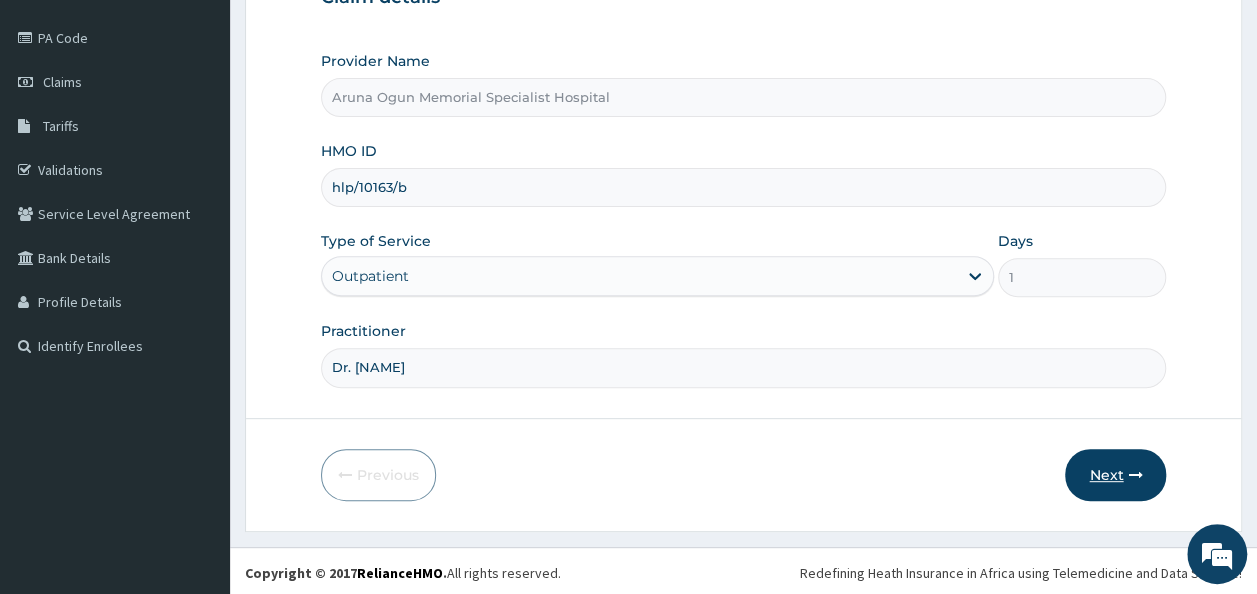 click on "Next" at bounding box center [1115, 475] 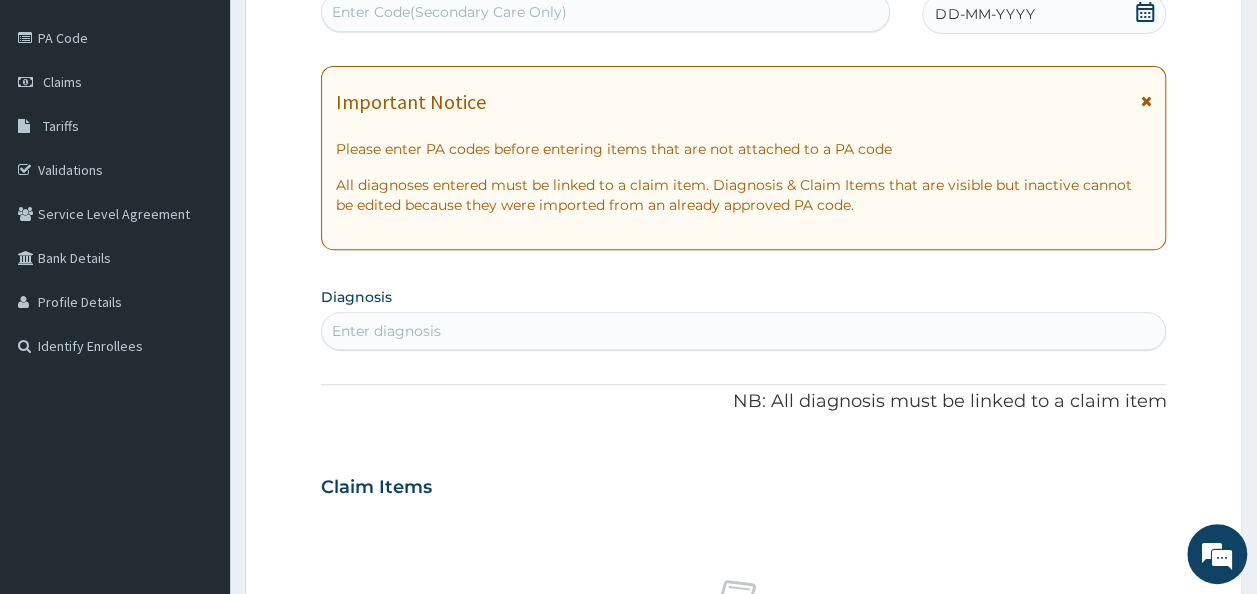 scroll, scrollTop: 0, scrollLeft: 0, axis: both 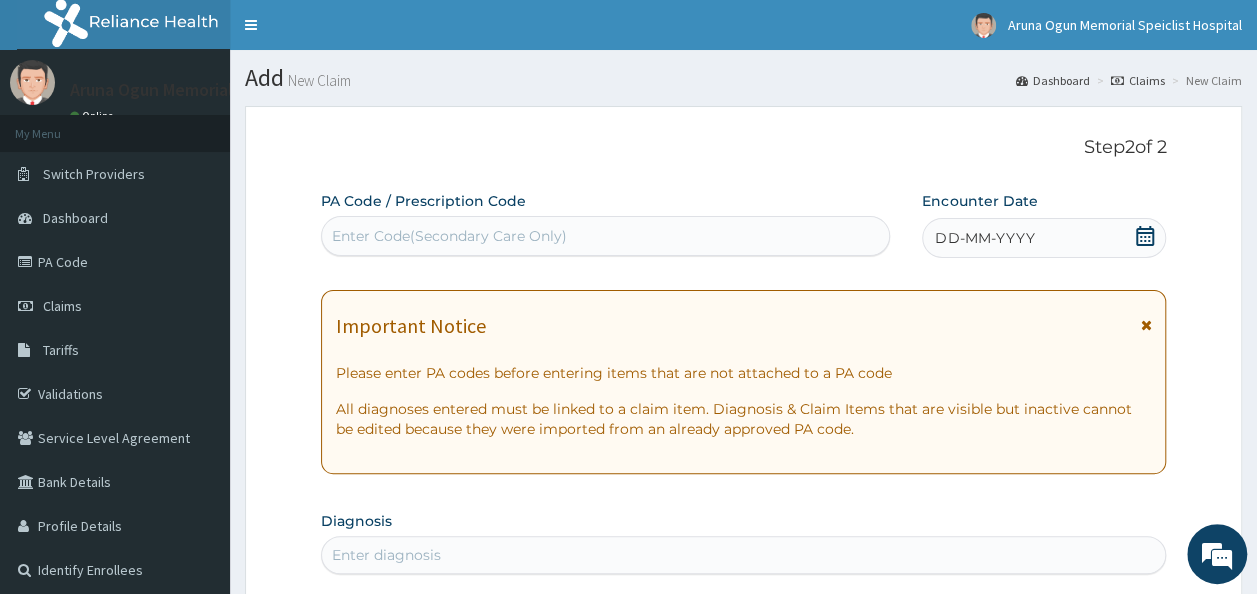 click on "DD-MM-YYYY" at bounding box center (984, 238) 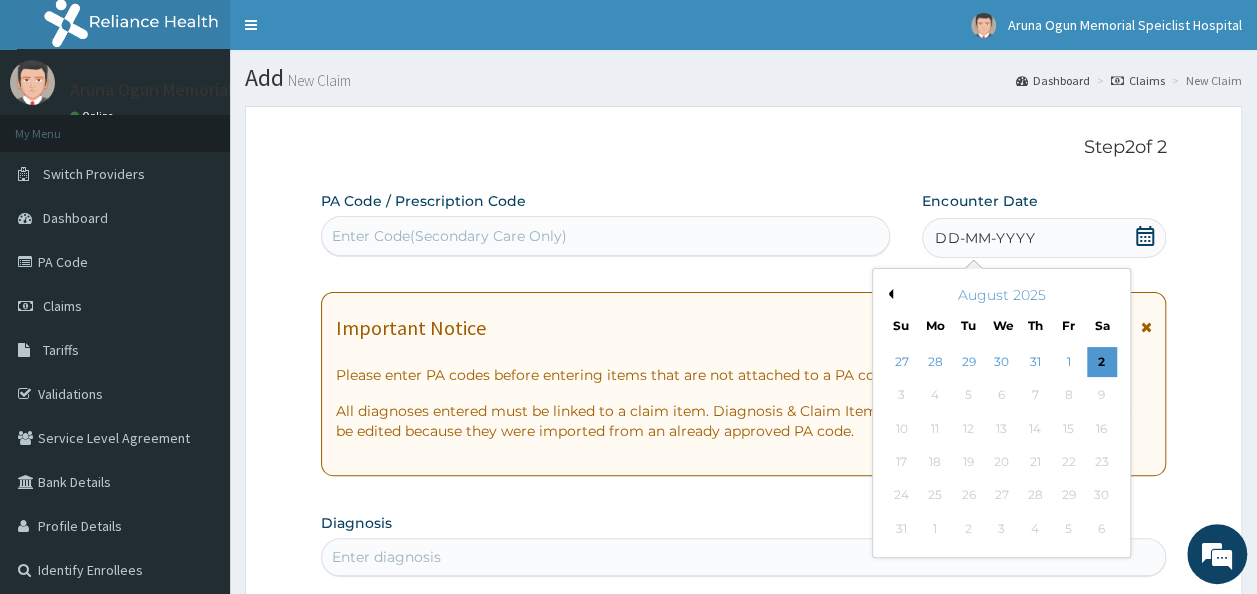 click 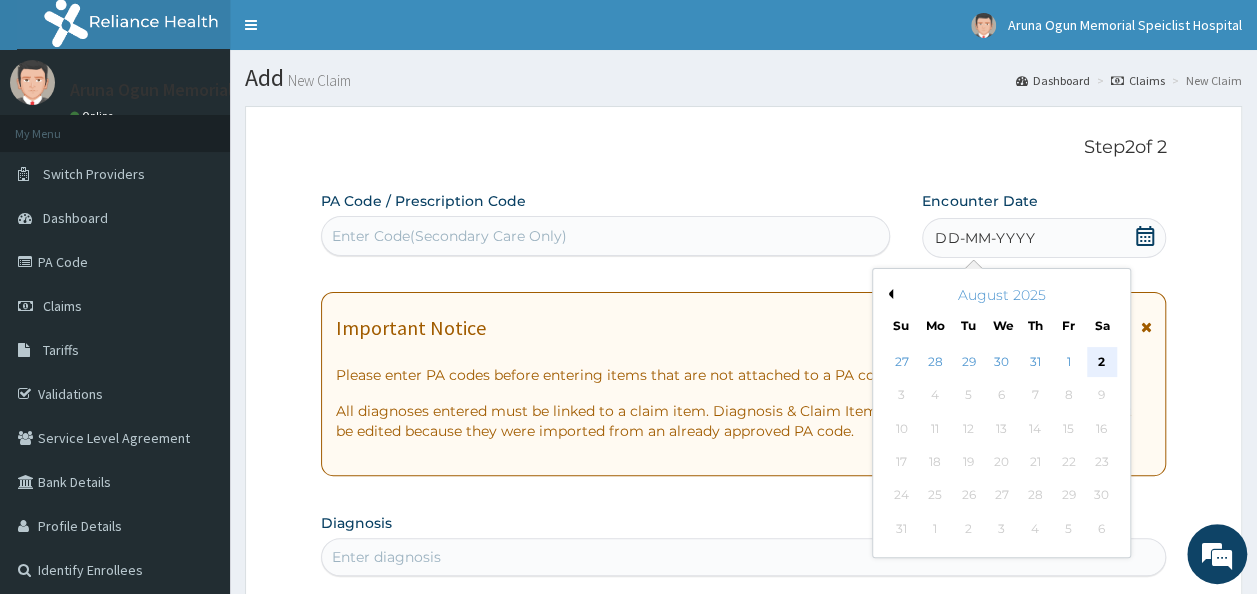 click on "2" at bounding box center [1102, 362] 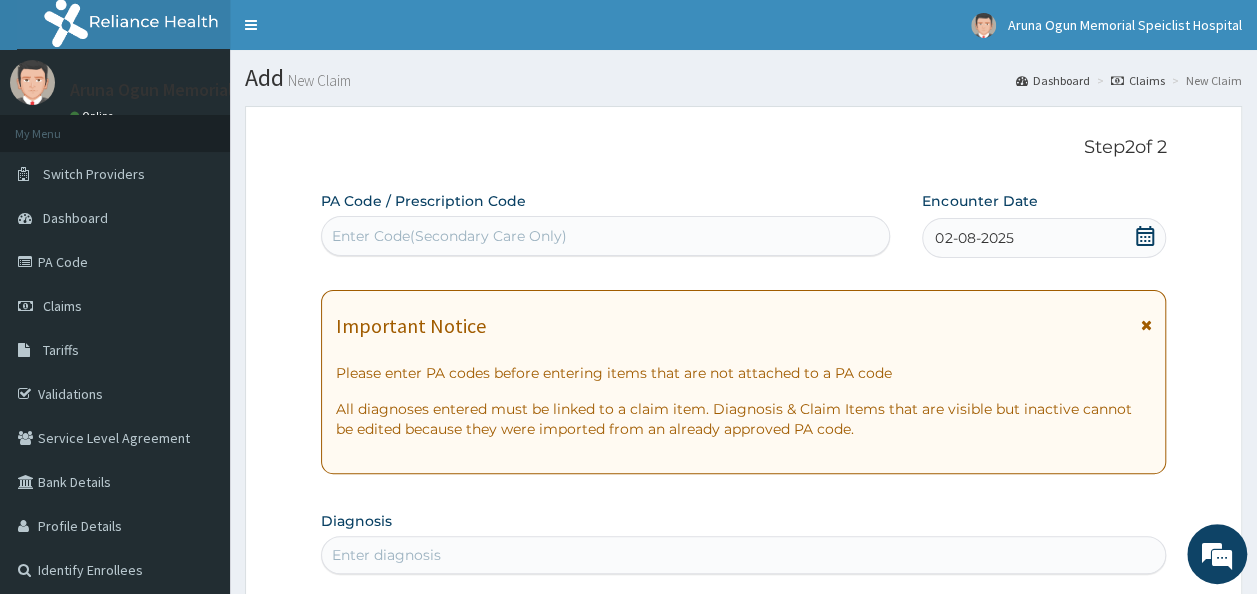 click on "02-08-2025" at bounding box center (1044, 238) 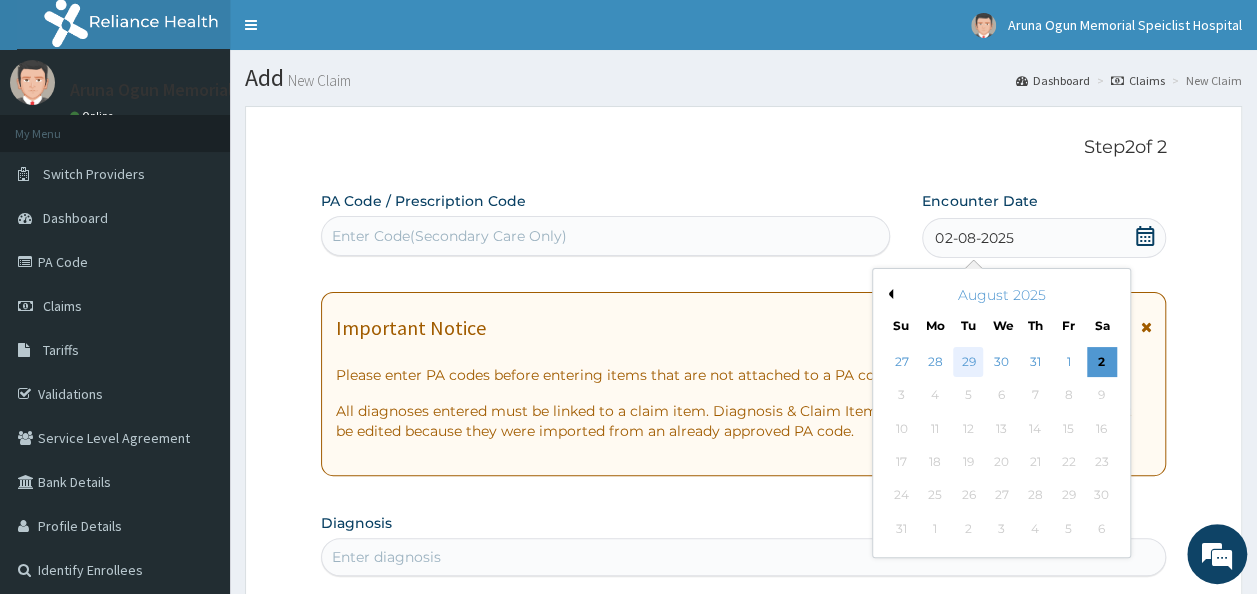 click on "29" at bounding box center [969, 362] 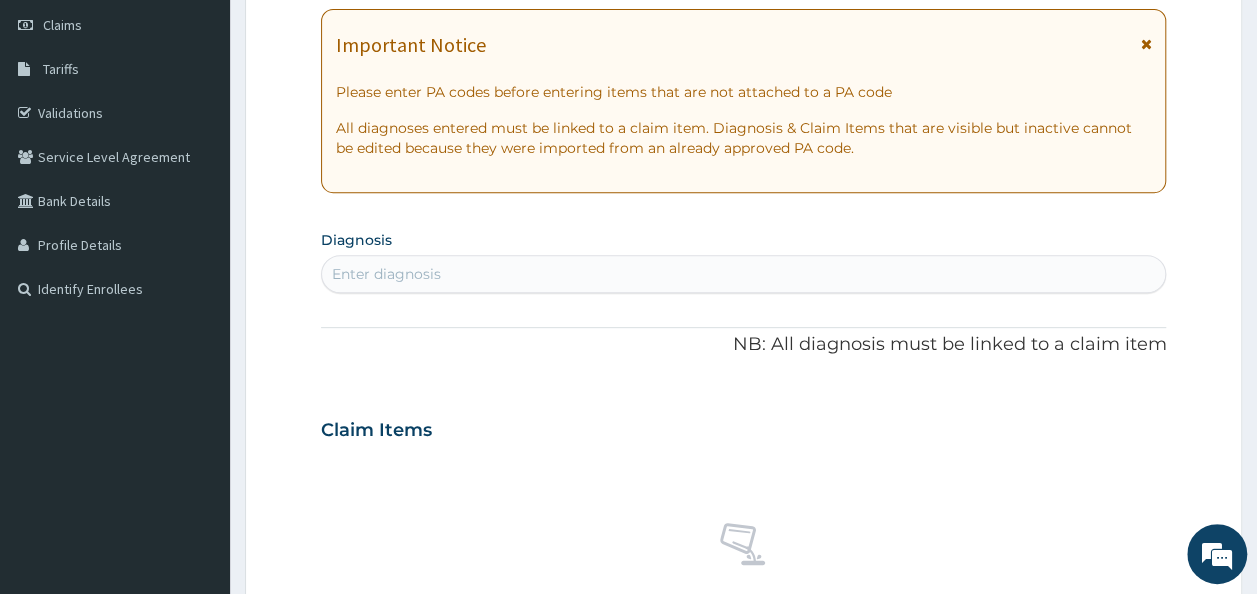 scroll, scrollTop: 296, scrollLeft: 0, axis: vertical 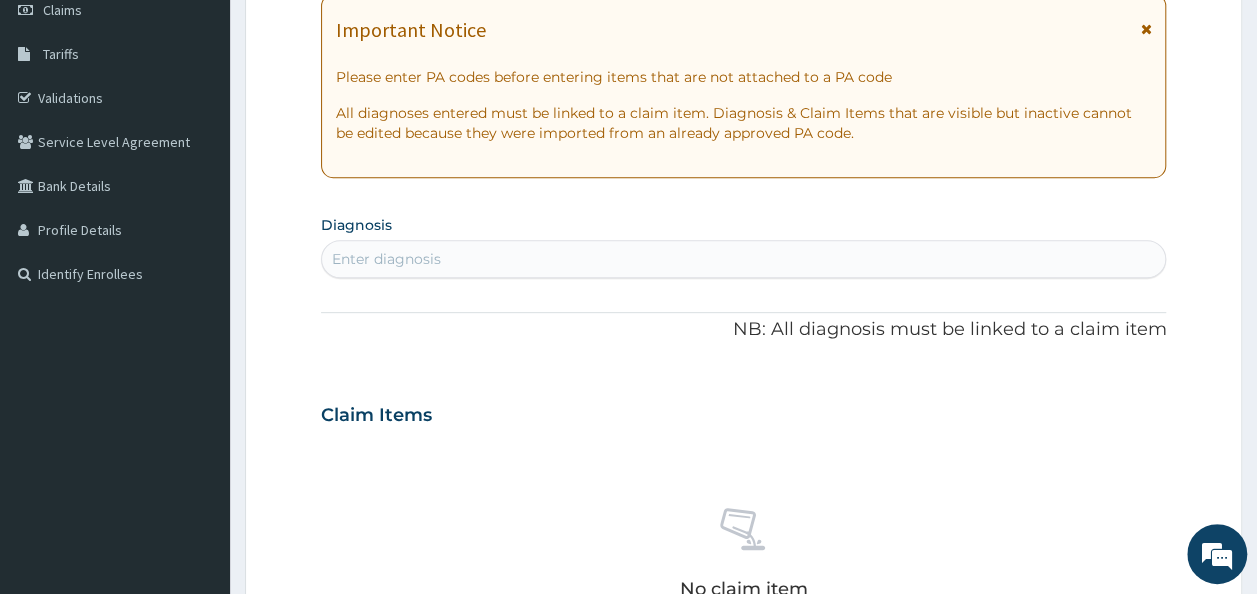 click on "Enter diagnosis" at bounding box center (744, 259) 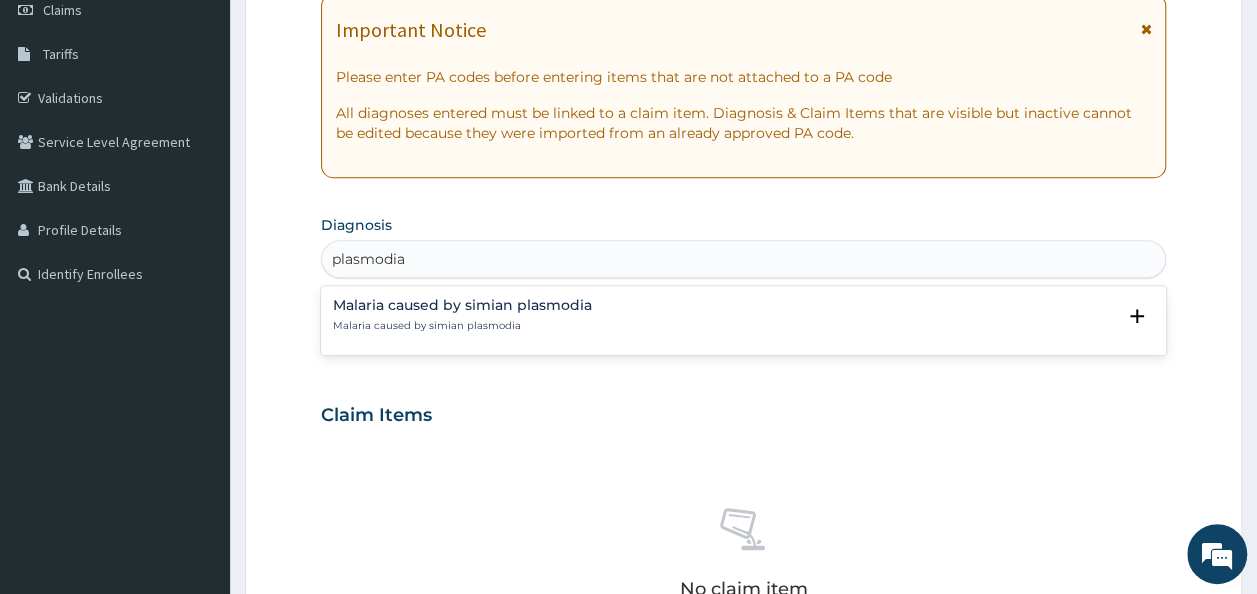 type on "plasmodi" 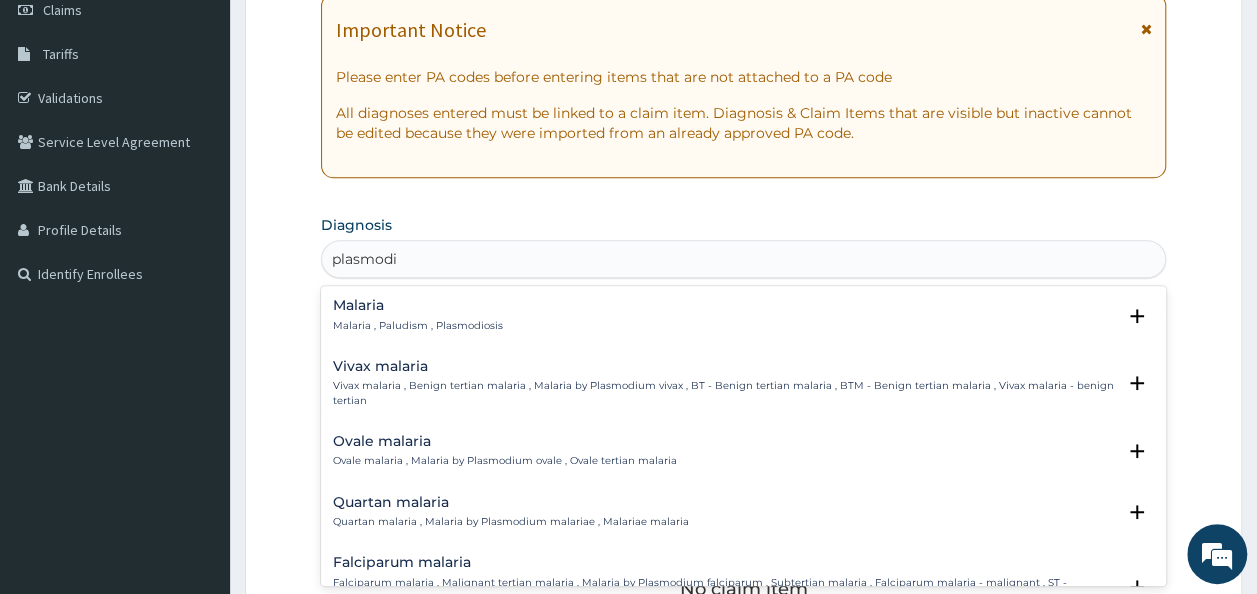 click on "Malaria Malaria , Paludism , Plasmodiosis" at bounding box center [744, 315] 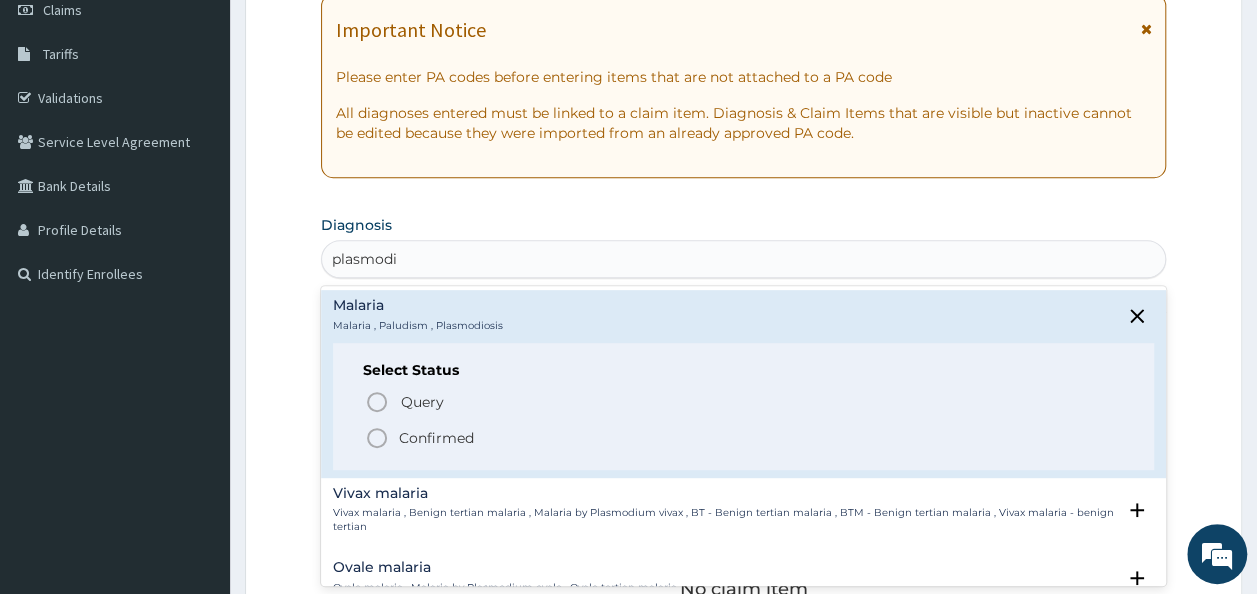 click on "Confirmed" at bounding box center (436, 438) 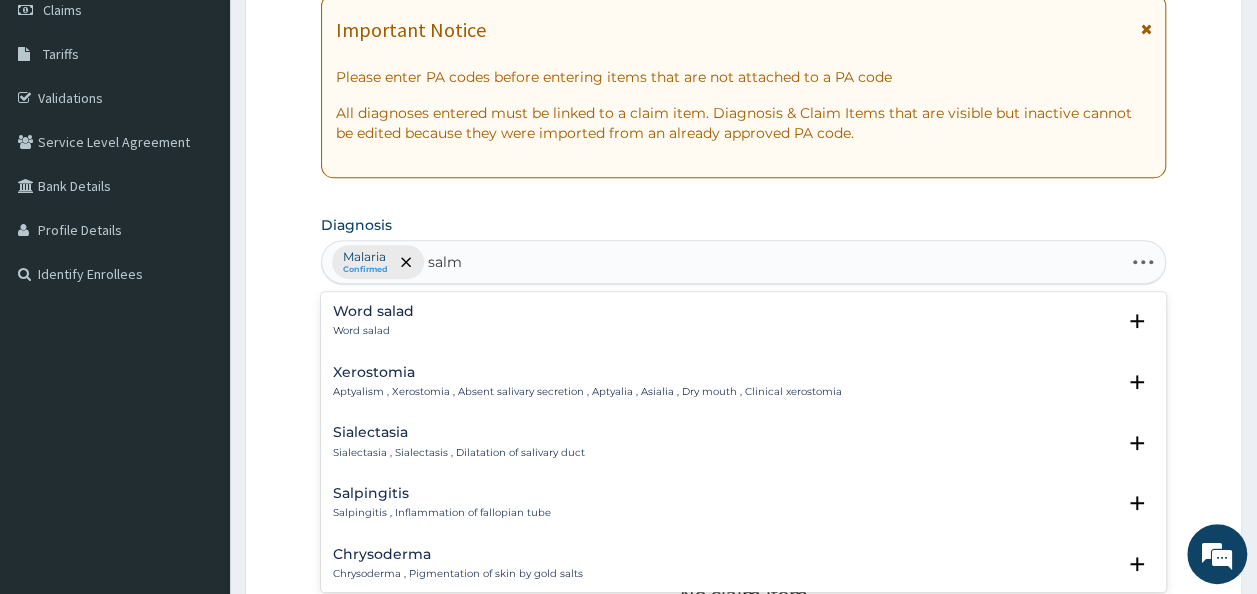 type on "salmo" 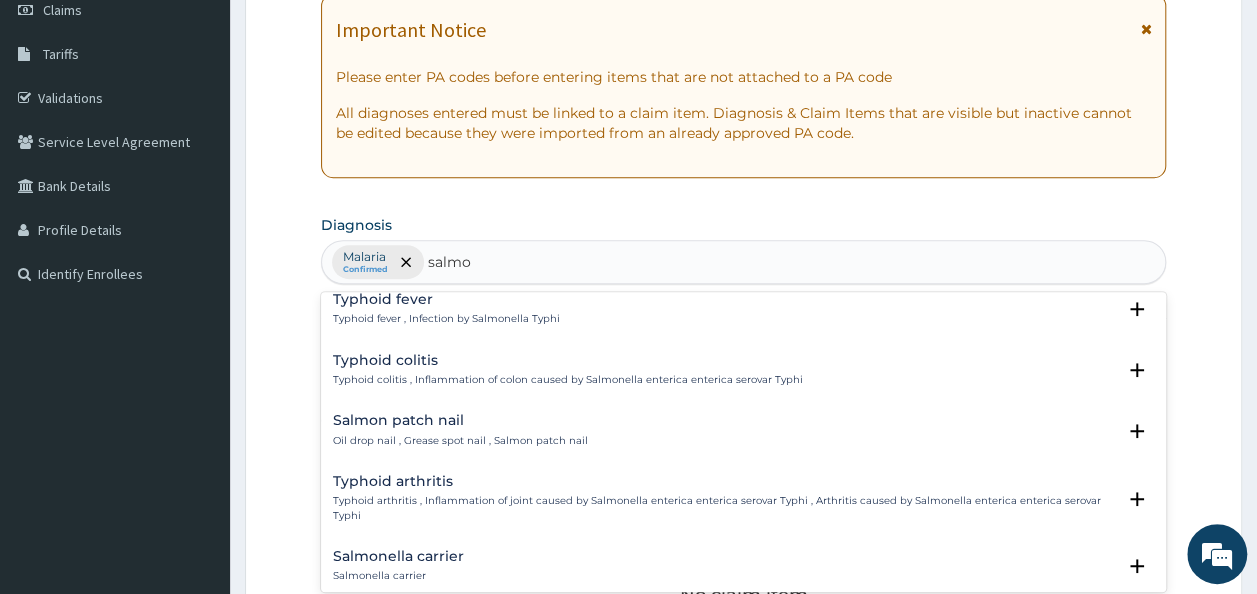 scroll, scrollTop: 6, scrollLeft: 0, axis: vertical 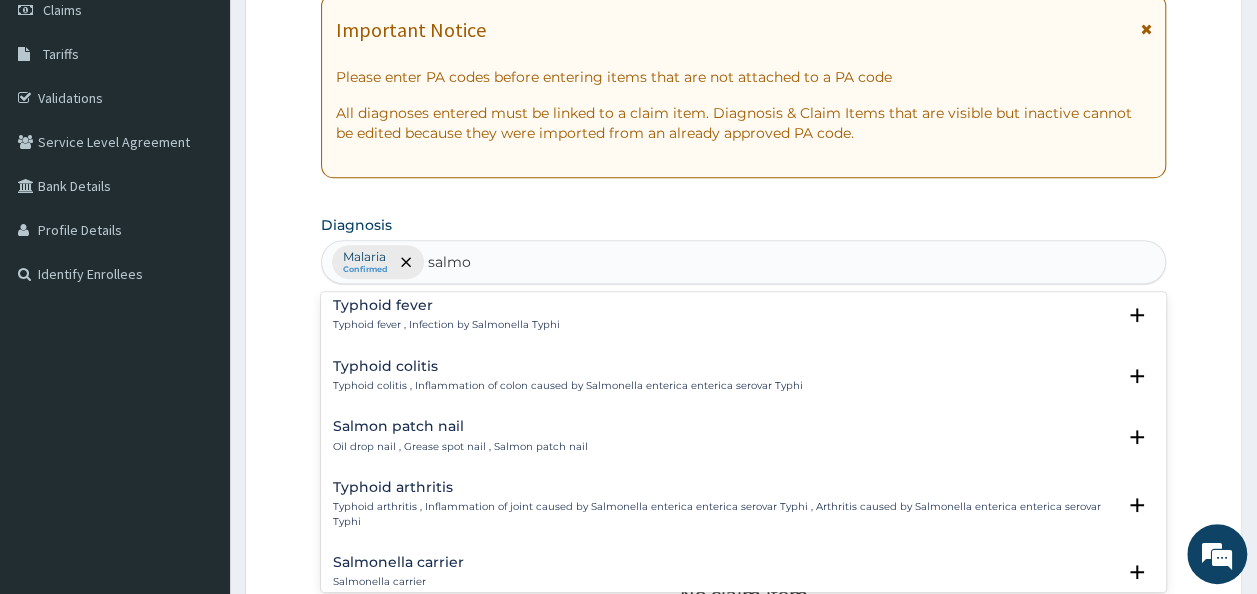 click on "Typhoid fever , Infection by Salmonella Typhi" at bounding box center (446, 325) 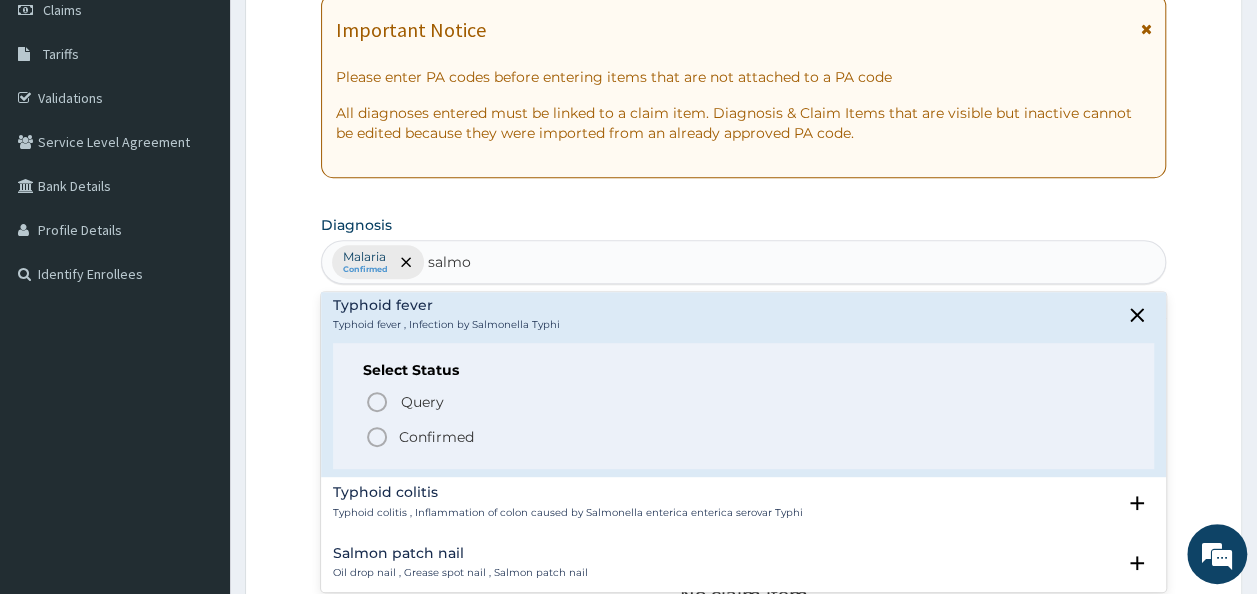 click on "Confirmed" at bounding box center [436, 437] 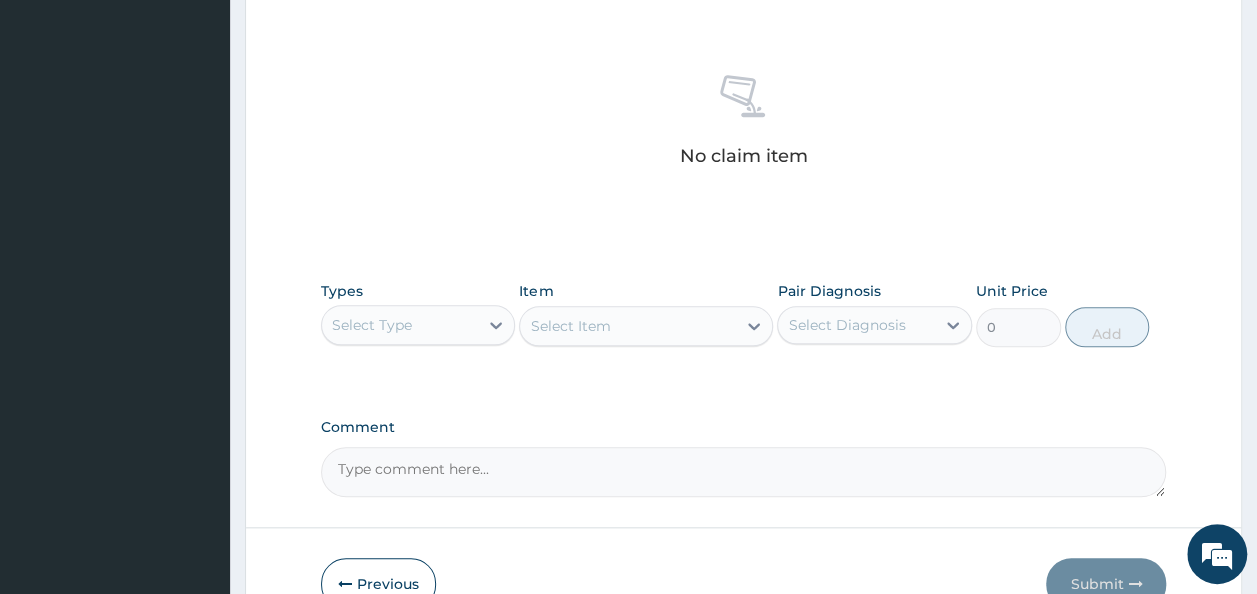 scroll, scrollTop: 757, scrollLeft: 0, axis: vertical 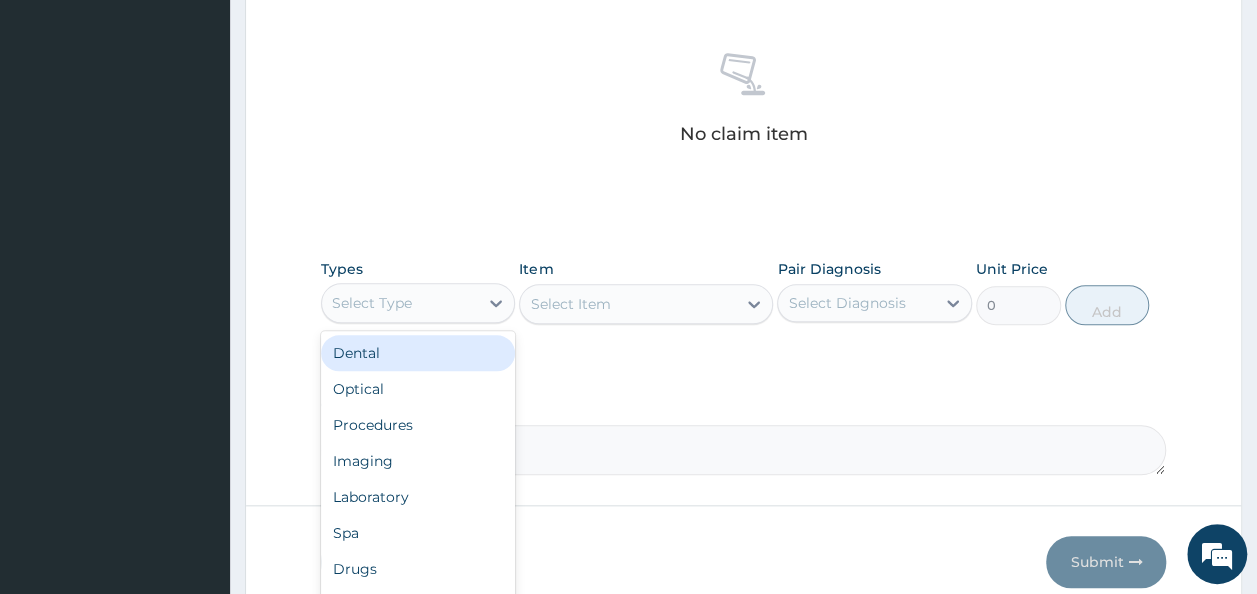 click on "Select Type" at bounding box center (400, 303) 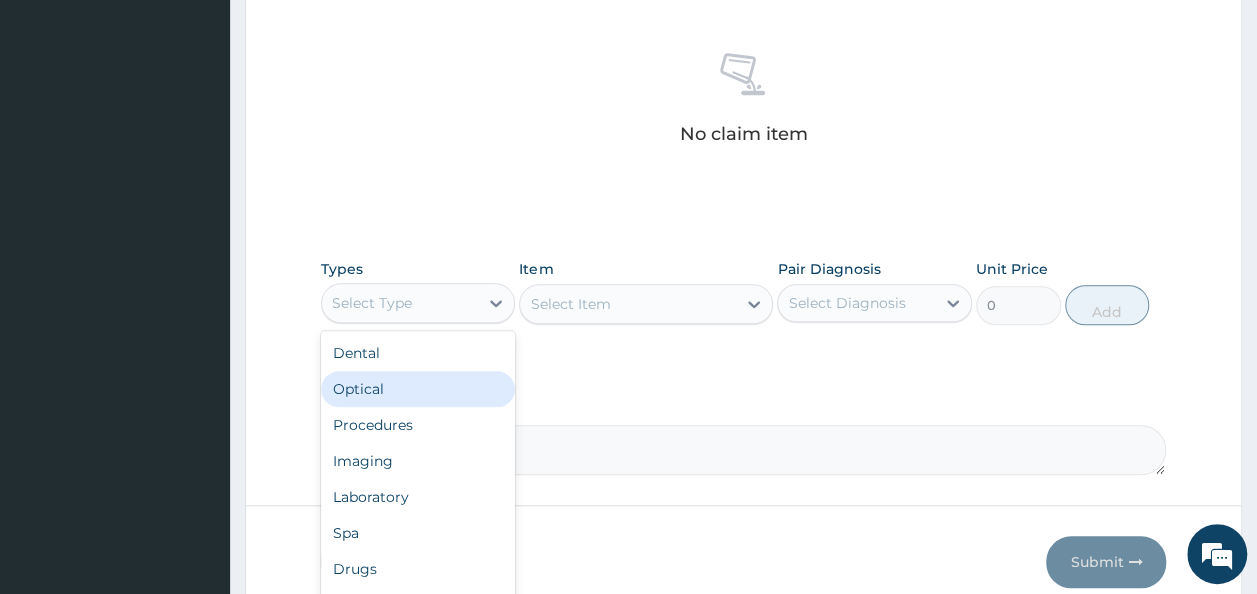 scroll, scrollTop: 68, scrollLeft: 0, axis: vertical 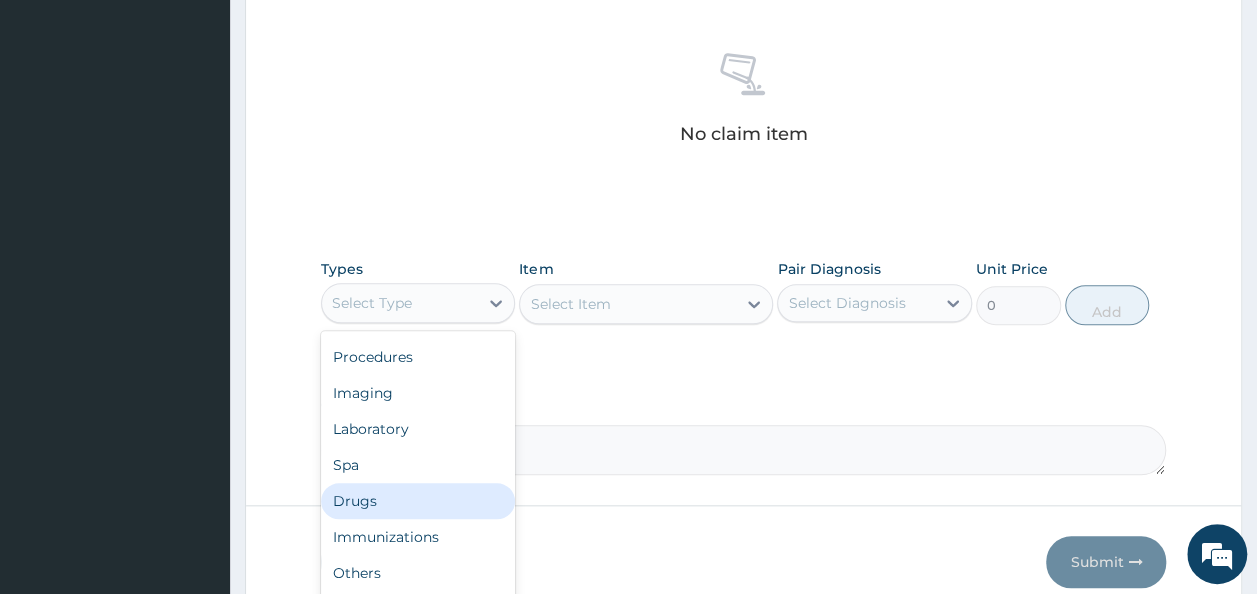 click on "Drugs" at bounding box center [418, 501] 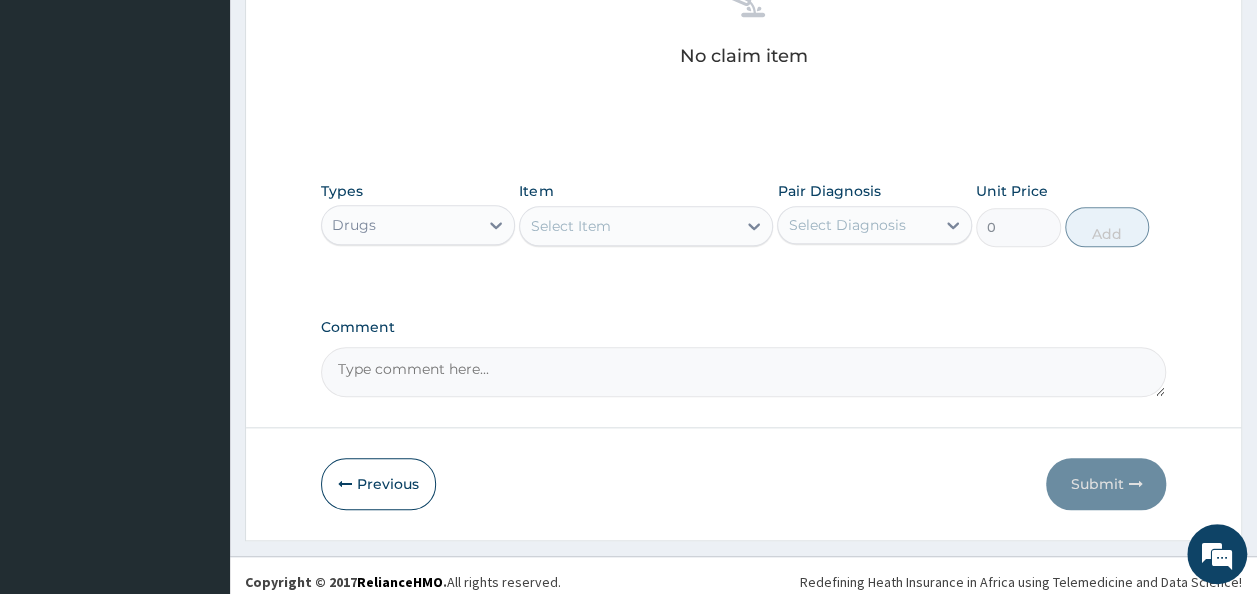 scroll, scrollTop: 844, scrollLeft: 0, axis: vertical 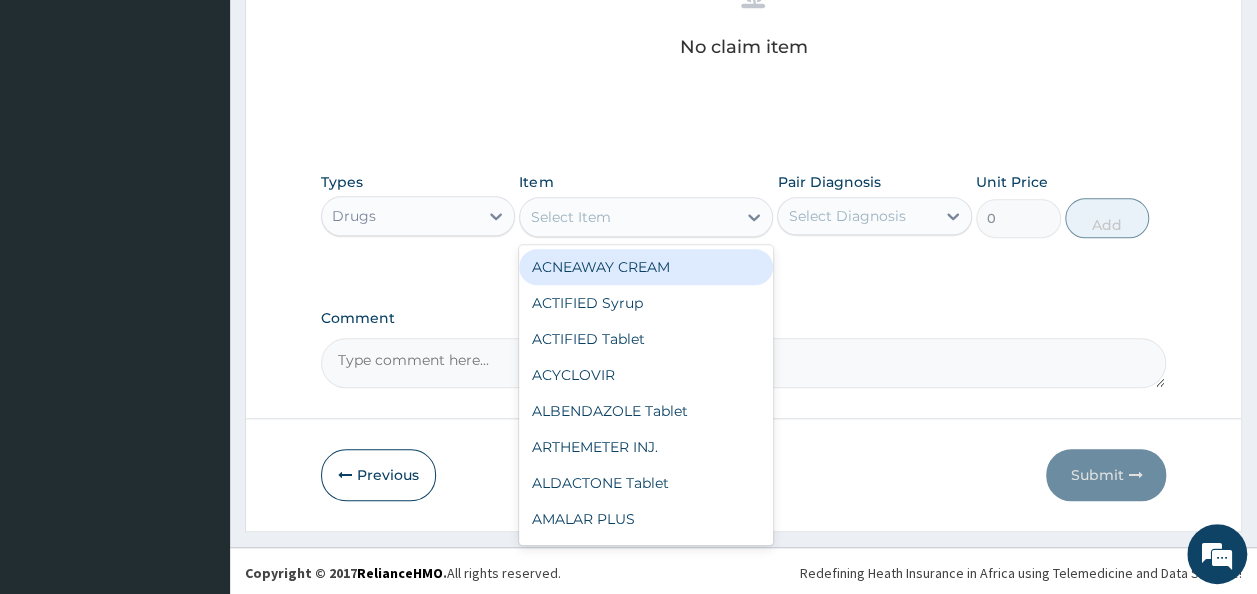 click on "Select Item" at bounding box center (628, 217) 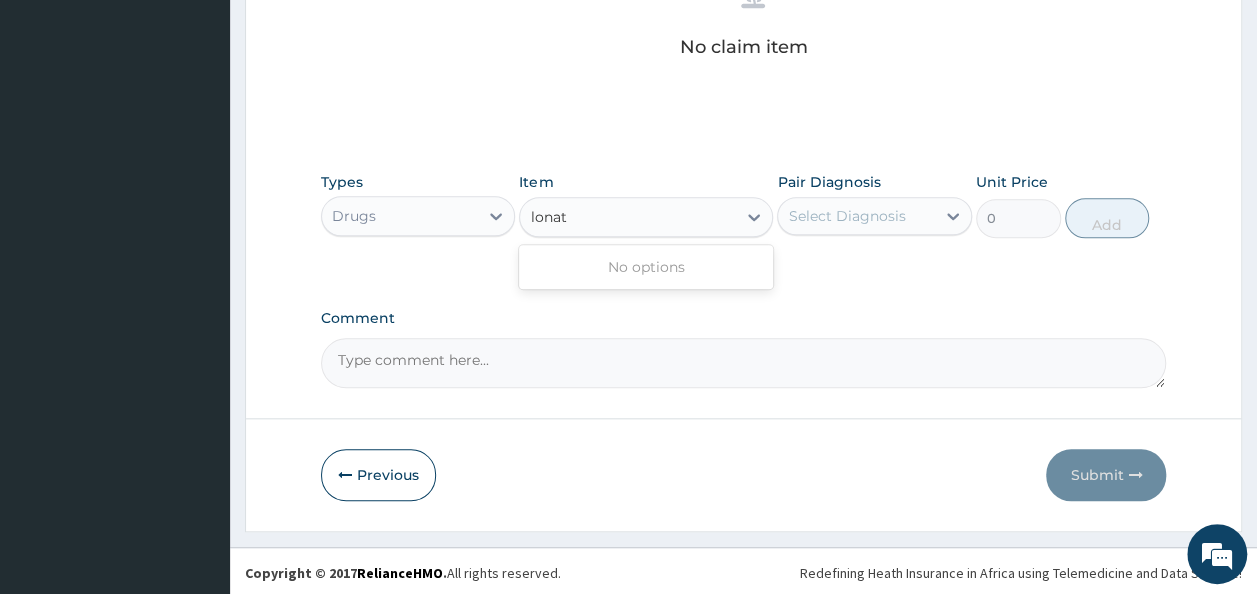 type on "lona" 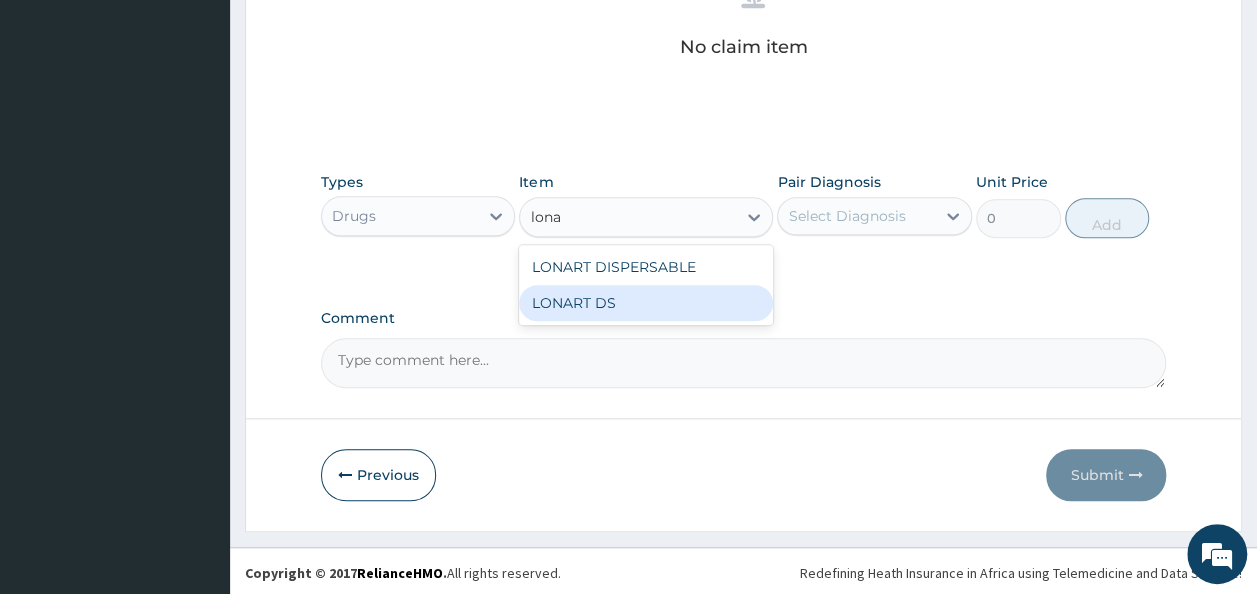 click on "LONART DS" at bounding box center [646, 303] 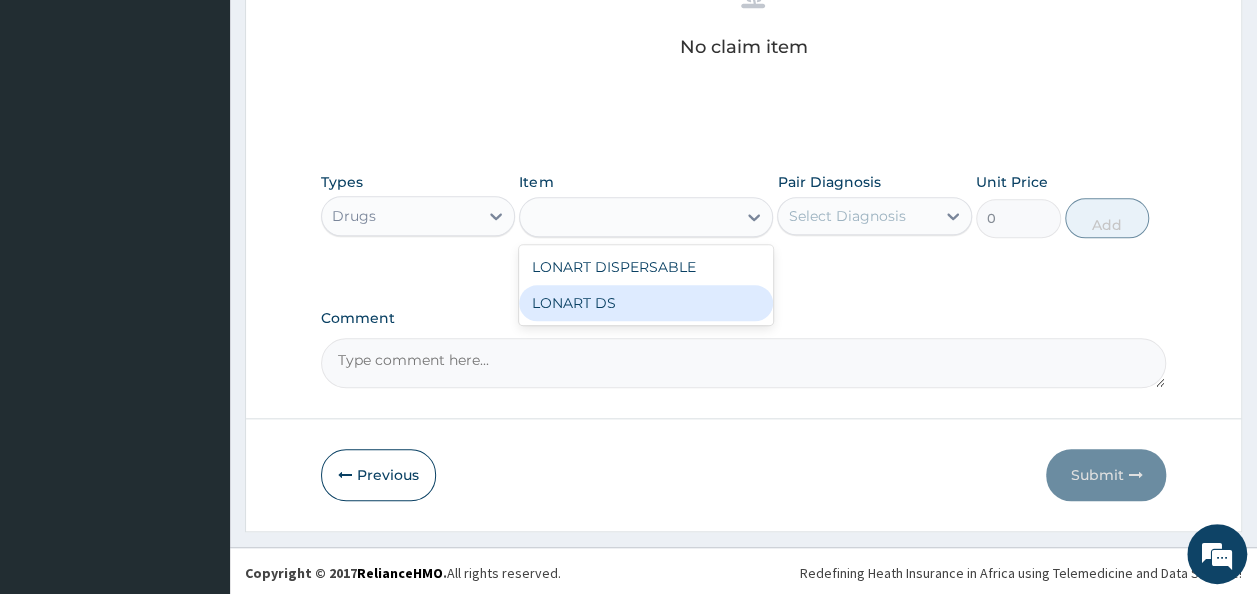 type on "252.88" 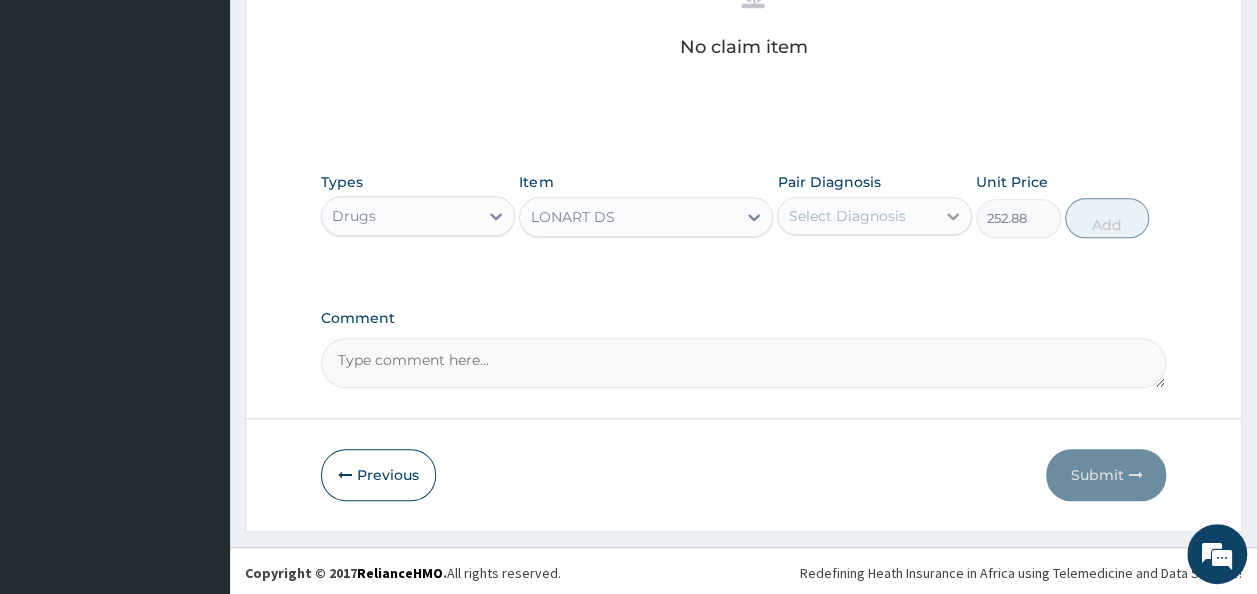click at bounding box center (953, 216) 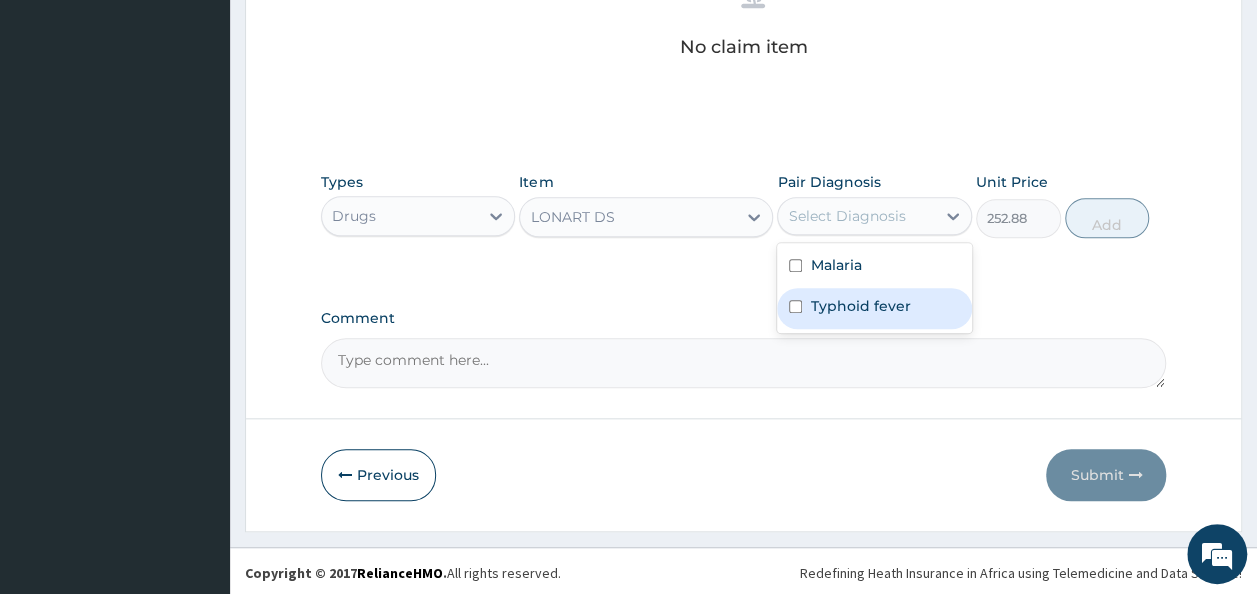 click on "Typhoid fever" at bounding box center [860, 306] 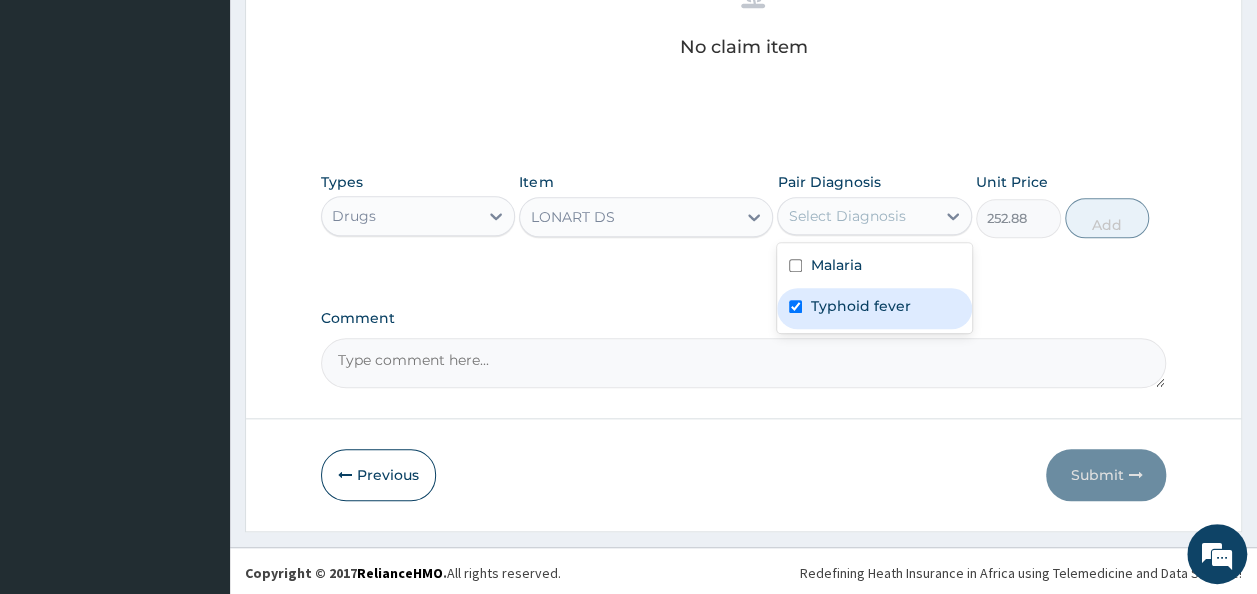 checkbox on "true" 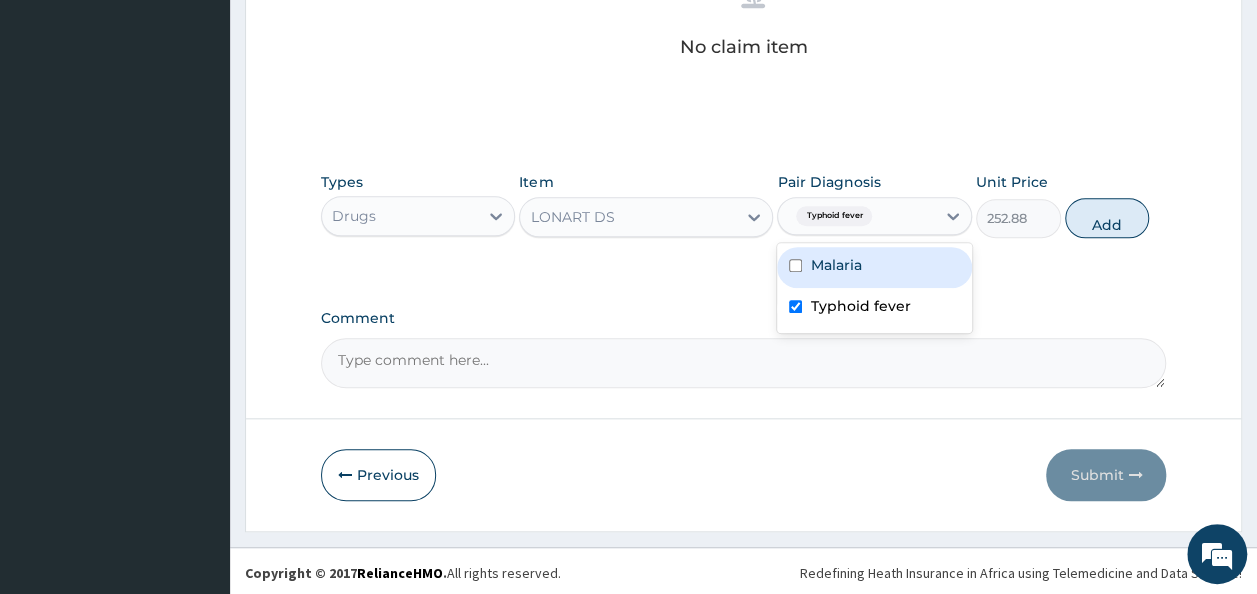 click on "Malaria Typhoid fever" at bounding box center (874, 288) 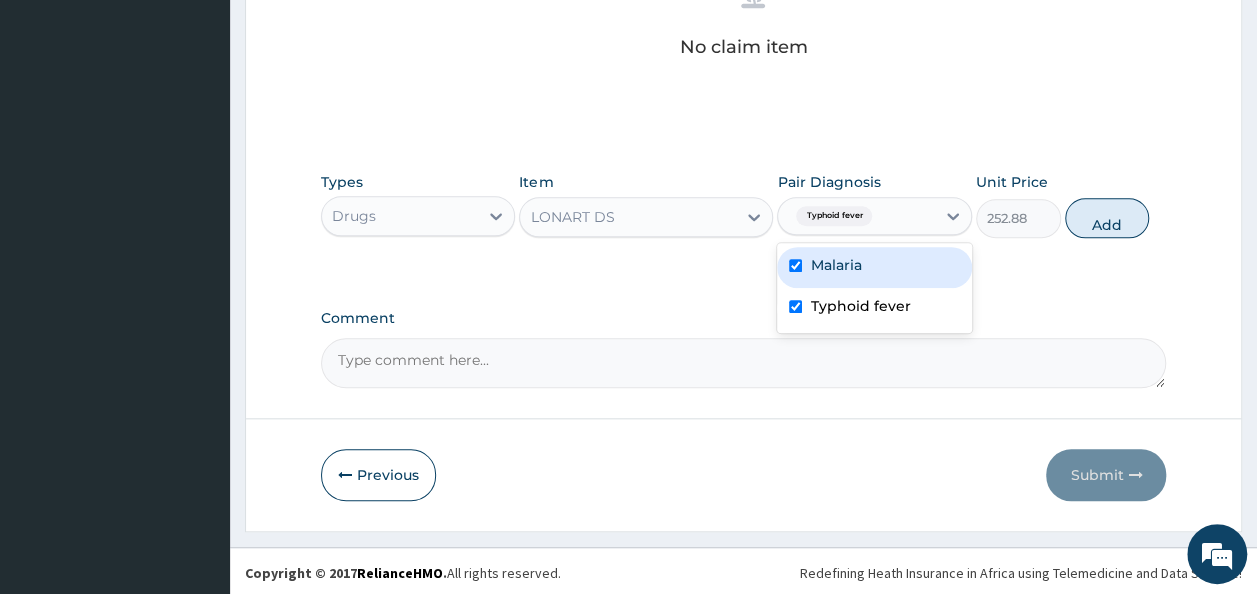checkbox on "true" 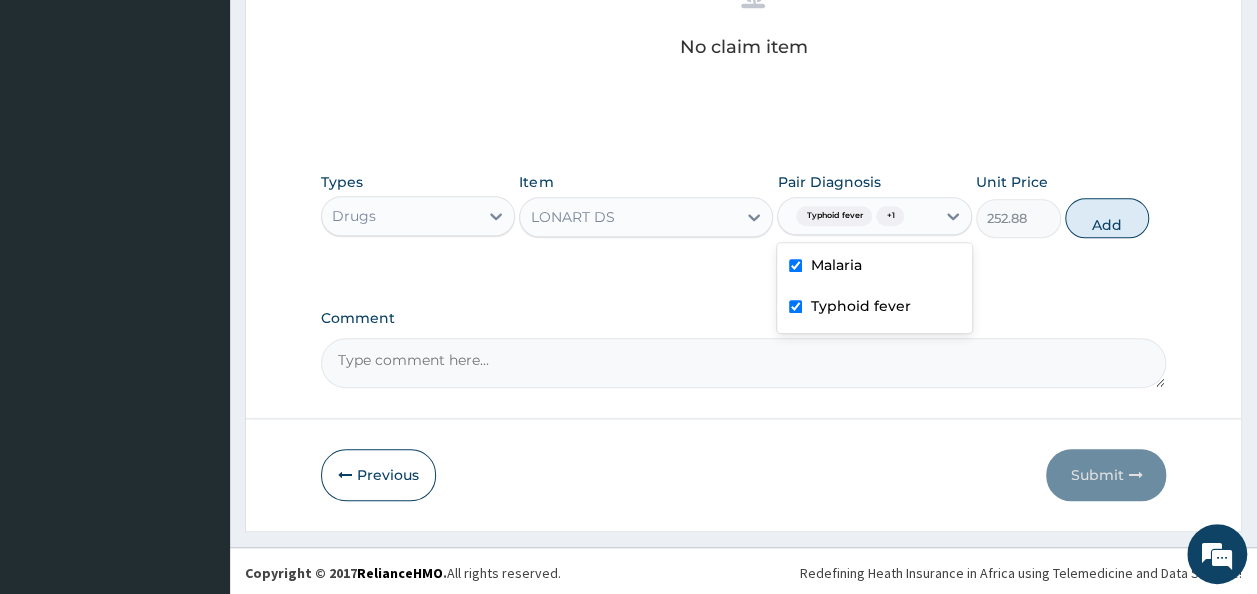 click on "Typhoid fever" at bounding box center (874, 308) 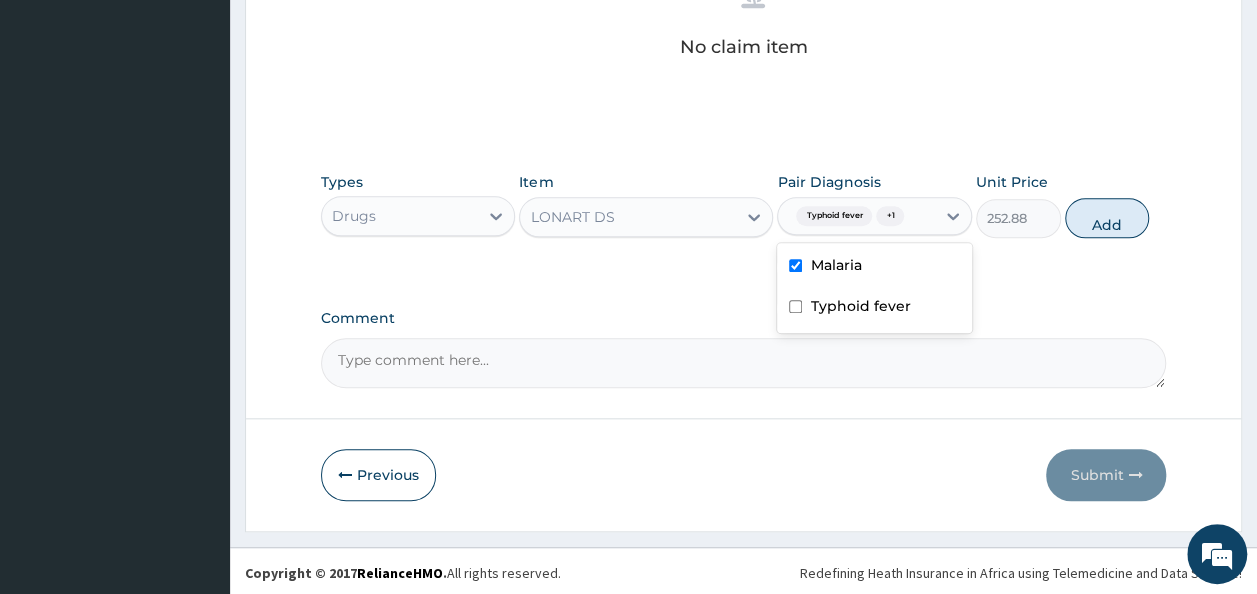 checkbox on "false" 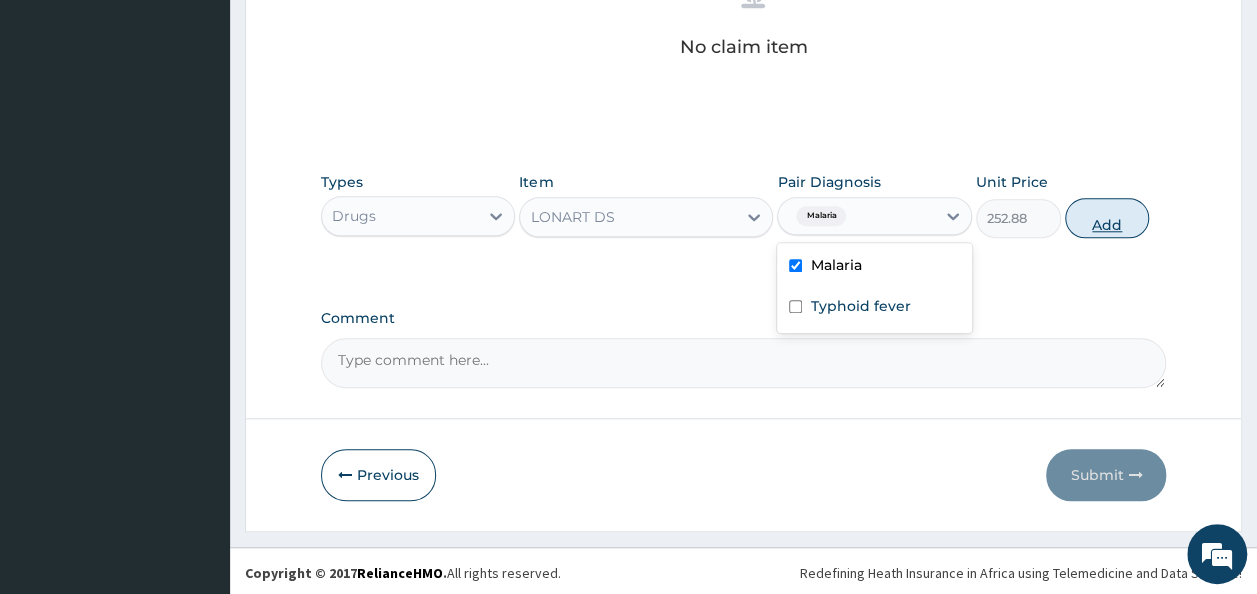 click on "Add" at bounding box center (1107, 218) 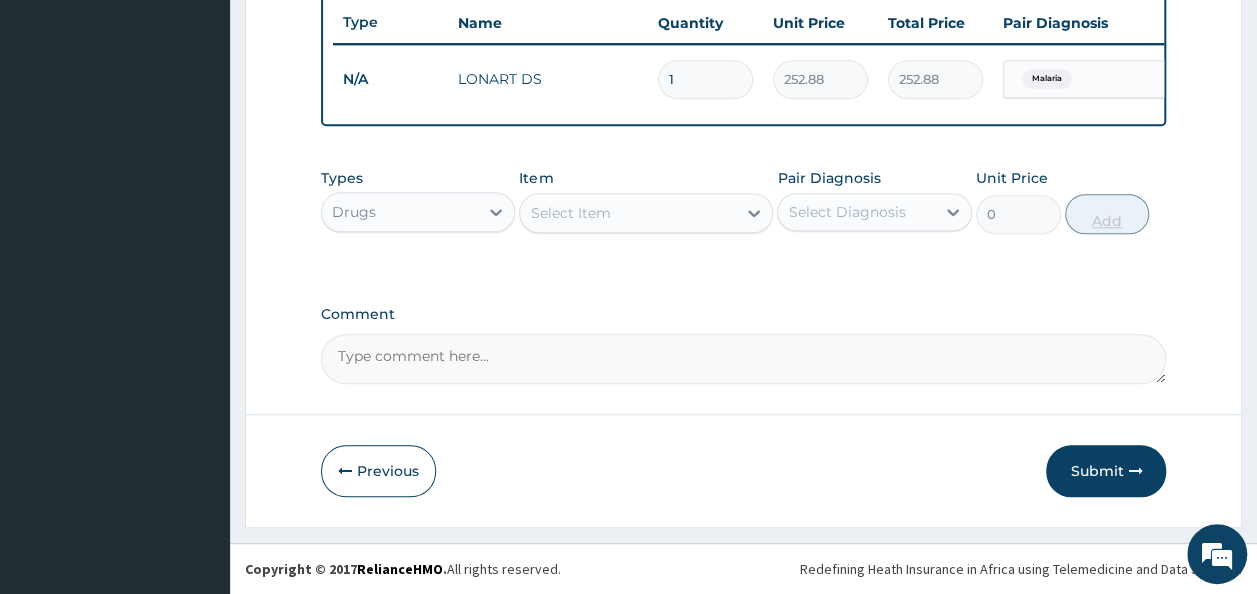 scroll, scrollTop: 765, scrollLeft: 0, axis: vertical 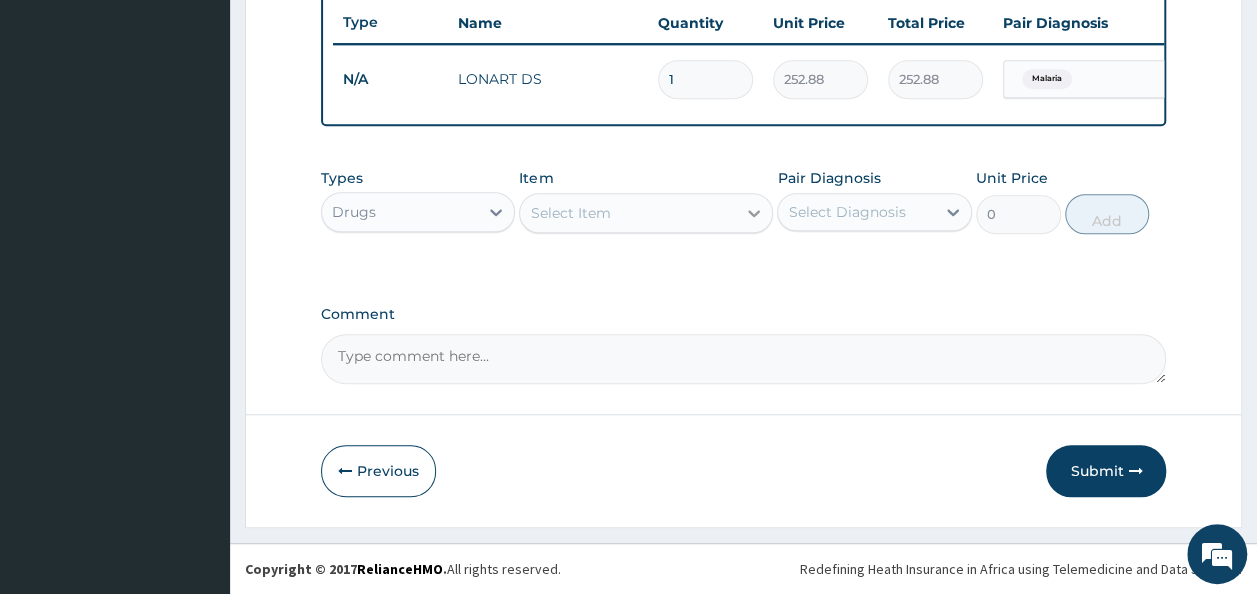 click 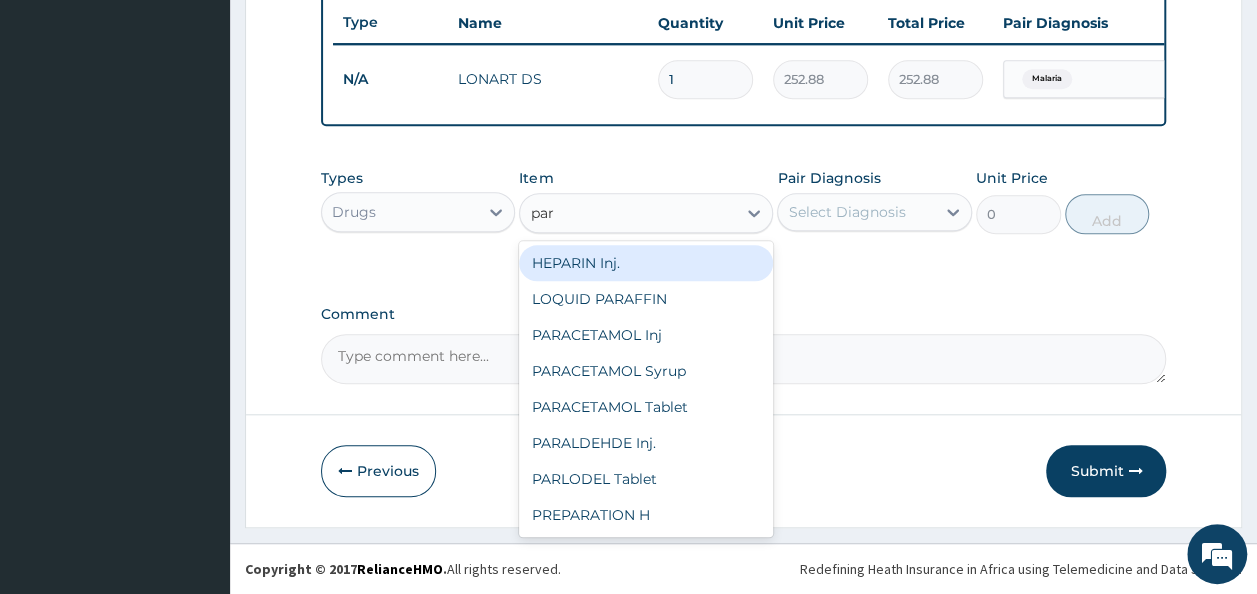 type on "para" 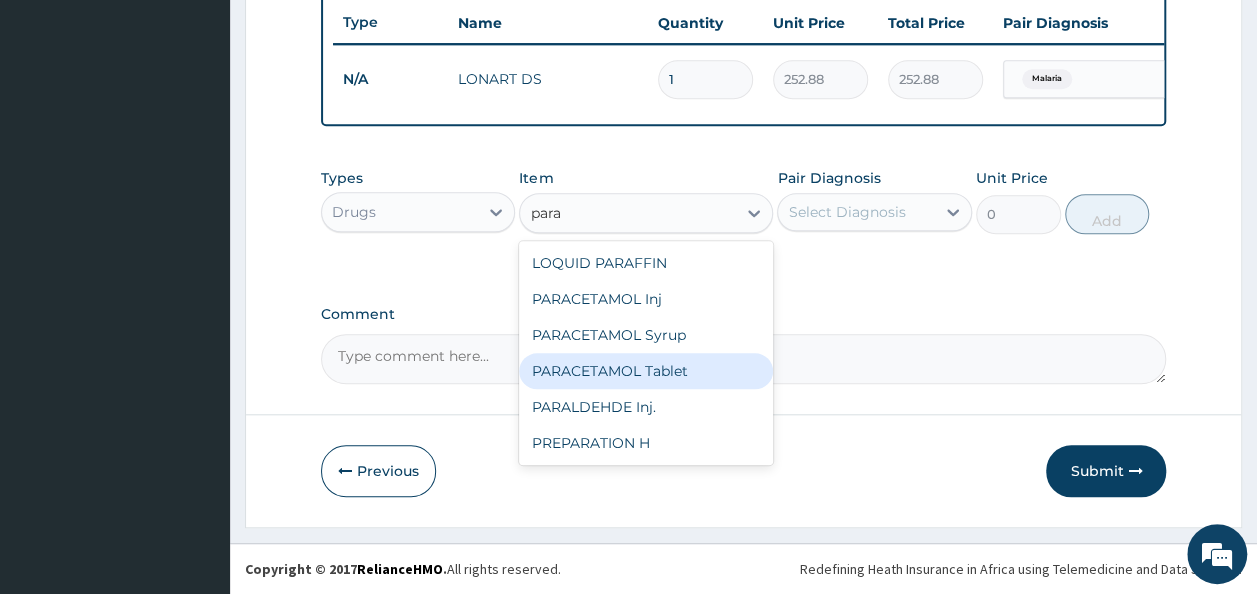 click on "PARACETAMOL Tablet" at bounding box center (646, 371) 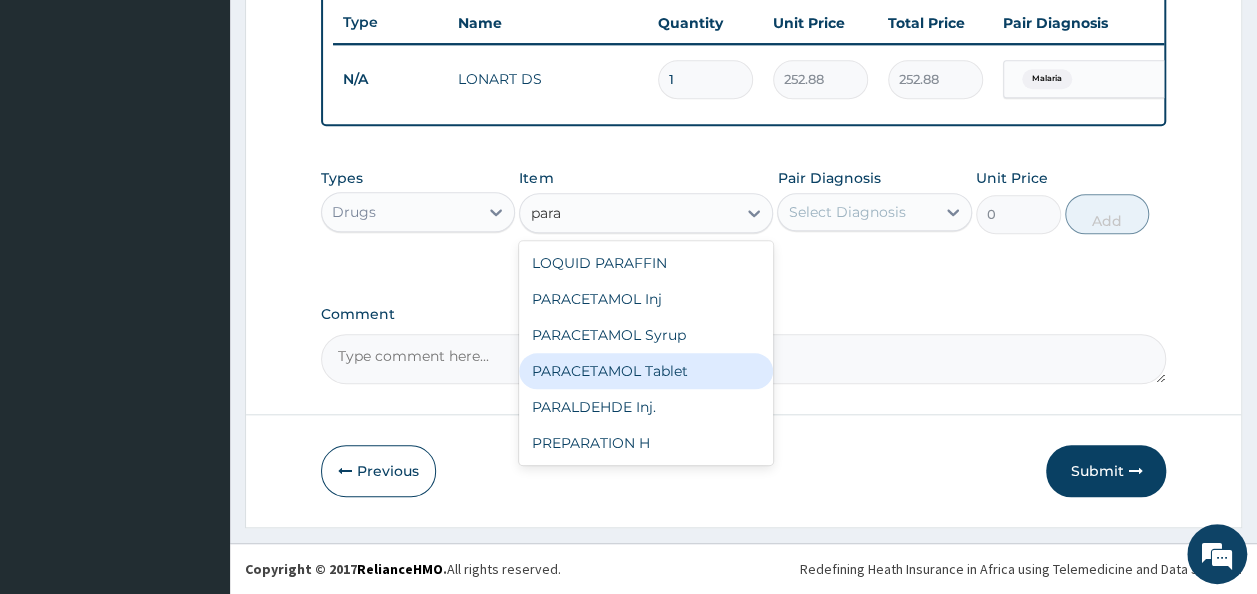 type 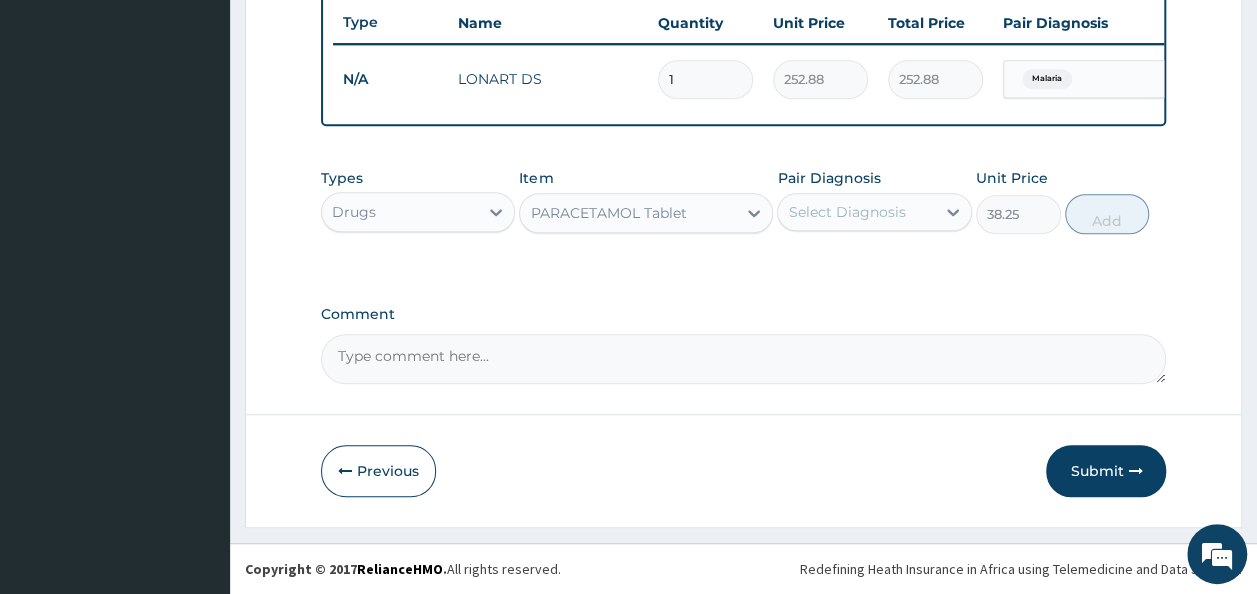 click on "Select Diagnosis" at bounding box center [846, 212] 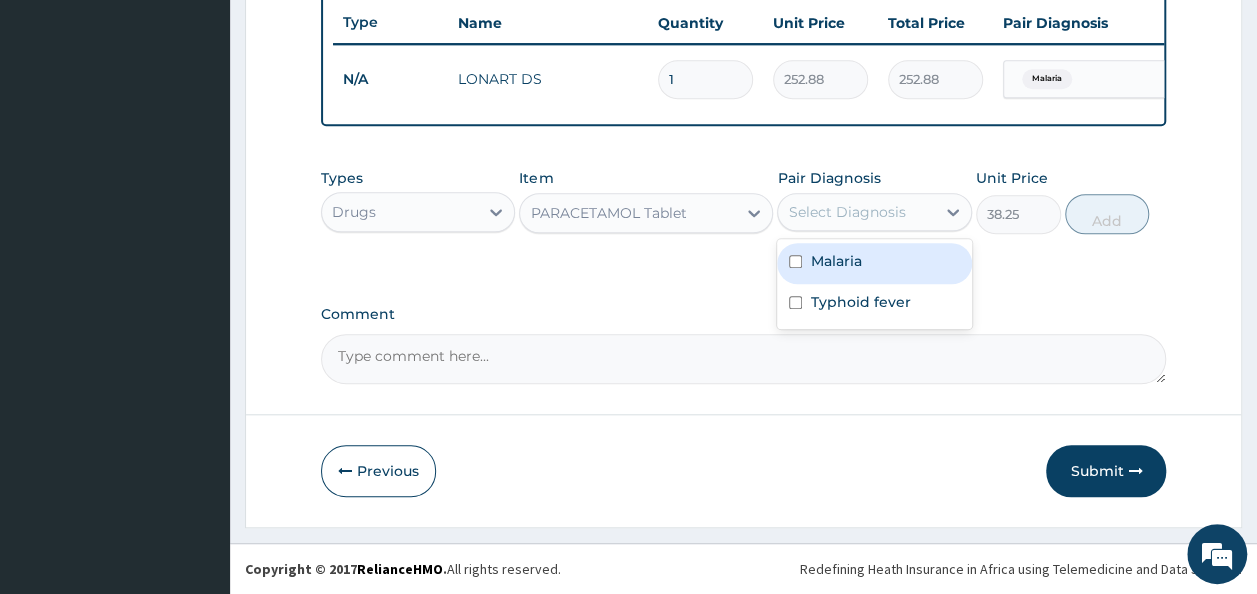 click on "Malaria" at bounding box center (835, 261) 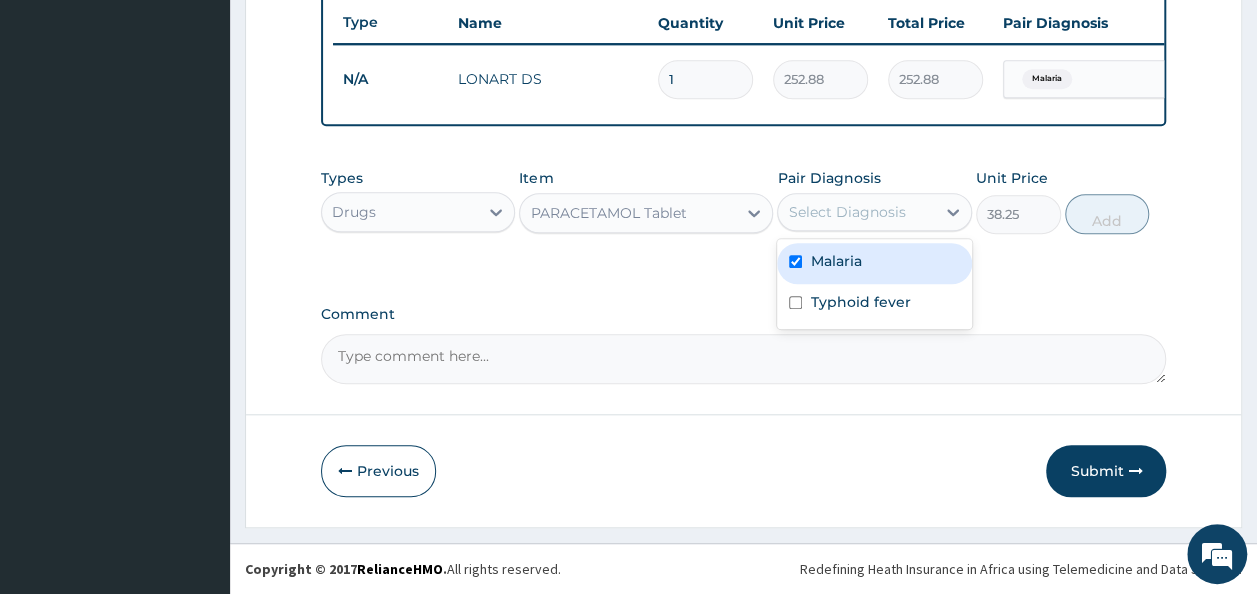 checkbox on "true" 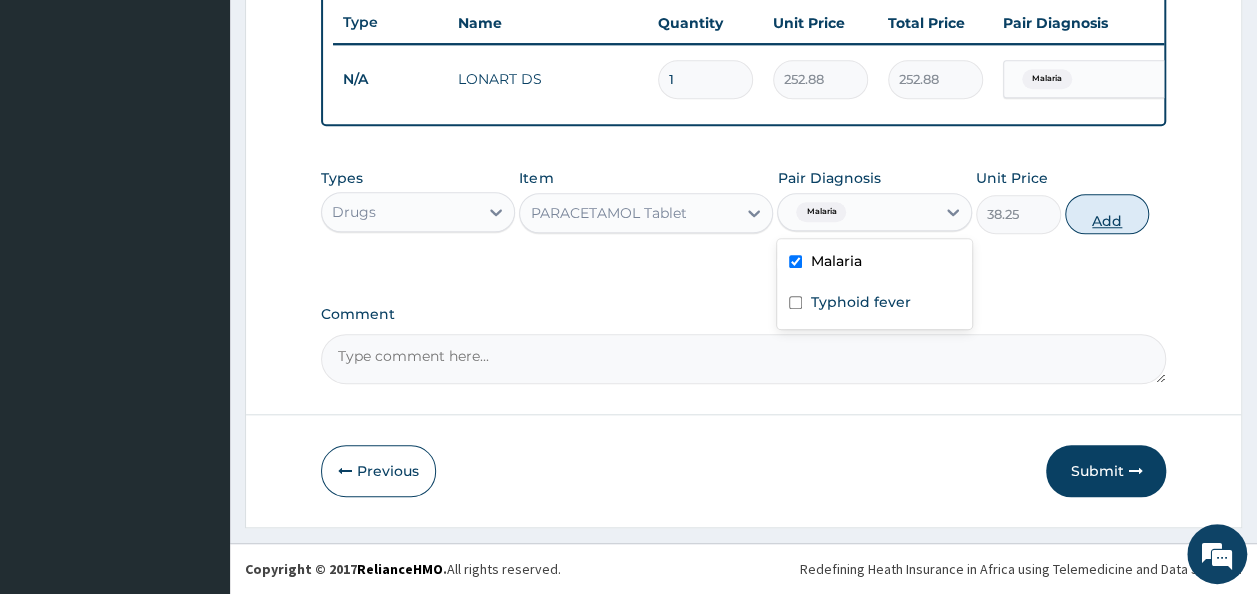 click on "Add" at bounding box center [1107, 214] 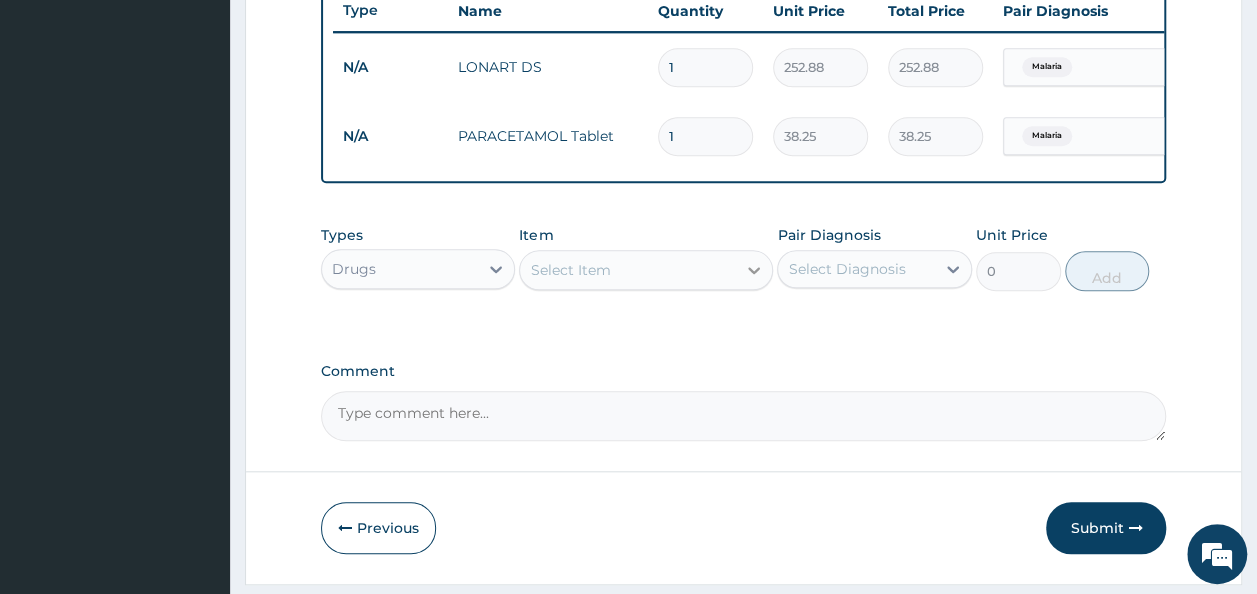 click 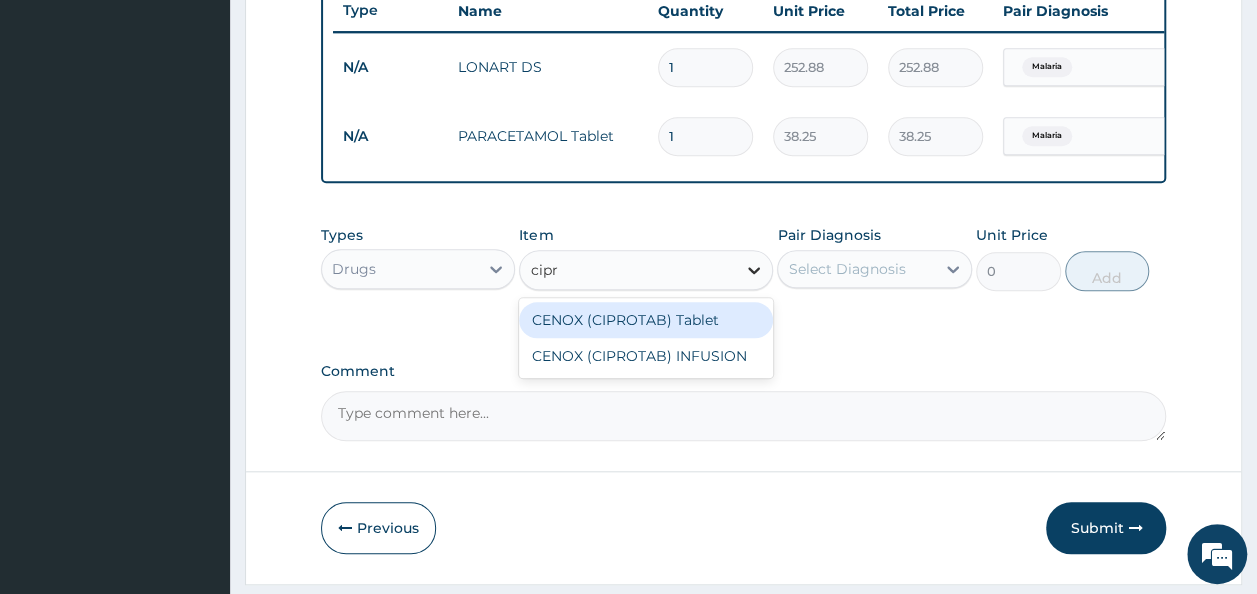 type on "cipro" 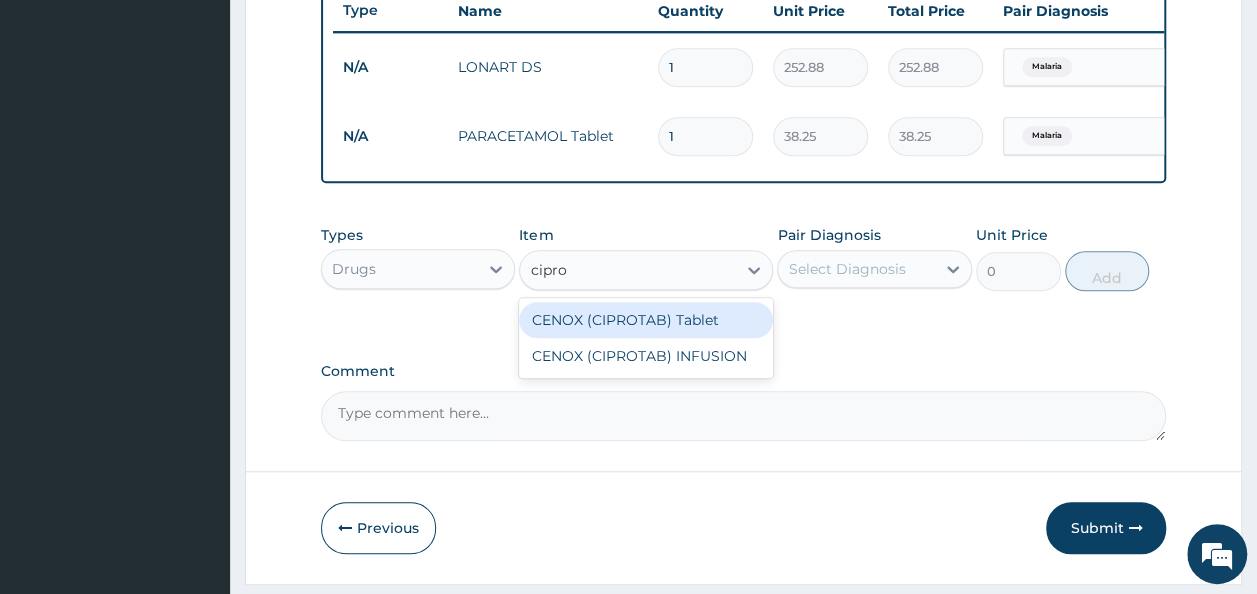 click on "CENOX  (CIPROTAB) Tablet" at bounding box center (646, 320) 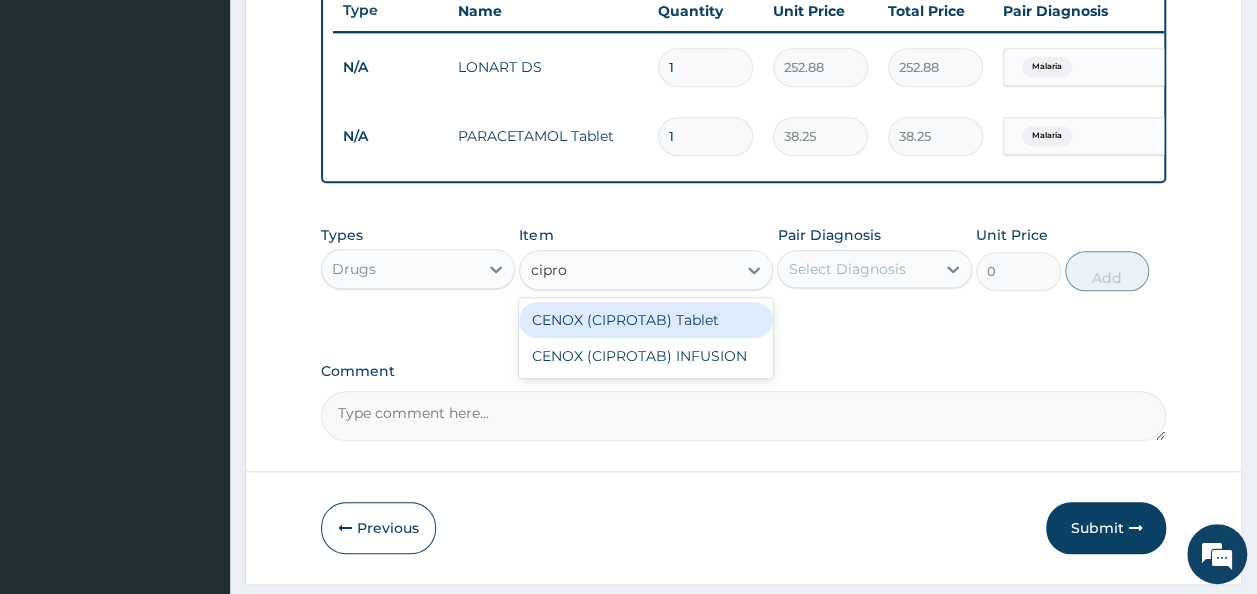 type 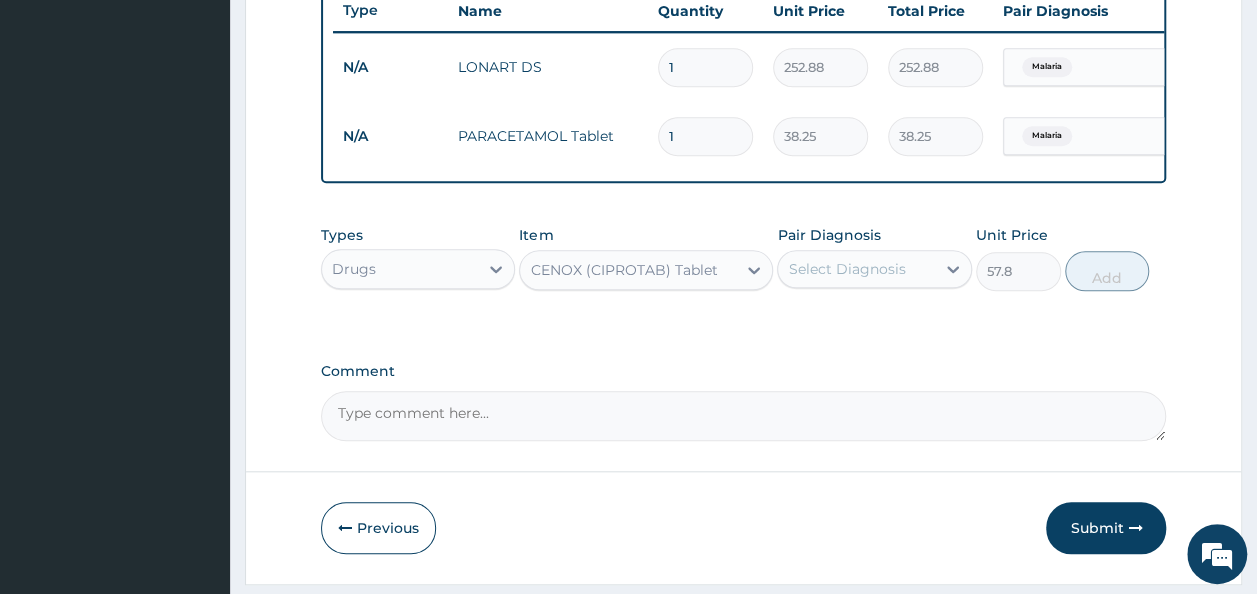 click on "Select Diagnosis" at bounding box center [856, 269] 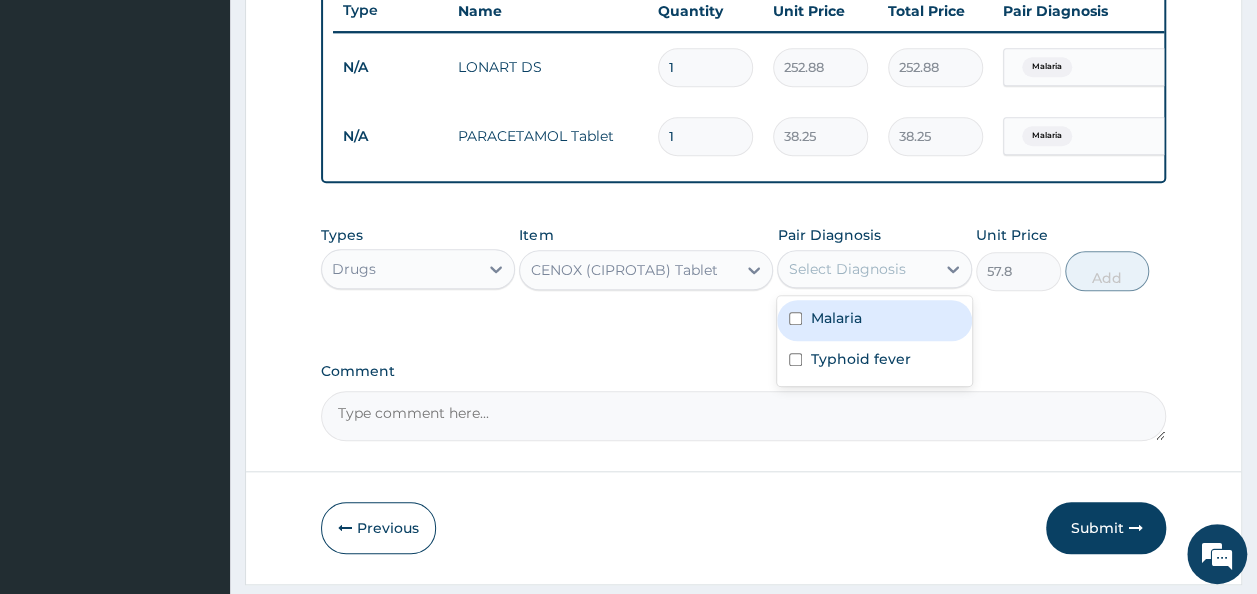 click on "Typhoid fever" at bounding box center (860, 359) 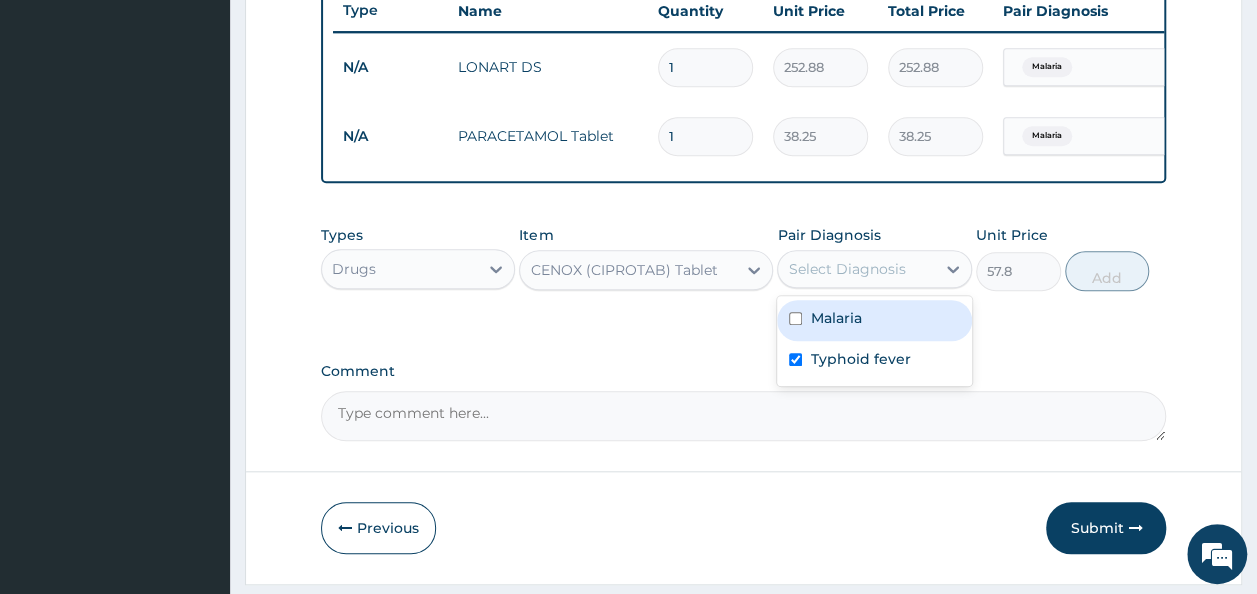 checkbox on "true" 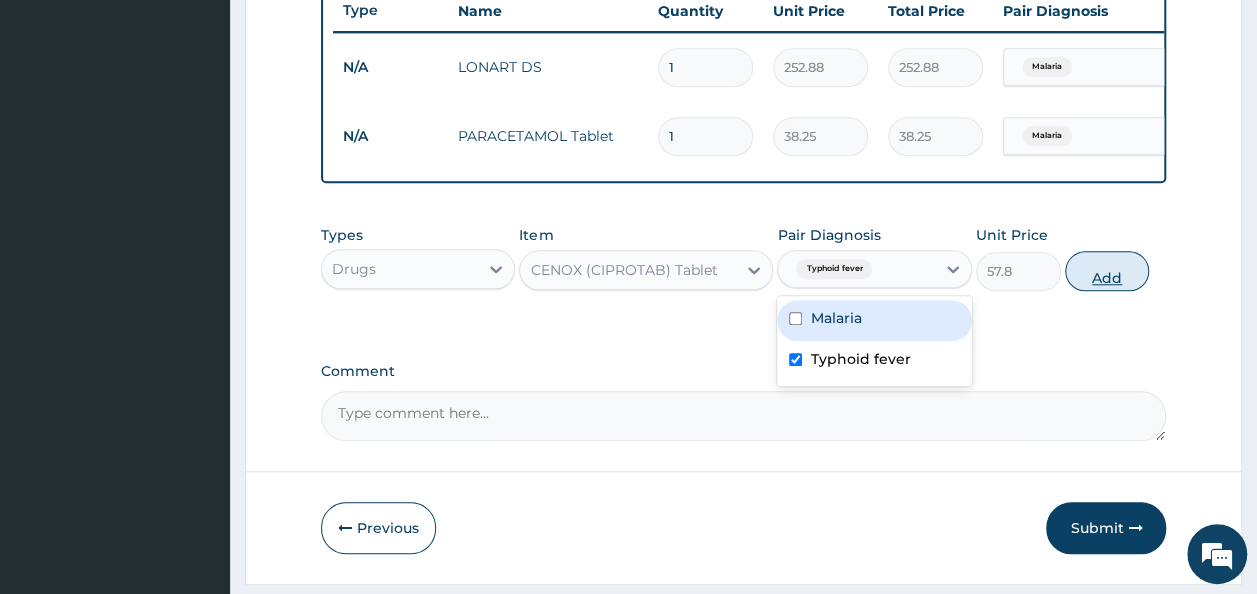 click on "Add" at bounding box center [1107, 271] 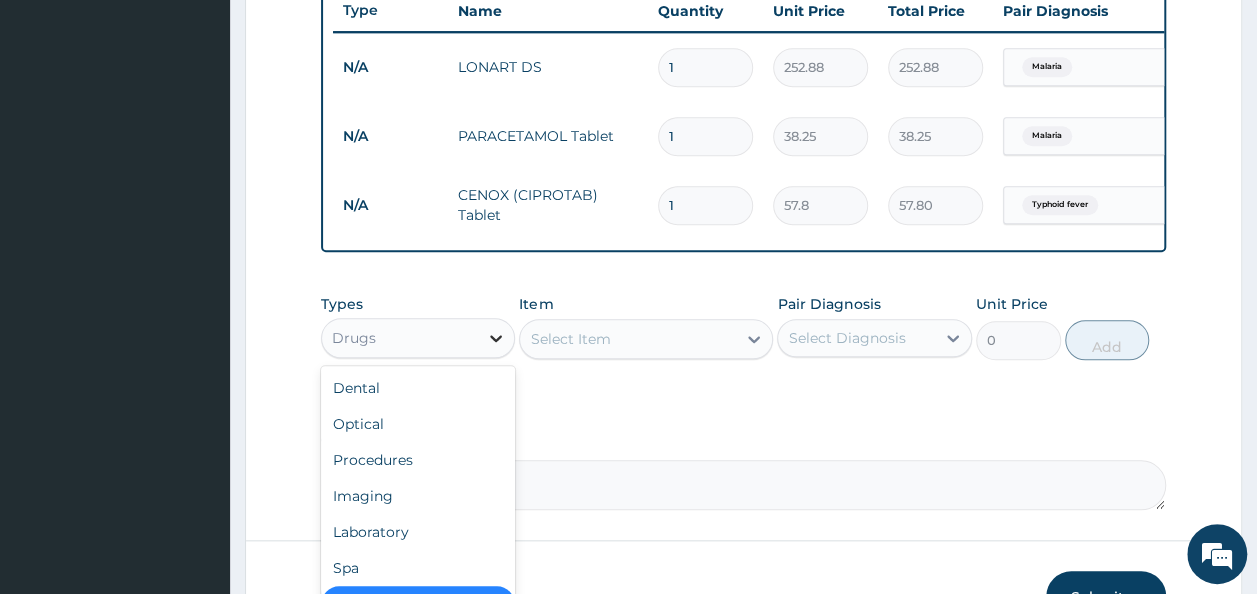 click at bounding box center [496, 338] 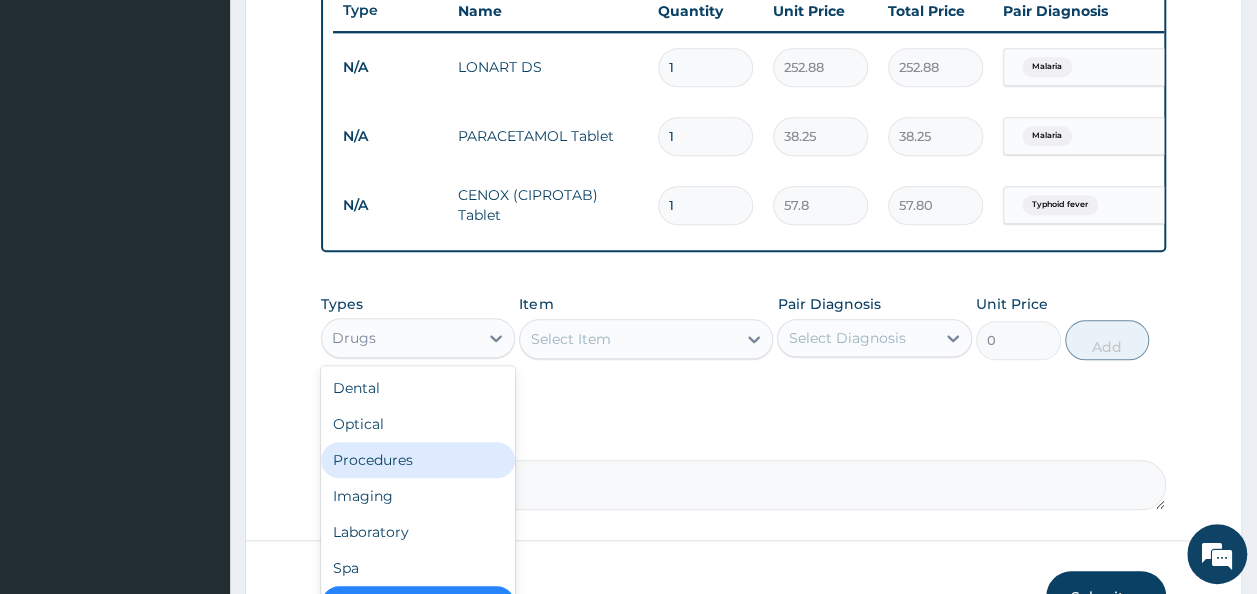 click on "Procedures" at bounding box center (418, 460) 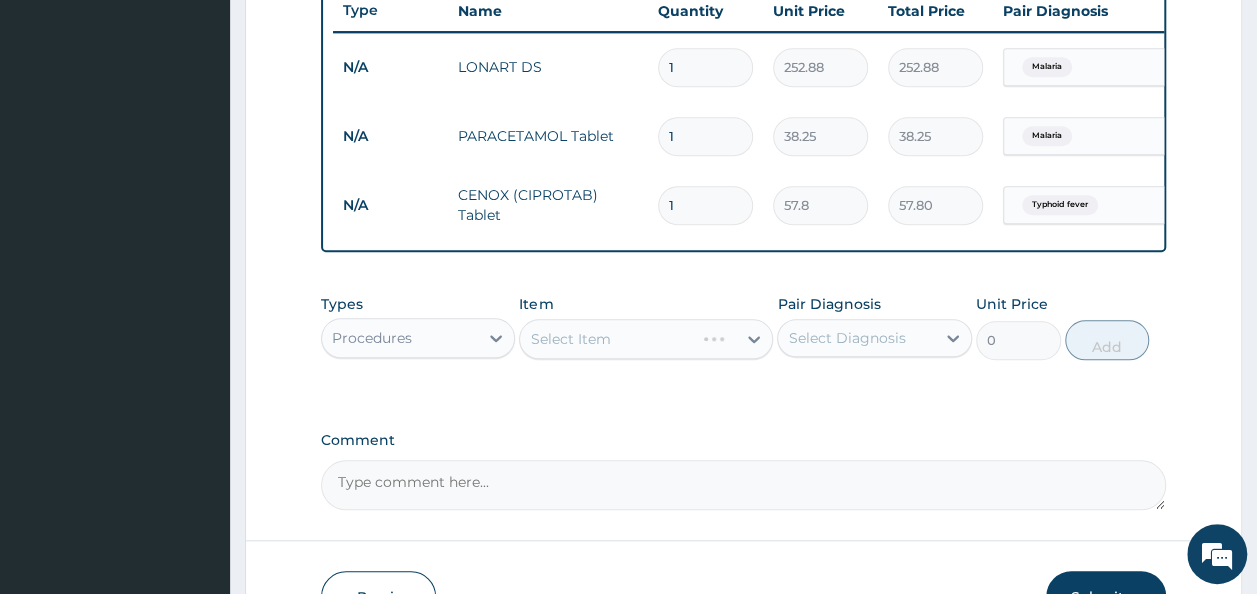 click on "Select Item" at bounding box center [646, 339] 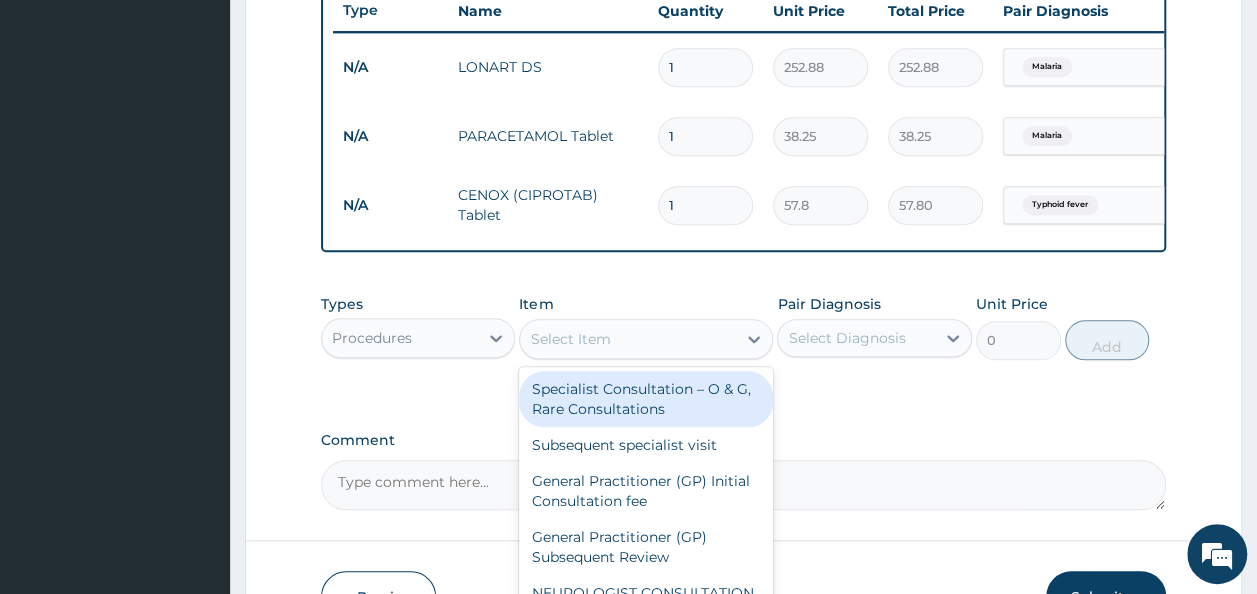 click on "Select Item" at bounding box center (628, 339) 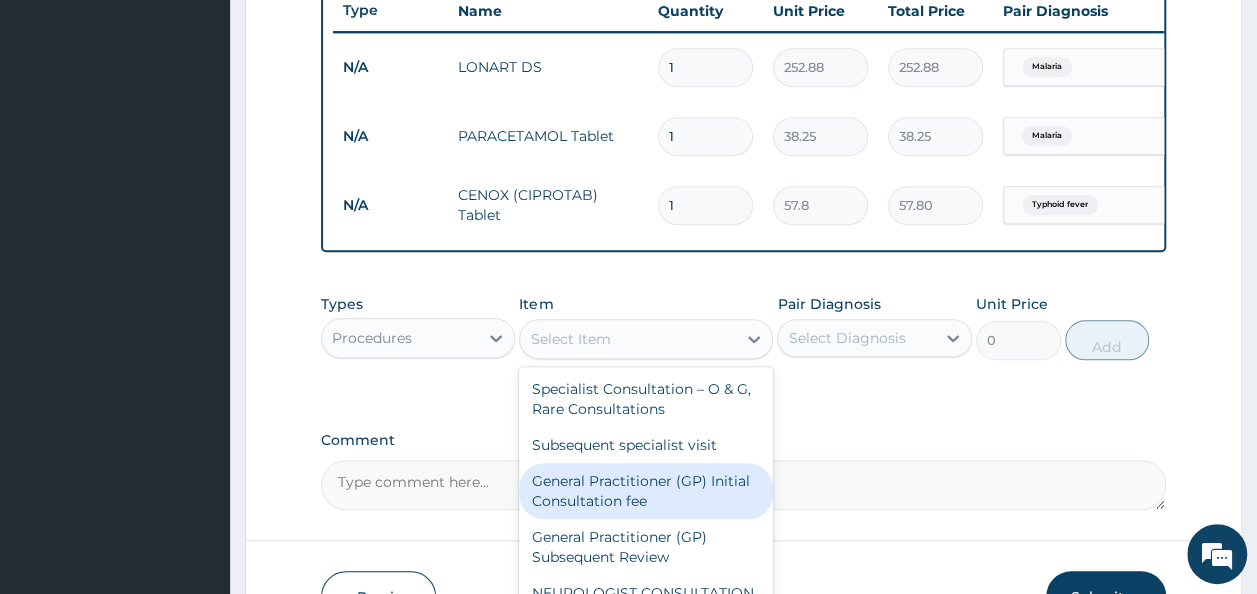 click on "General Practitioner (GP) Initial Consultation fee" at bounding box center [646, 491] 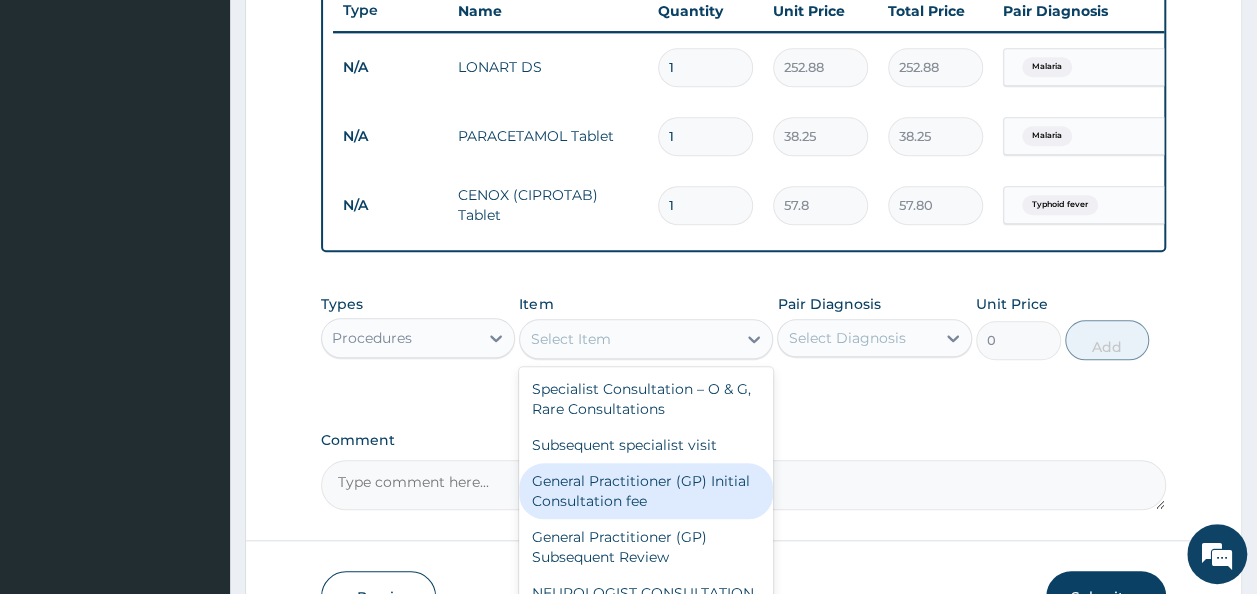 type on "2975" 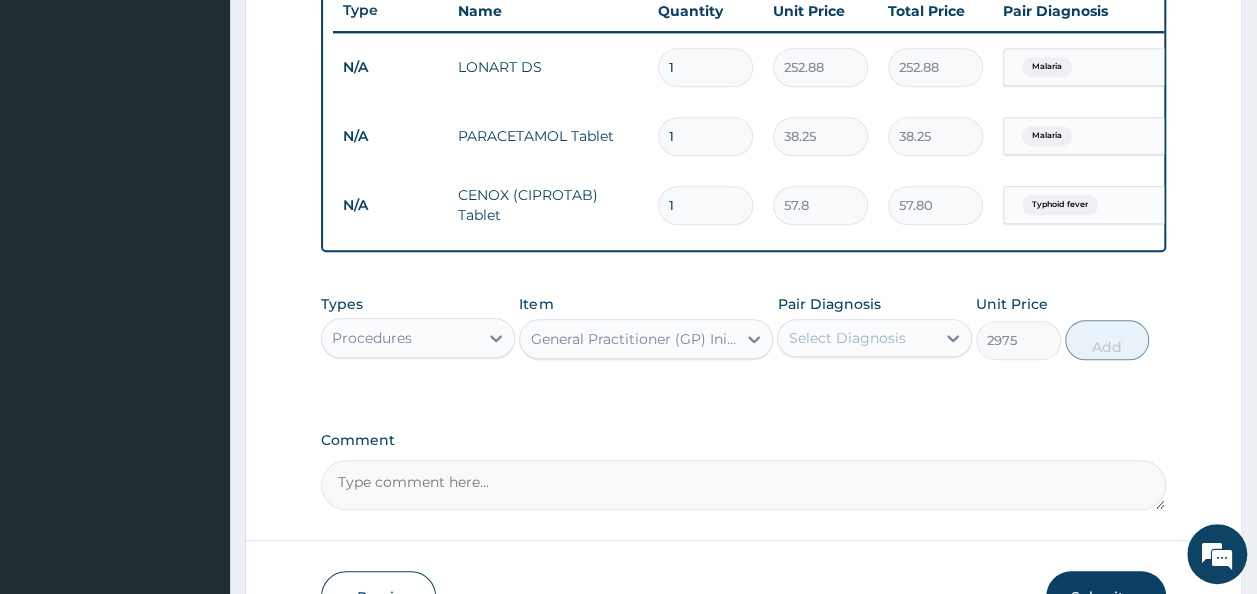 click on "Select Diagnosis" at bounding box center [856, 338] 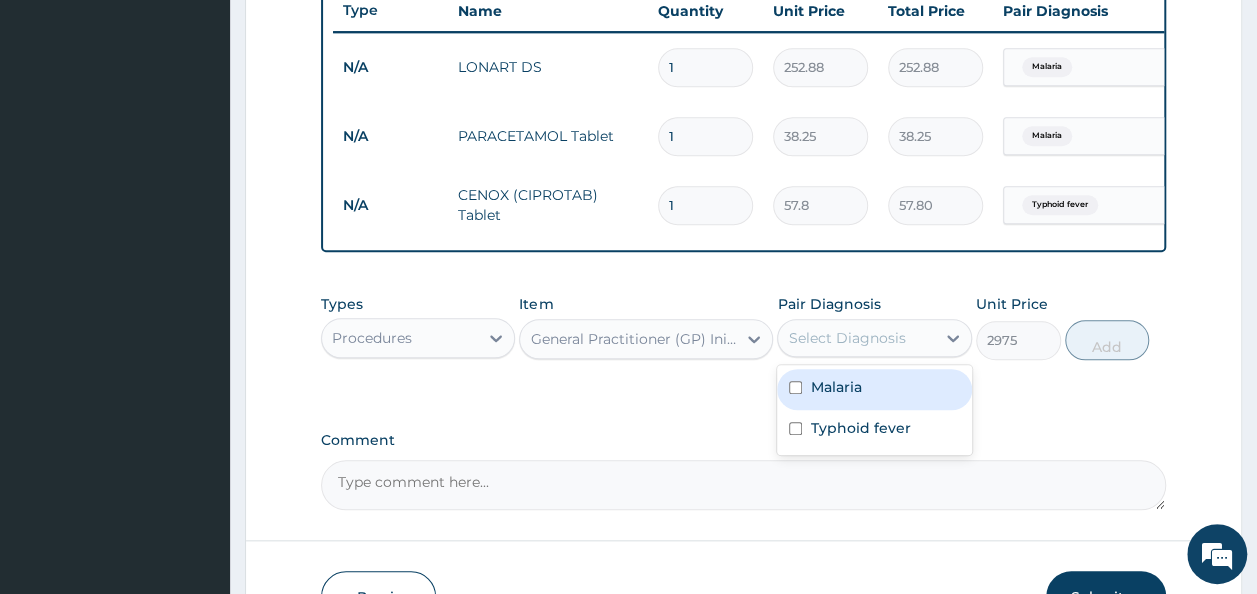 click on "Malaria" at bounding box center (874, 389) 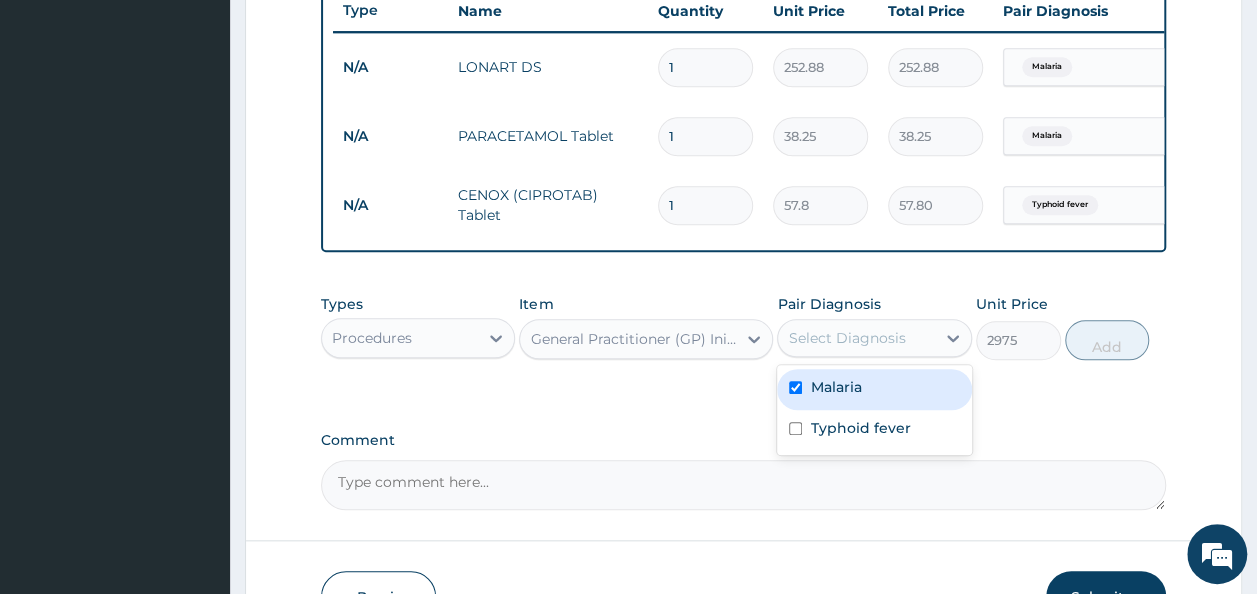 checkbox on "true" 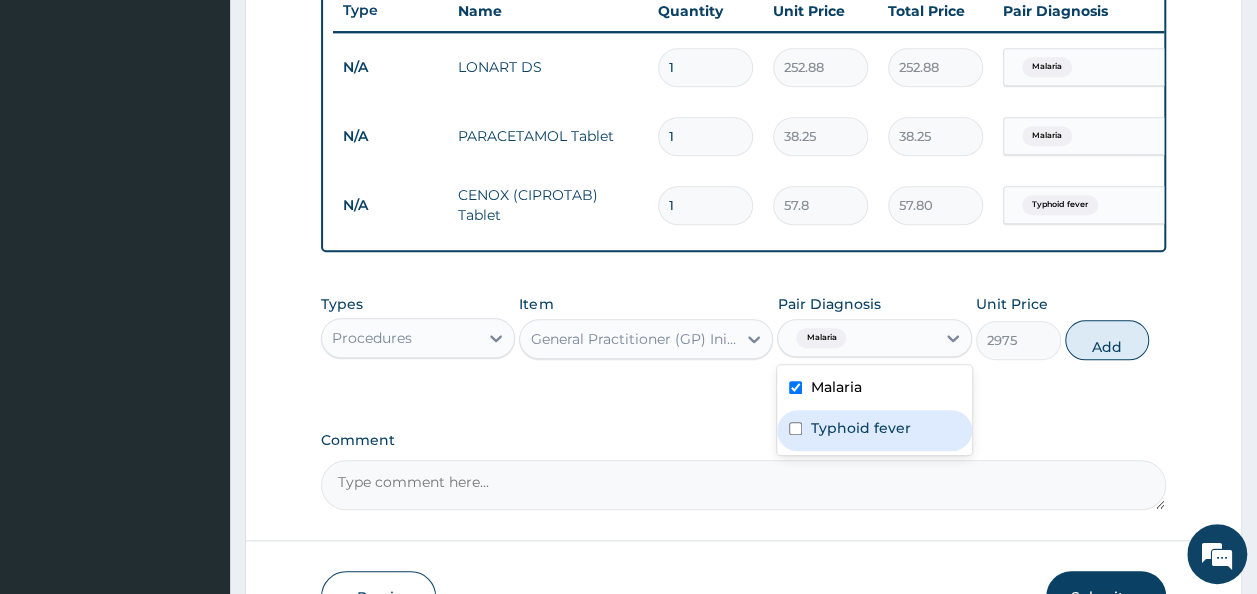 click on "Typhoid fever" at bounding box center [874, 430] 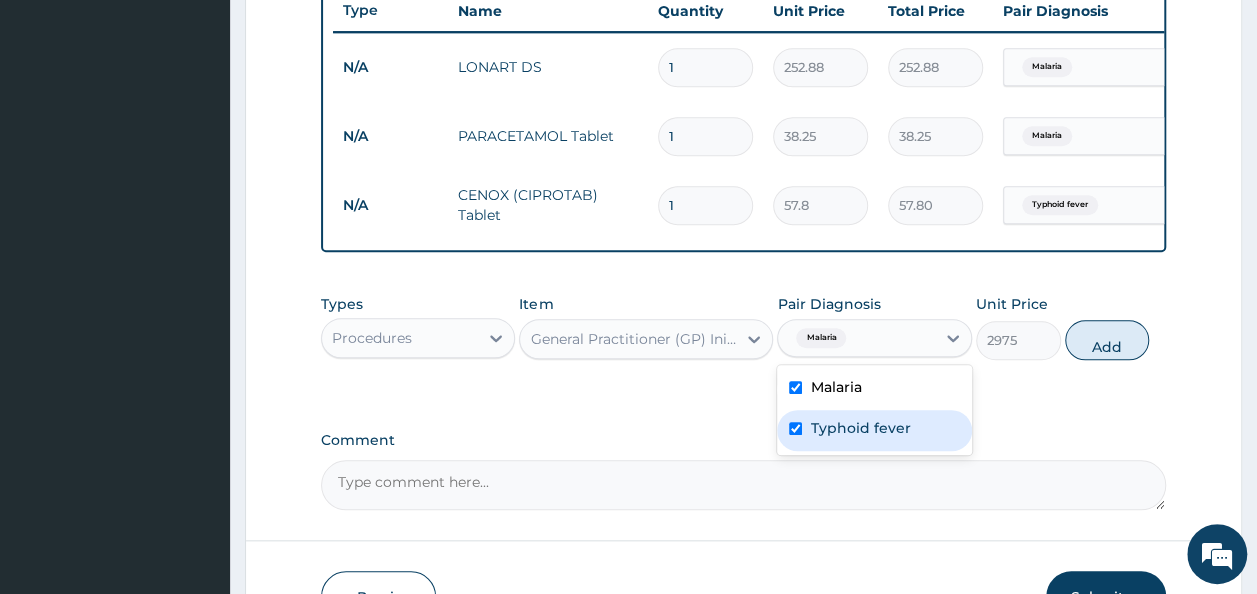 checkbox on "true" 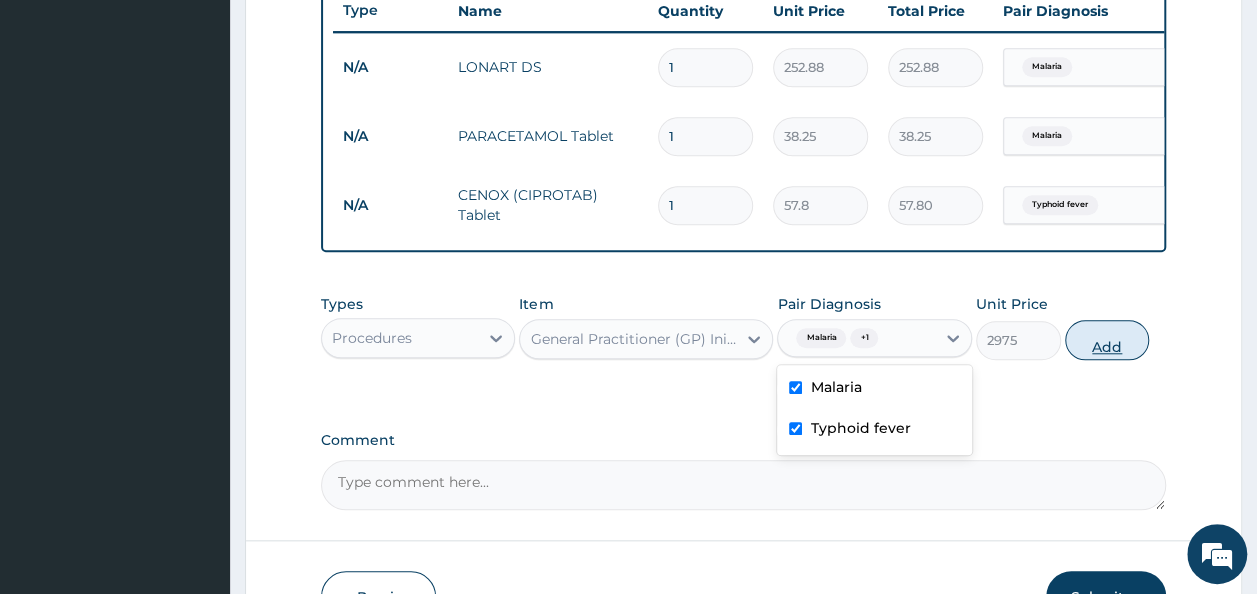 click on "Add" at bounding box center (1107, 340) 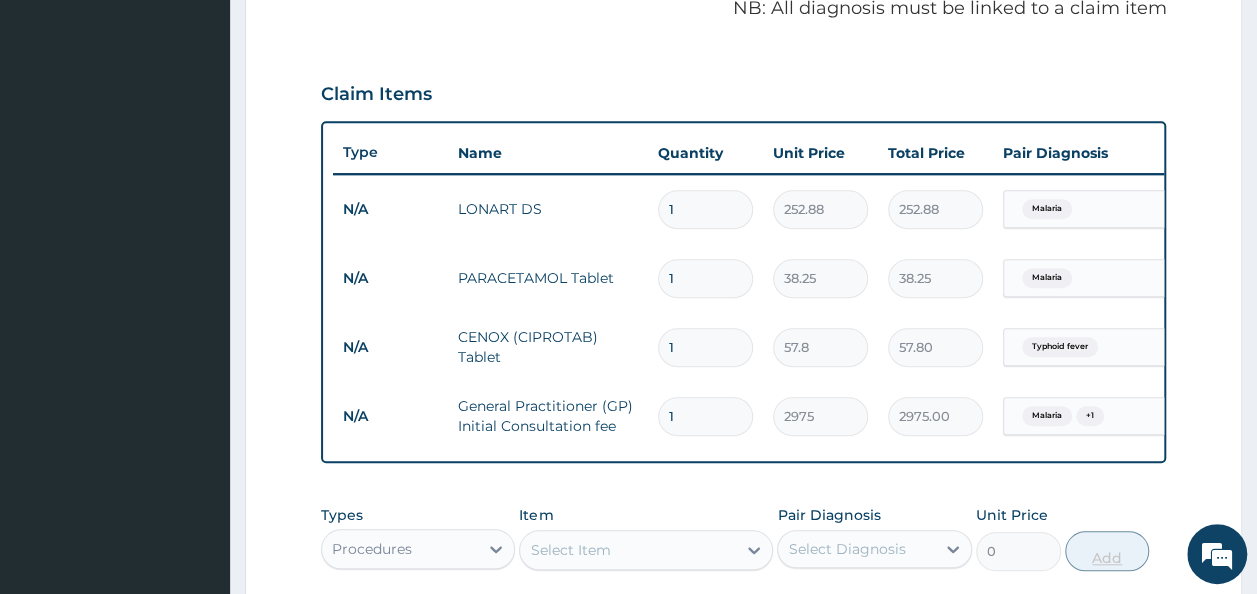 scroll, scrollTop: 593, scrollLeft: 0, axis: vertical 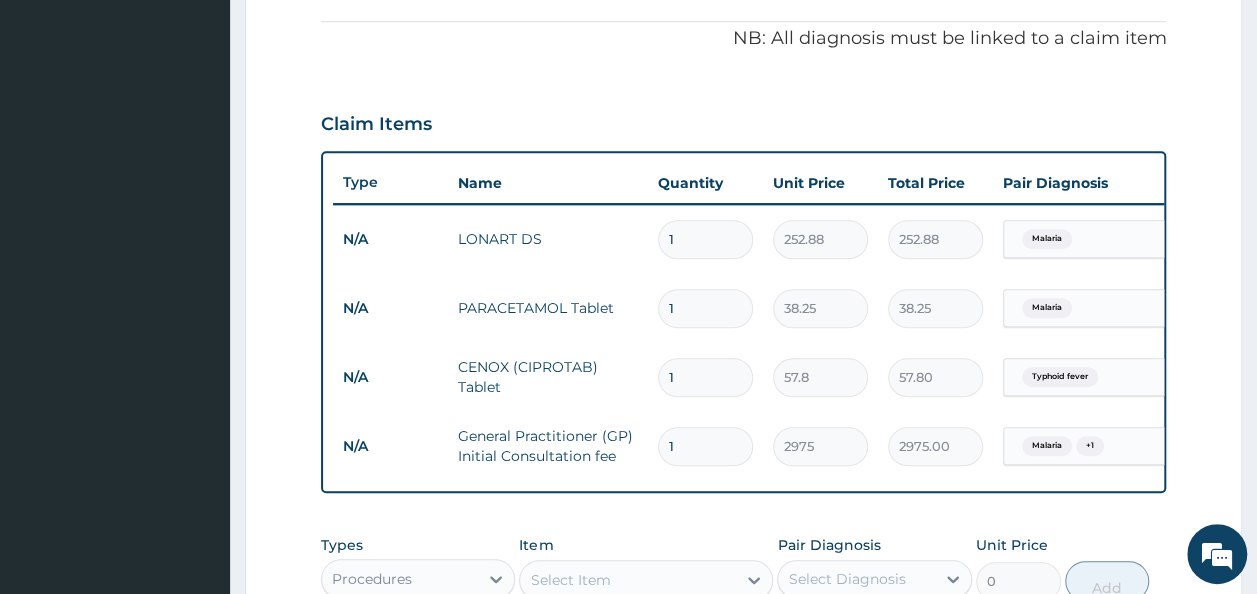 click on "1" at bounding box center (705, 239) 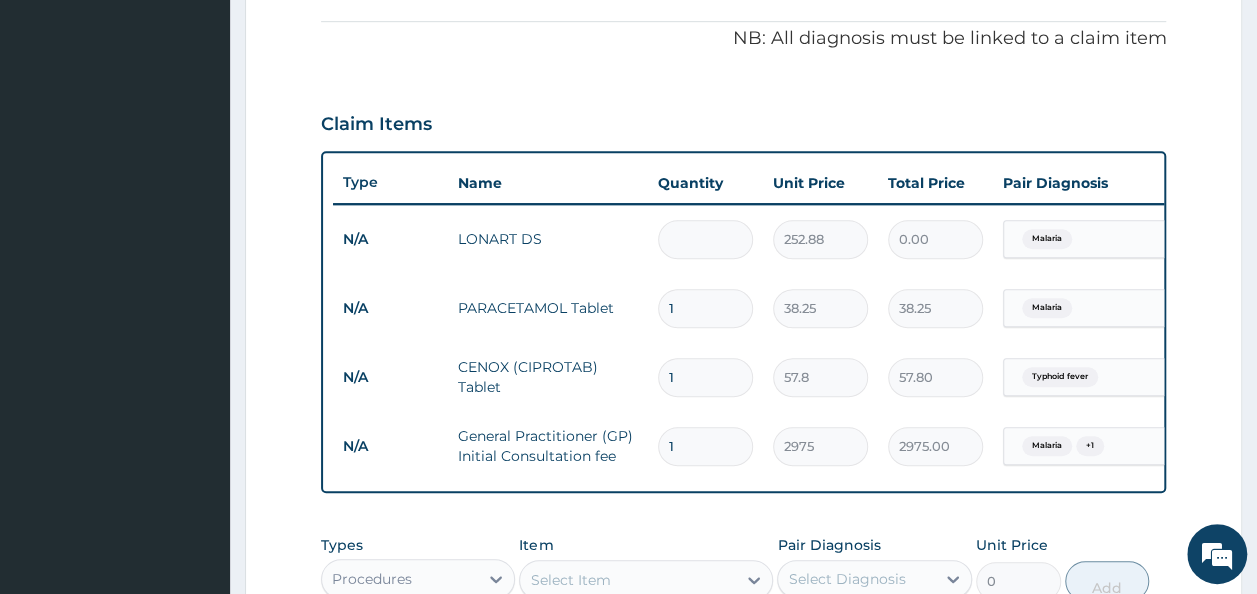 type on "6" 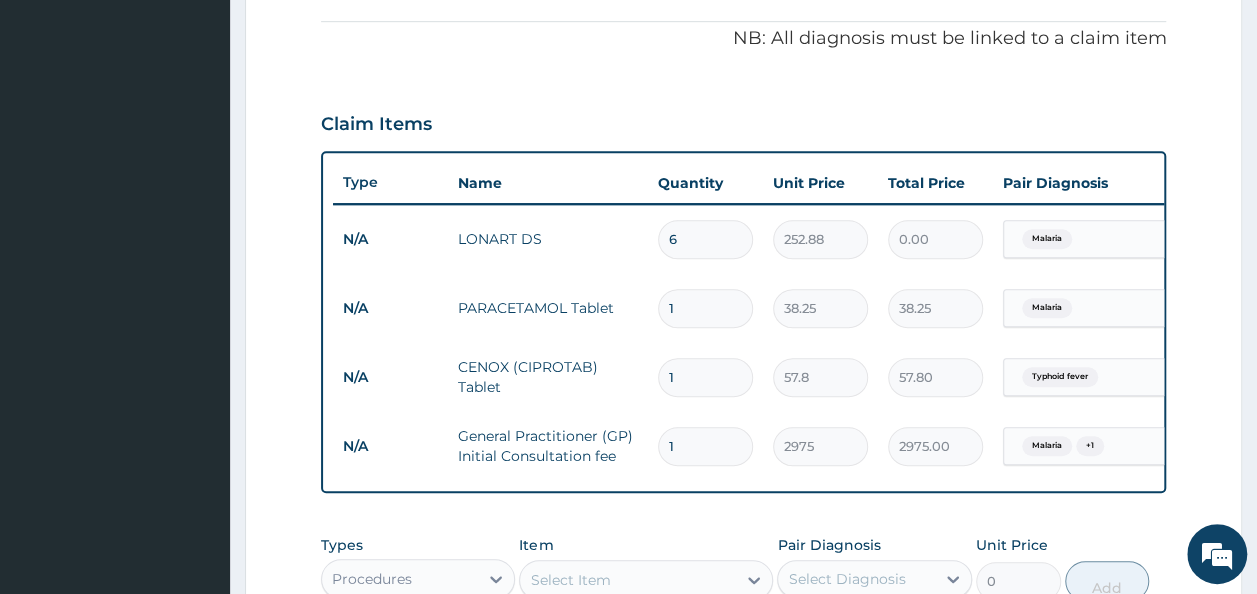 type on "1517.28" 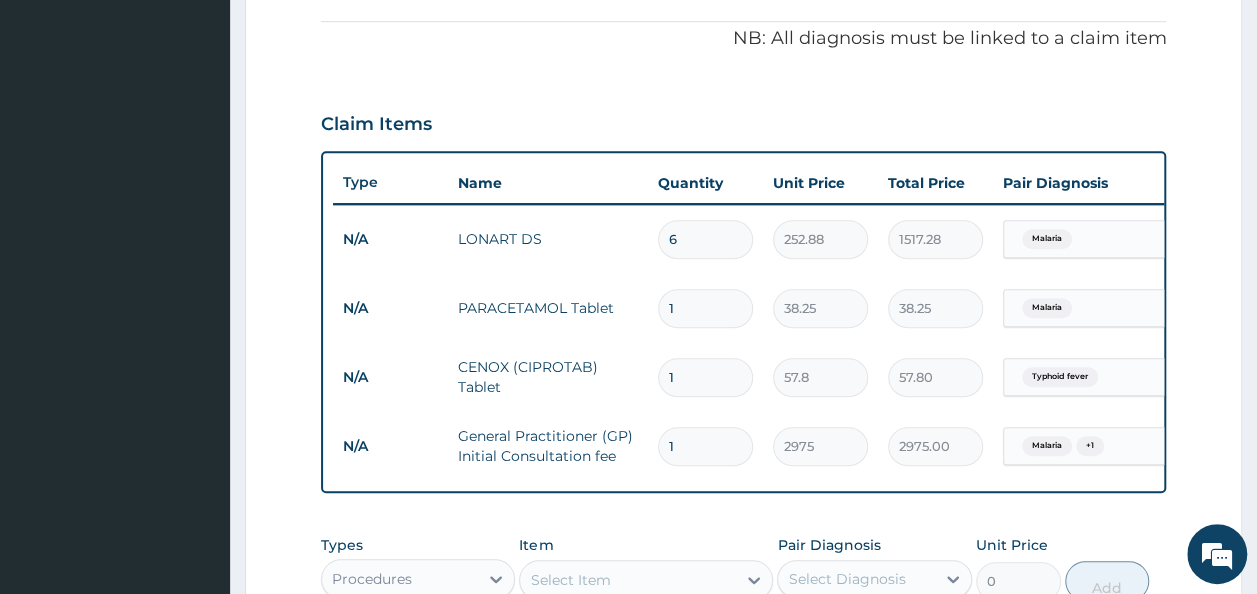 type on "6" 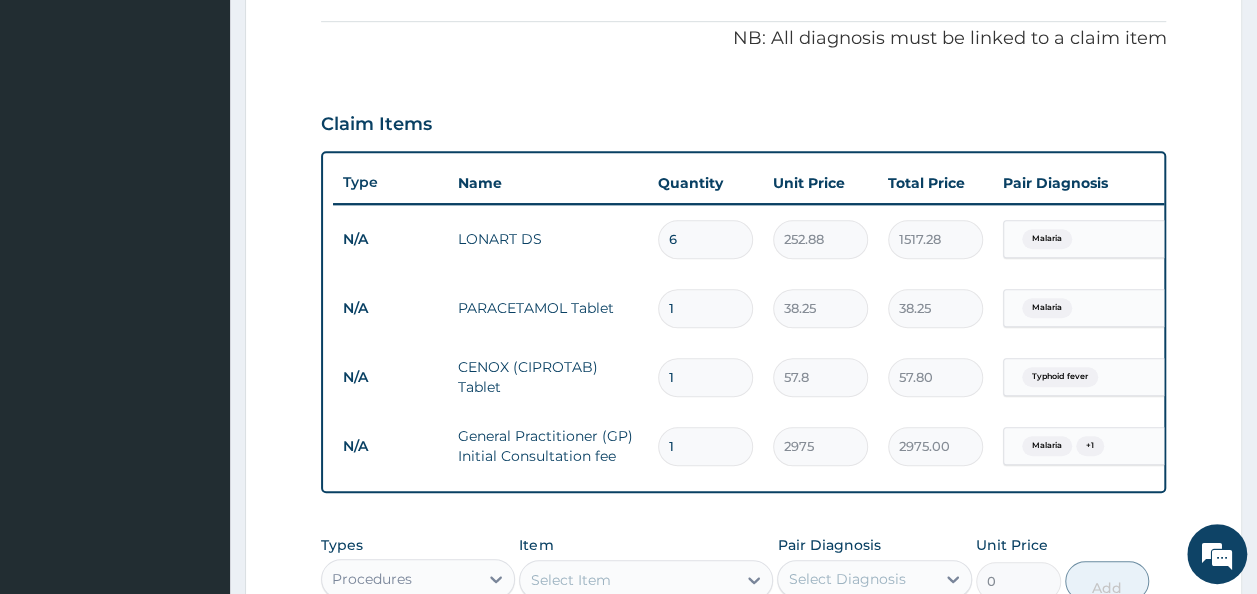 click on "1" at bounding box center (705, 308) 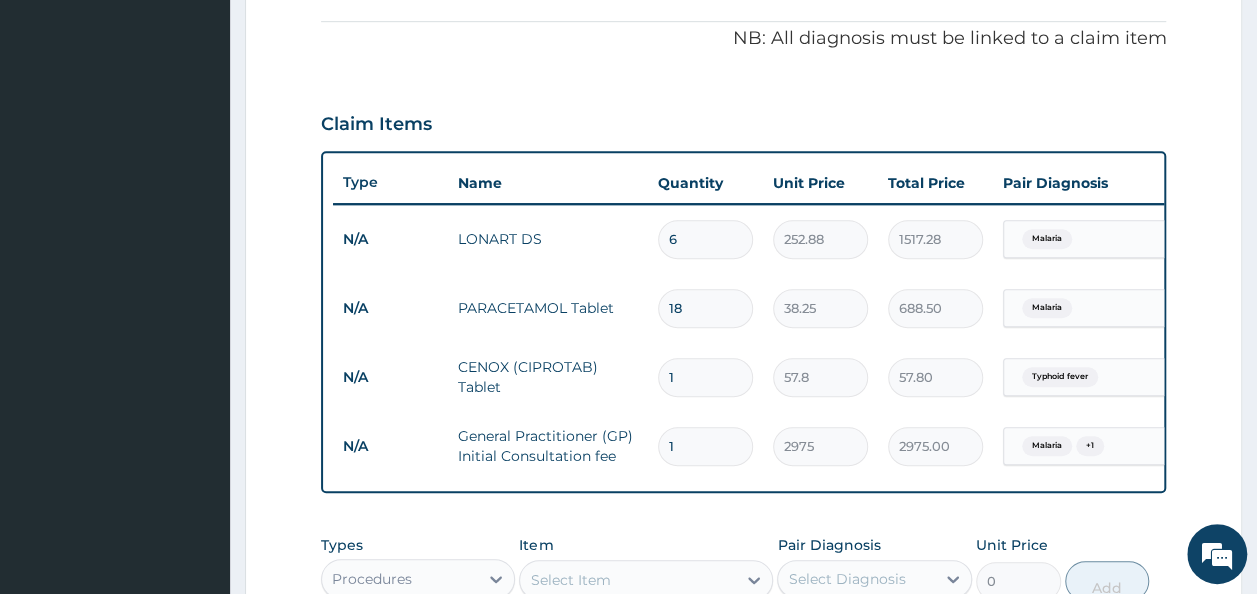 type on "18" 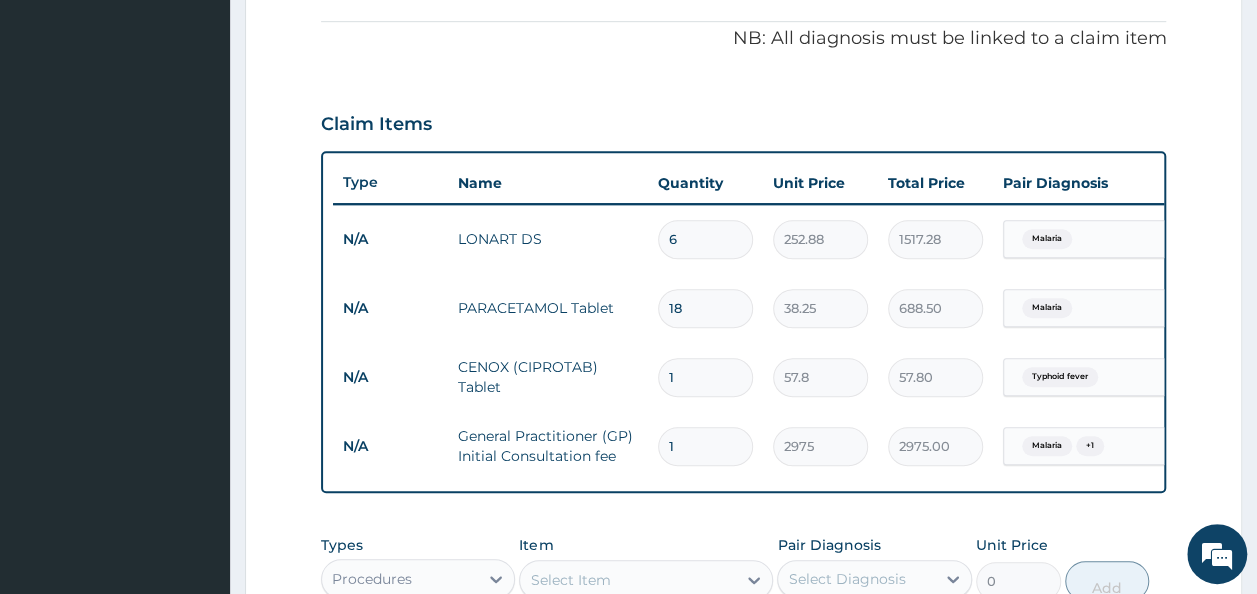 click on "1" at bounding box center [705, 377] 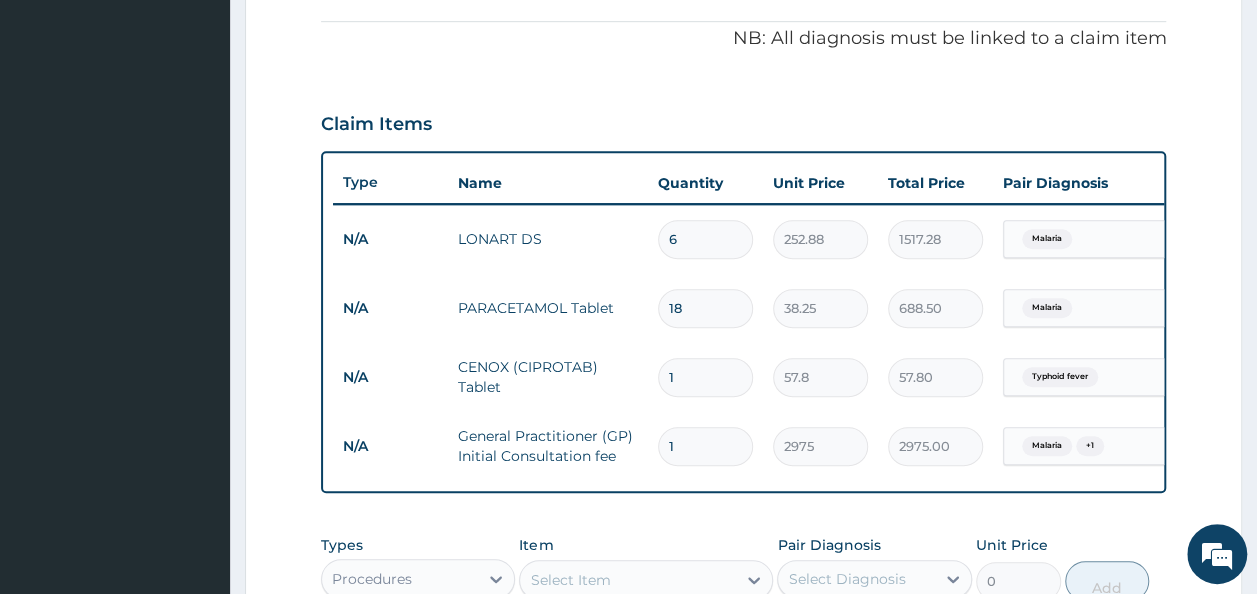 type on "10" 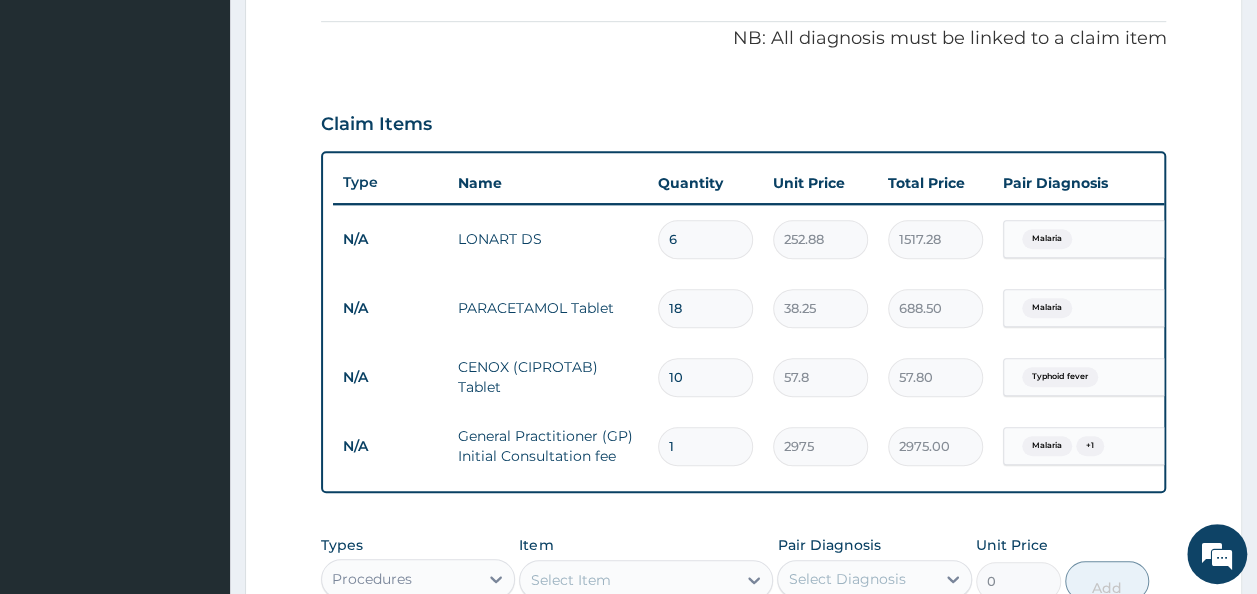 type on "578.00" 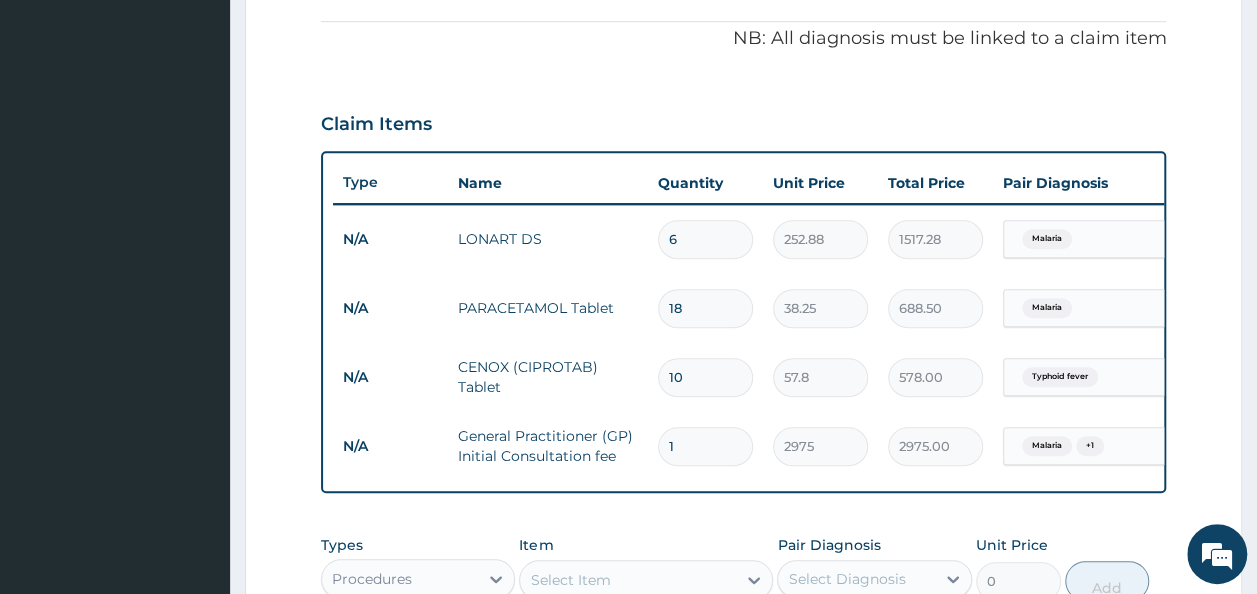 type on "10" 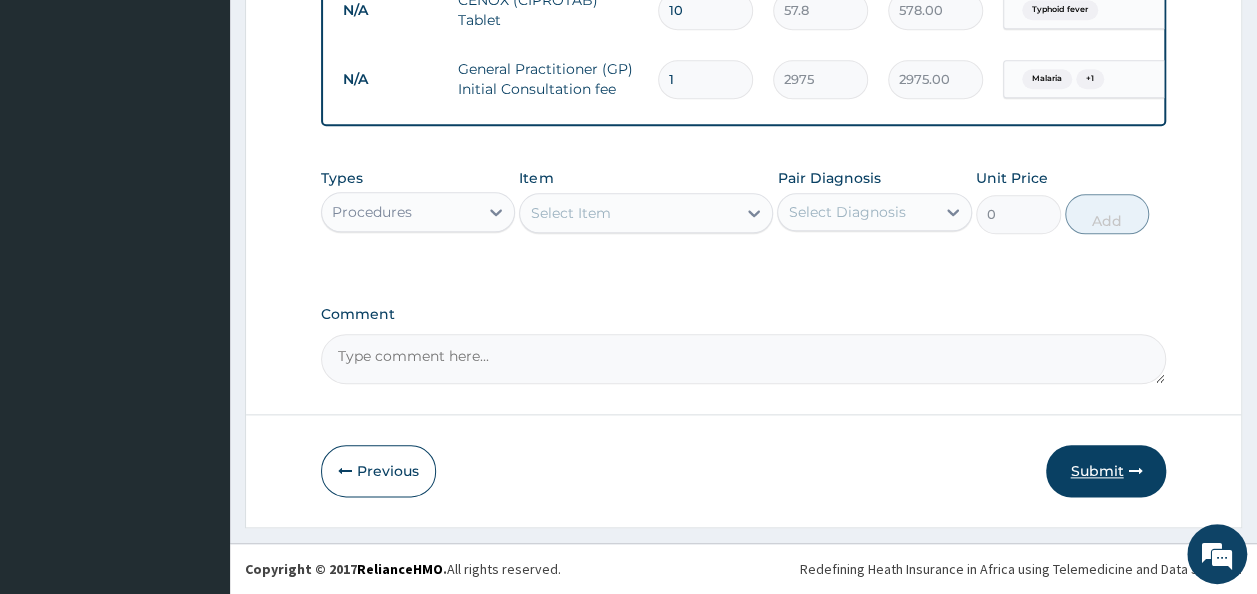 click on "Submit" at bounding box center [1106, 471] 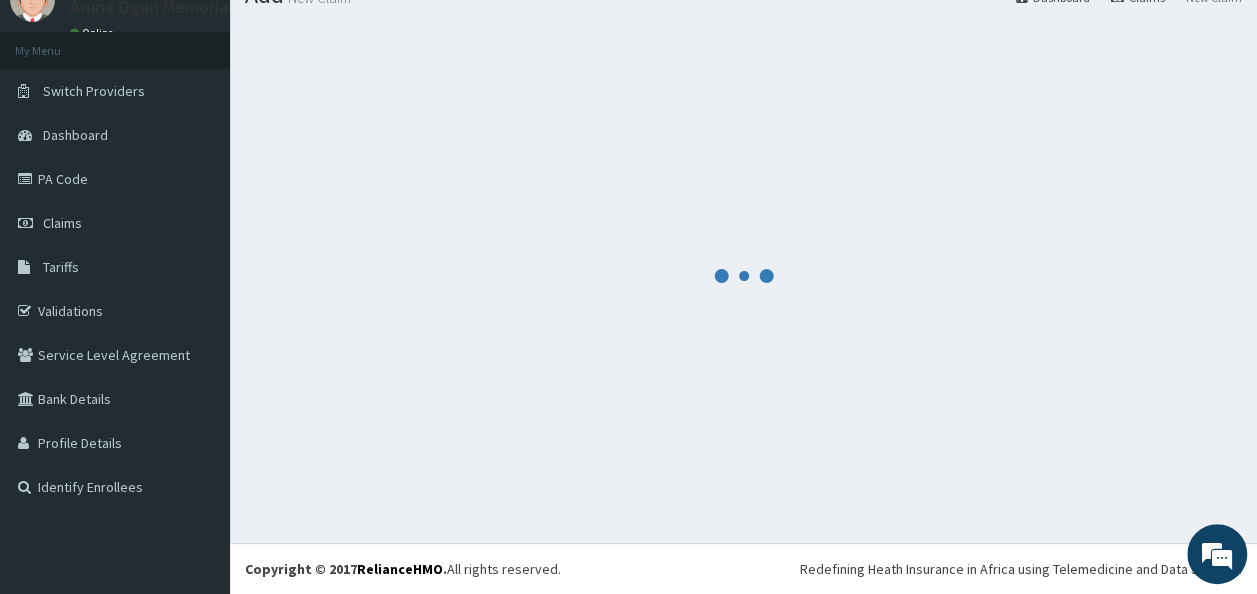 scroll, scrollTop: 82, scrollLeft: 0, axis: vertical 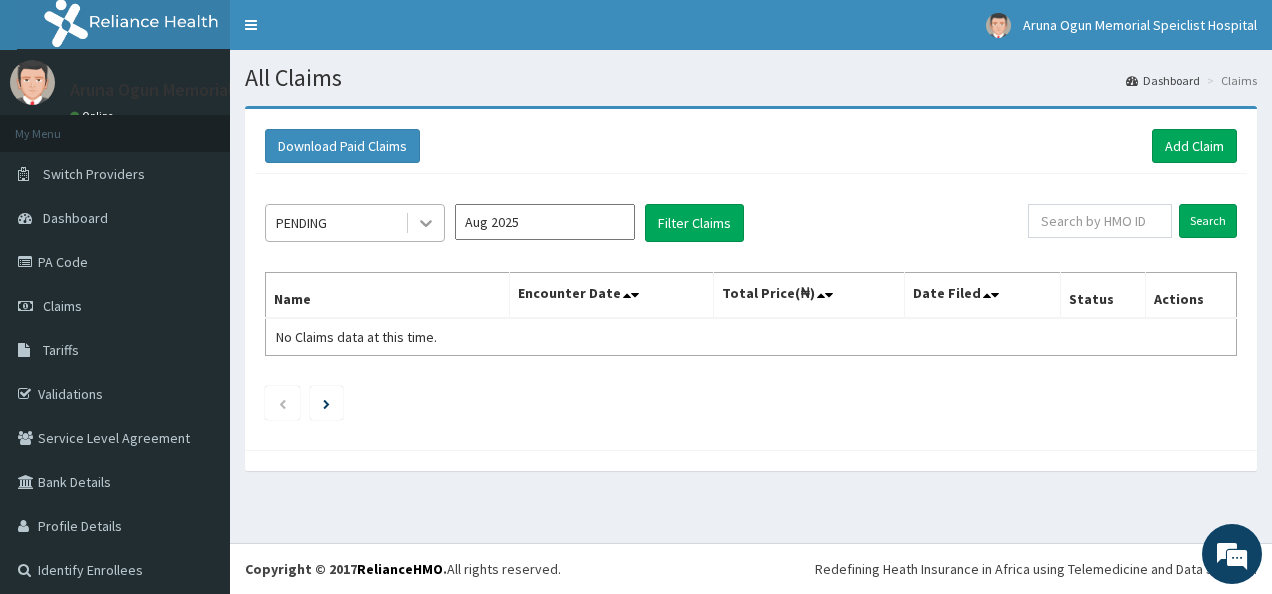 click 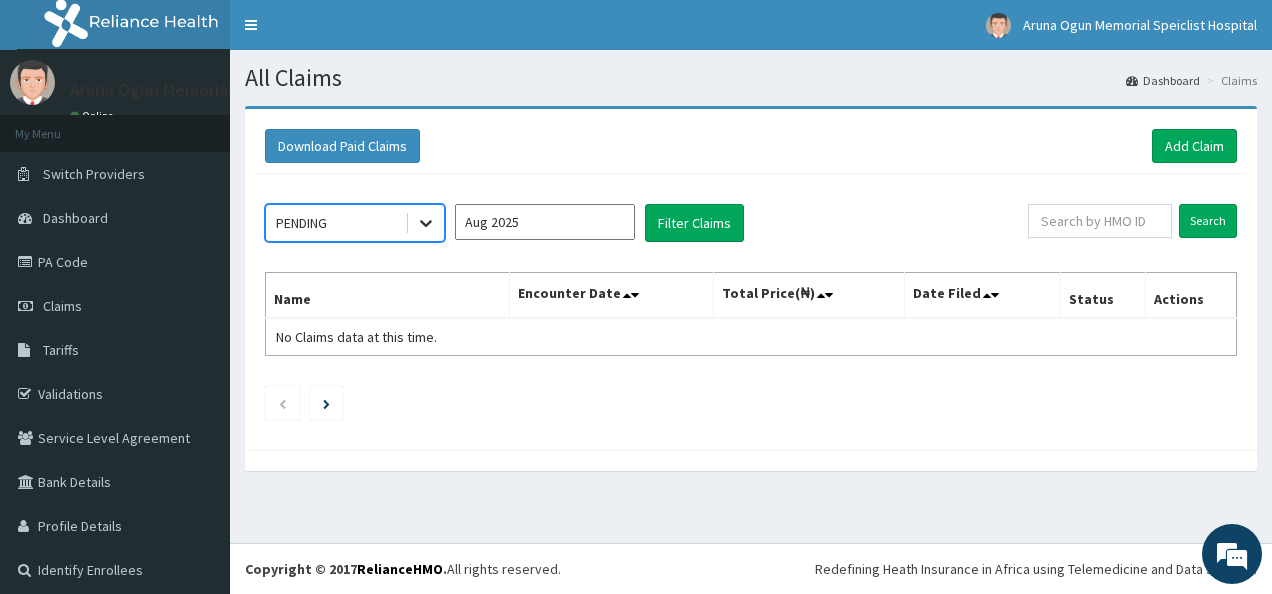 click 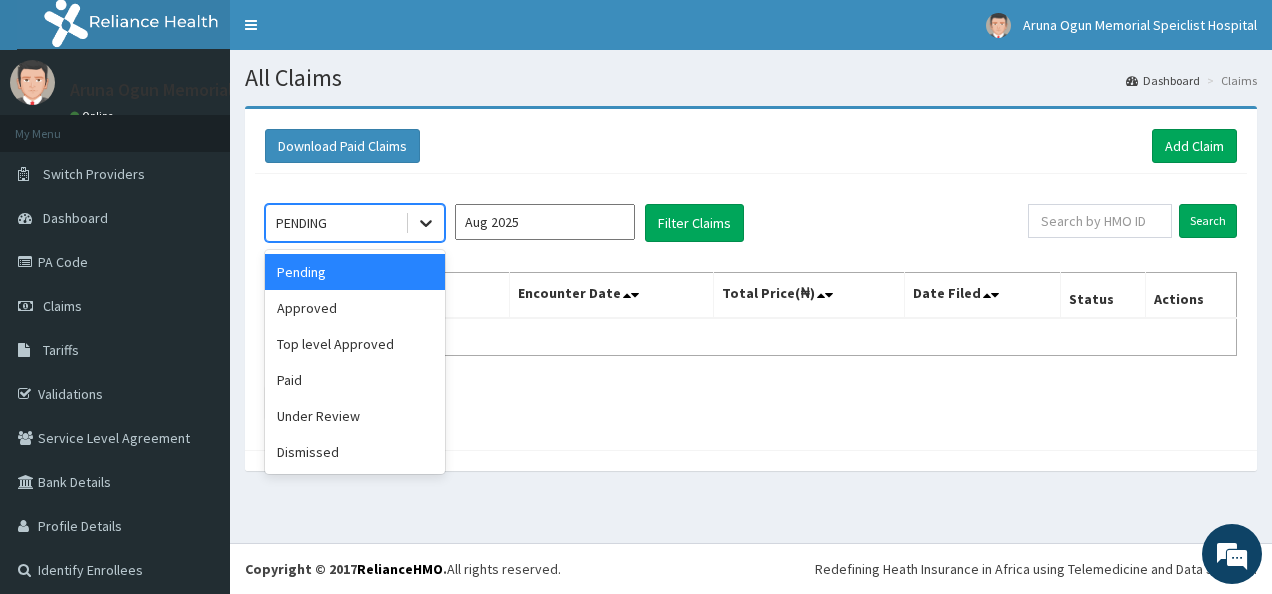 click 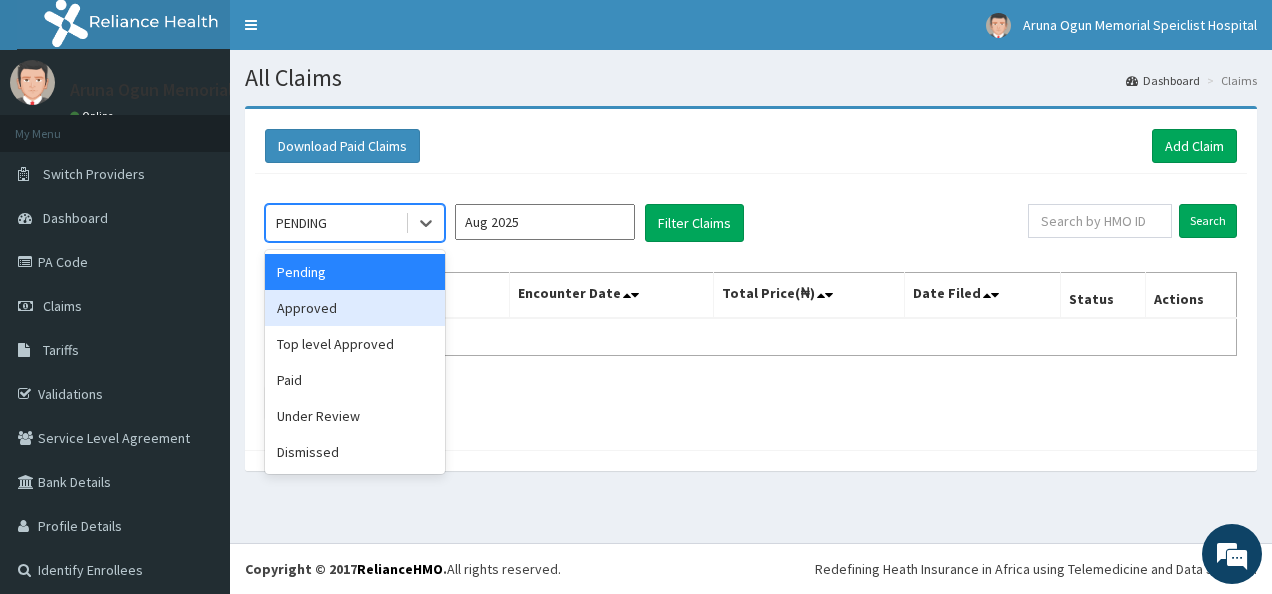 click on "Approved" at bounding box center [355, 308] 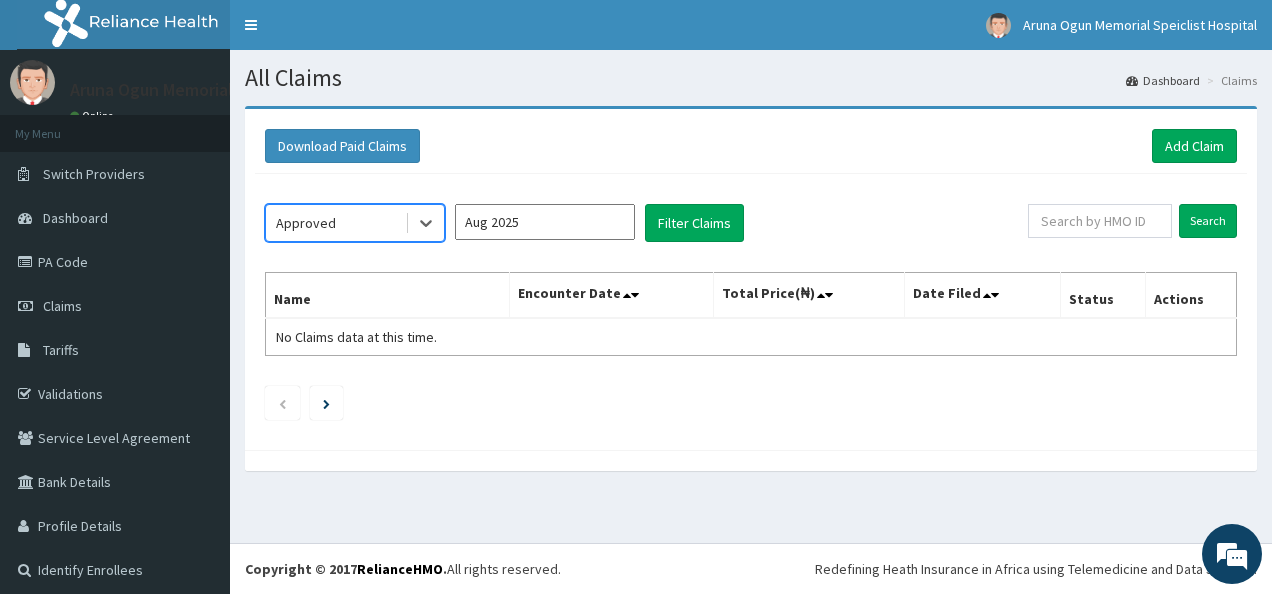 click on "Aug 2025" at bounding box center (545, 222) 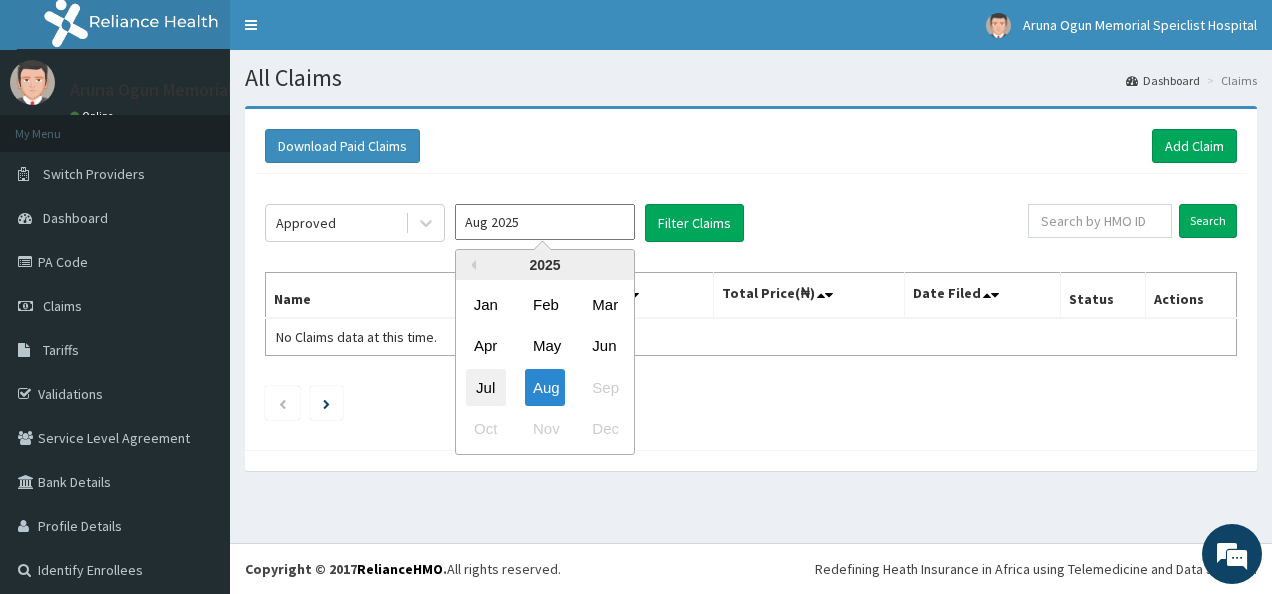 click on "Jul" at bounding box center [486, 387] 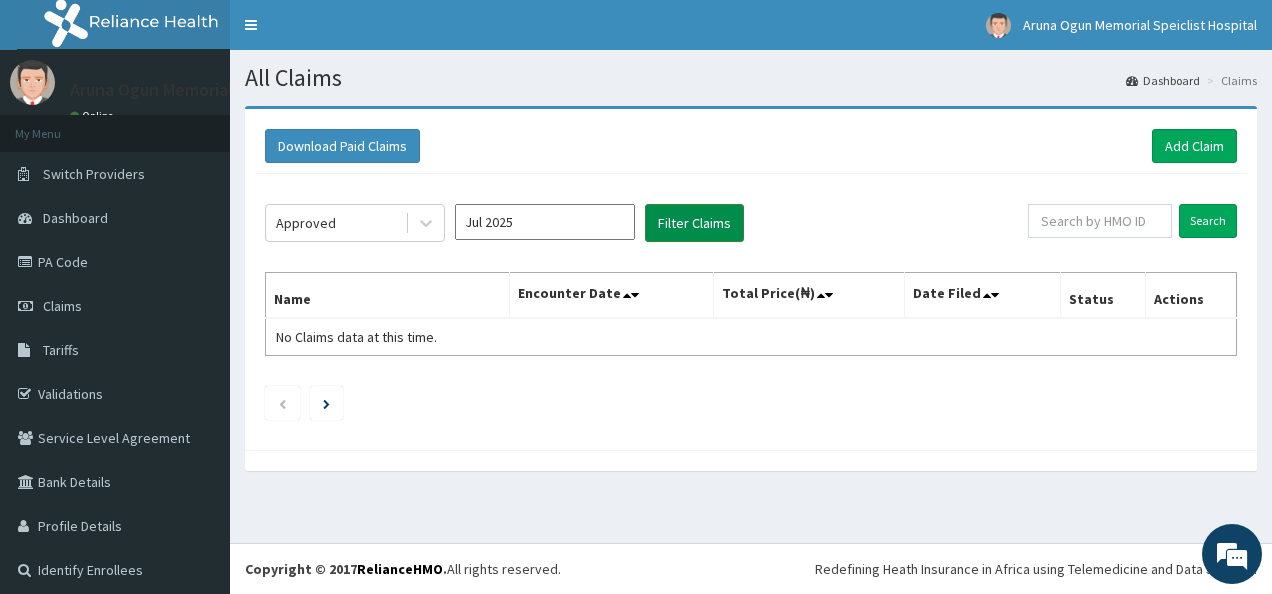 click on "Filter Claims" at bounding box center [694, 223] 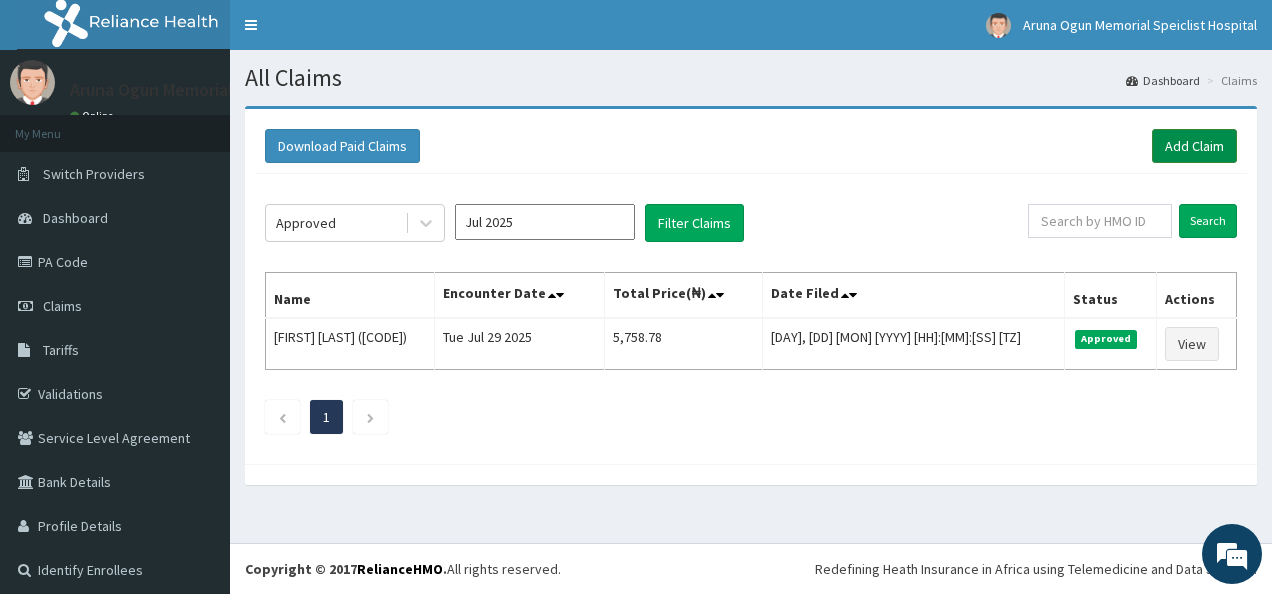 click on "Add Claim" at bounding box center (1194, 146) 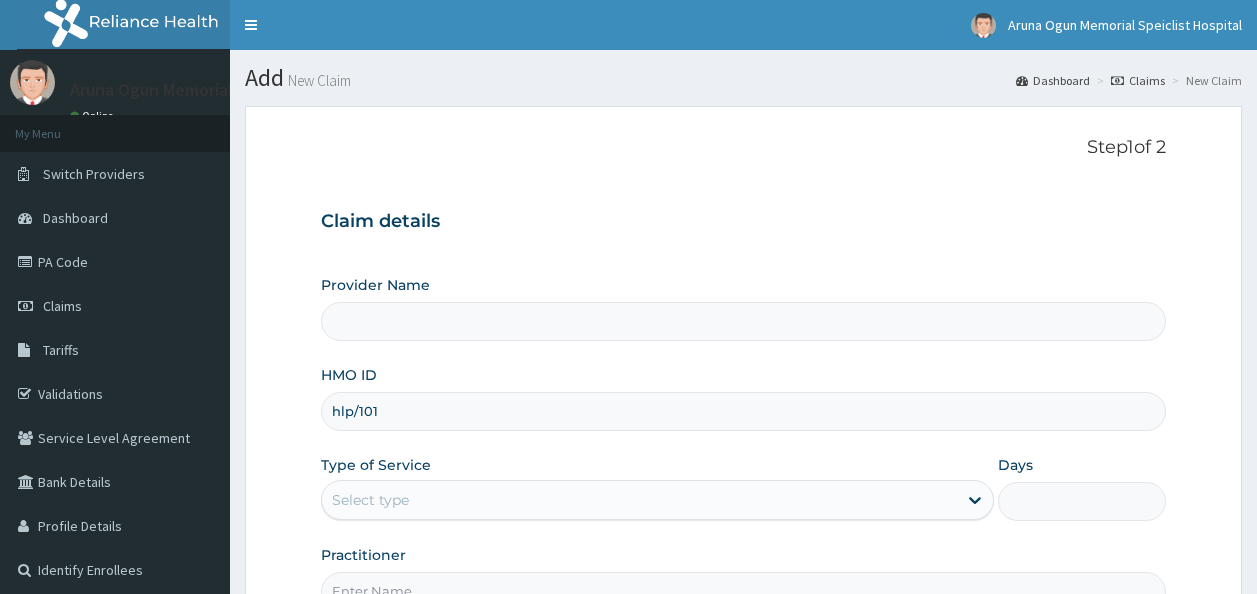 scroll, scrollTop: 0, scrollLeft: 0, axis: both 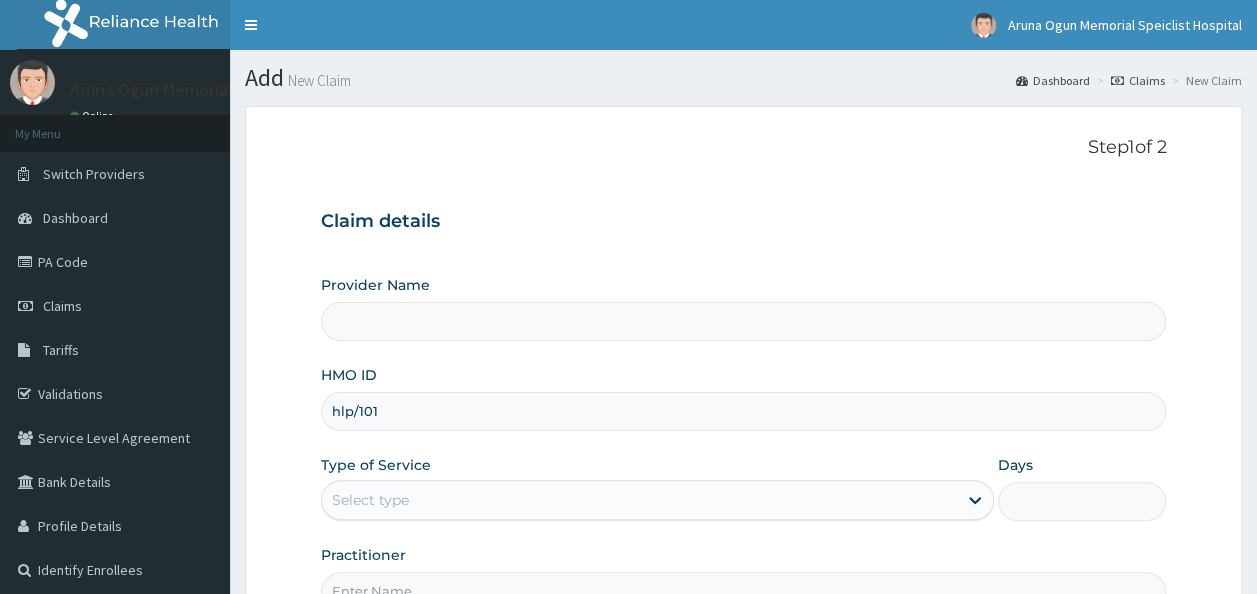 type on "hlp/1016" 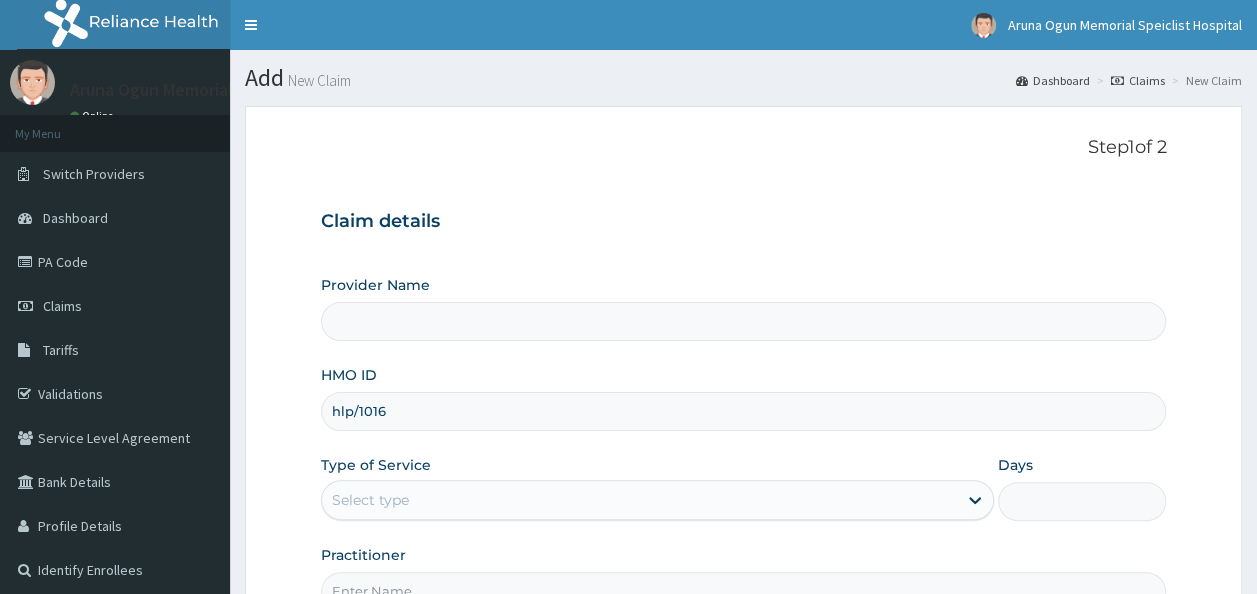 type on "Aruna Ogun Memorial Specialist Hospital" 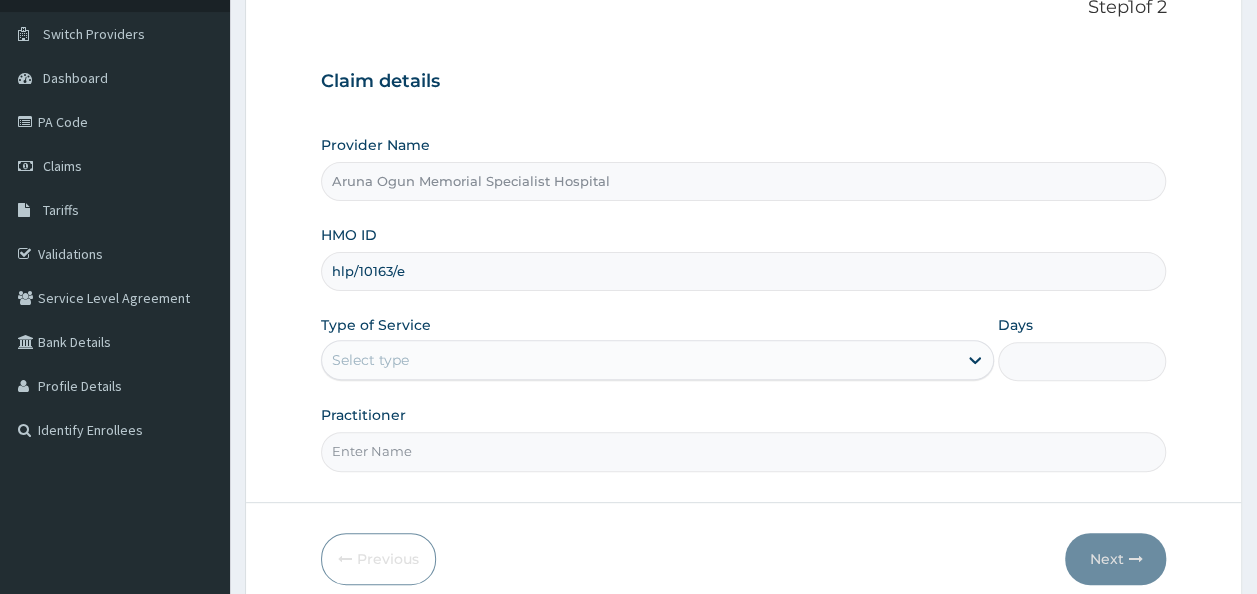 scroll, scrollTop: 158, scrollLeft: 0, axis: vertical 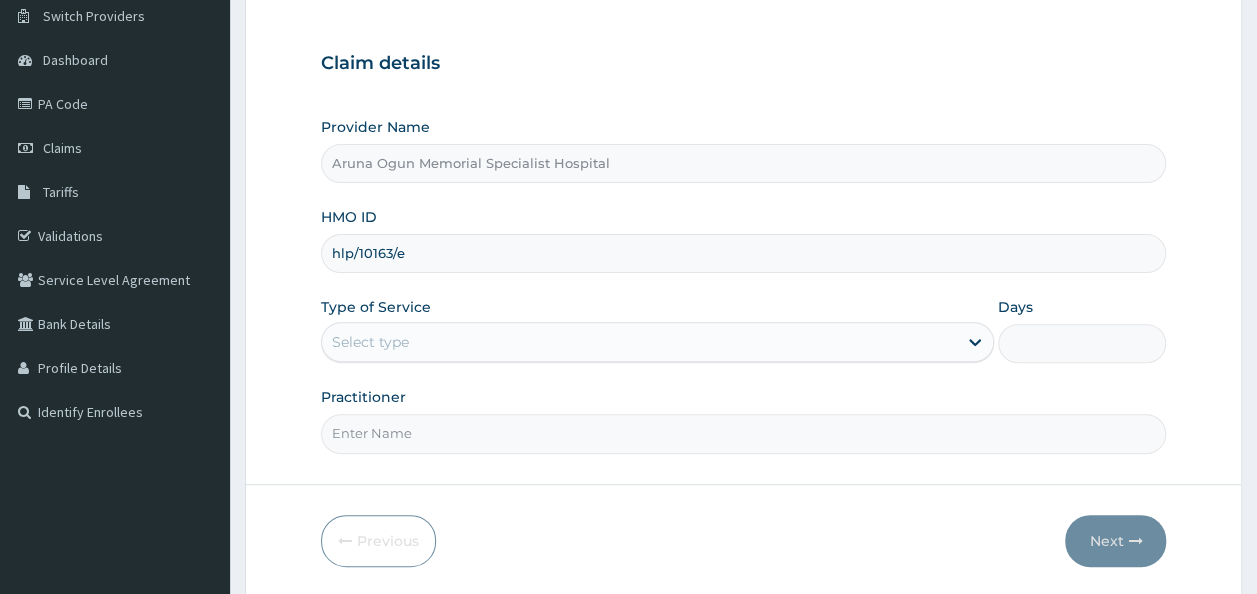 type on "hlp/10163/e" 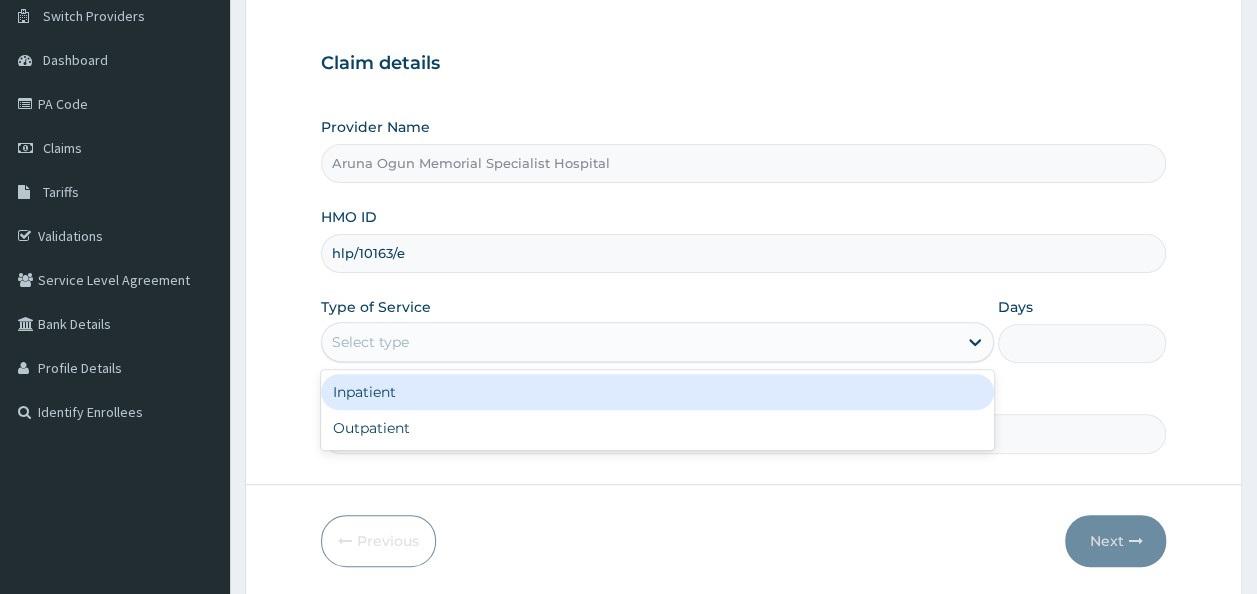 click on "Select type" at bounding box center (639, 342) 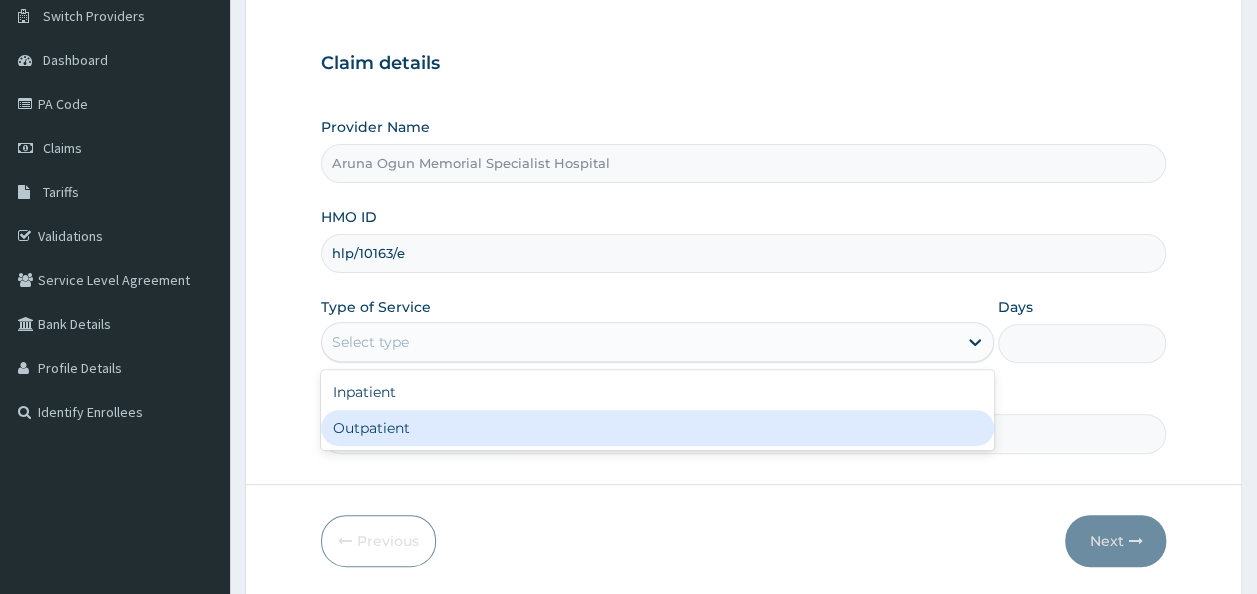 click on "Outpatient" at bounding box center (657, 428) 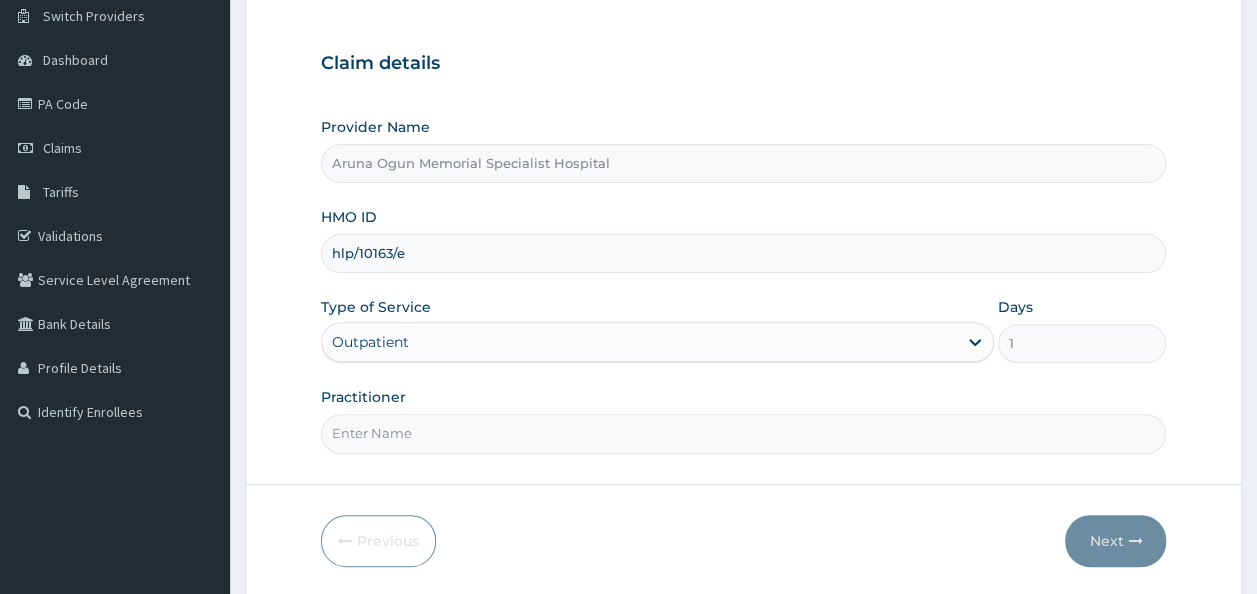 scroll, scrollTop: 224, scrollLeft: 0, axis: vertical 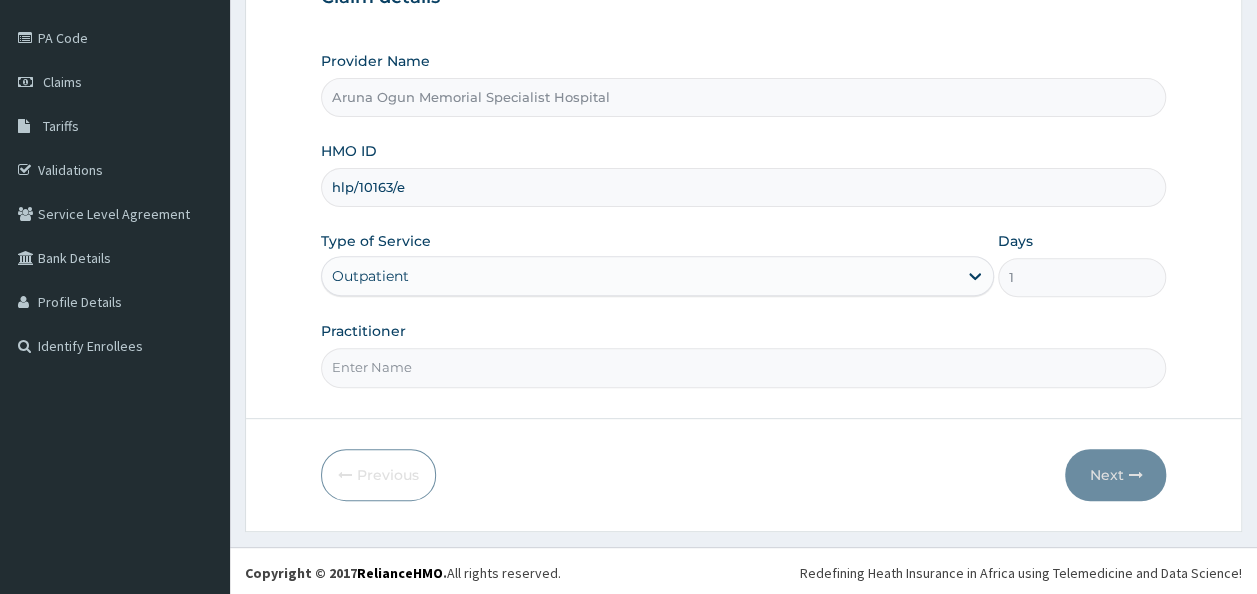 click on "Practitioner" at bounding box center [744, 367] 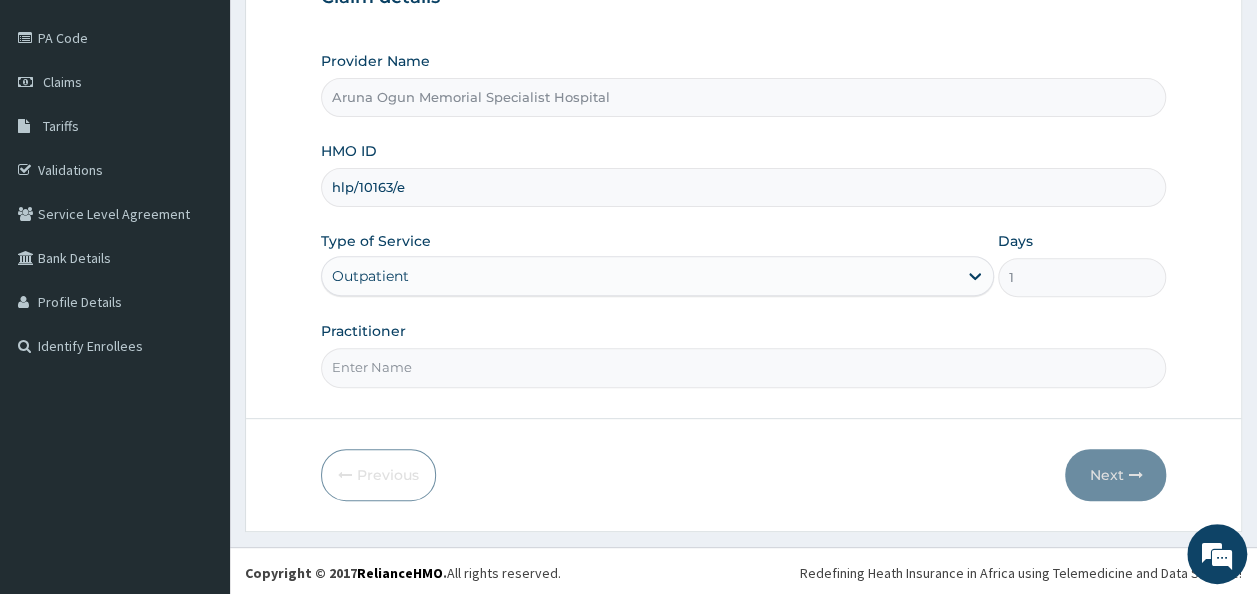type on "Dr. Chike" 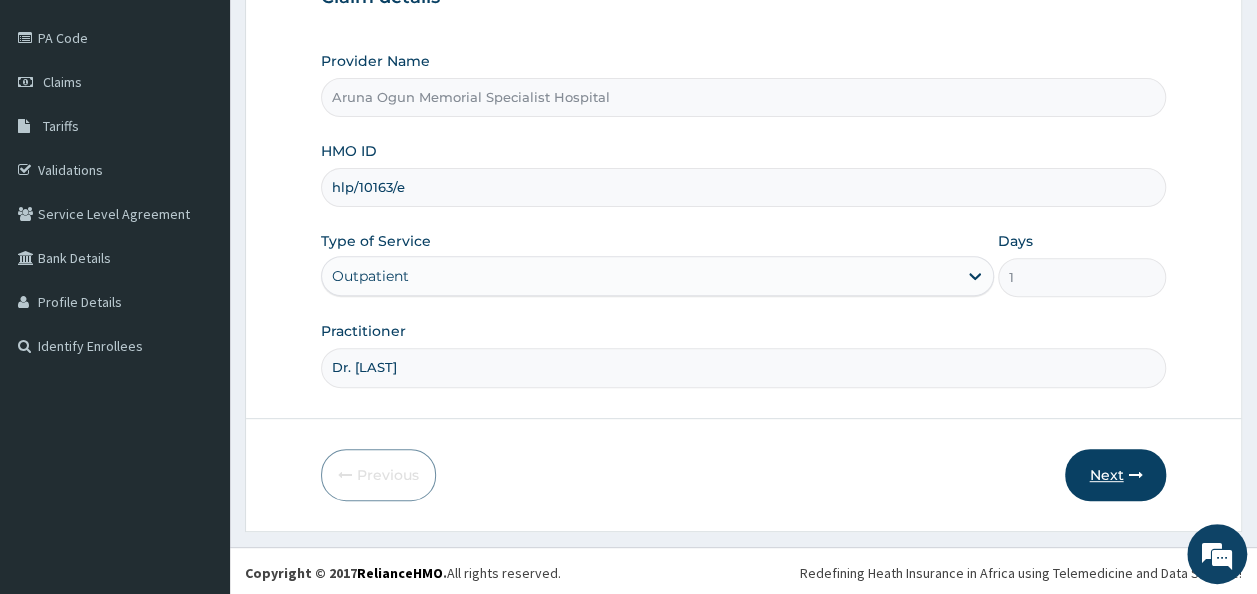 click on "Next" at bounding box center [1115, 475] 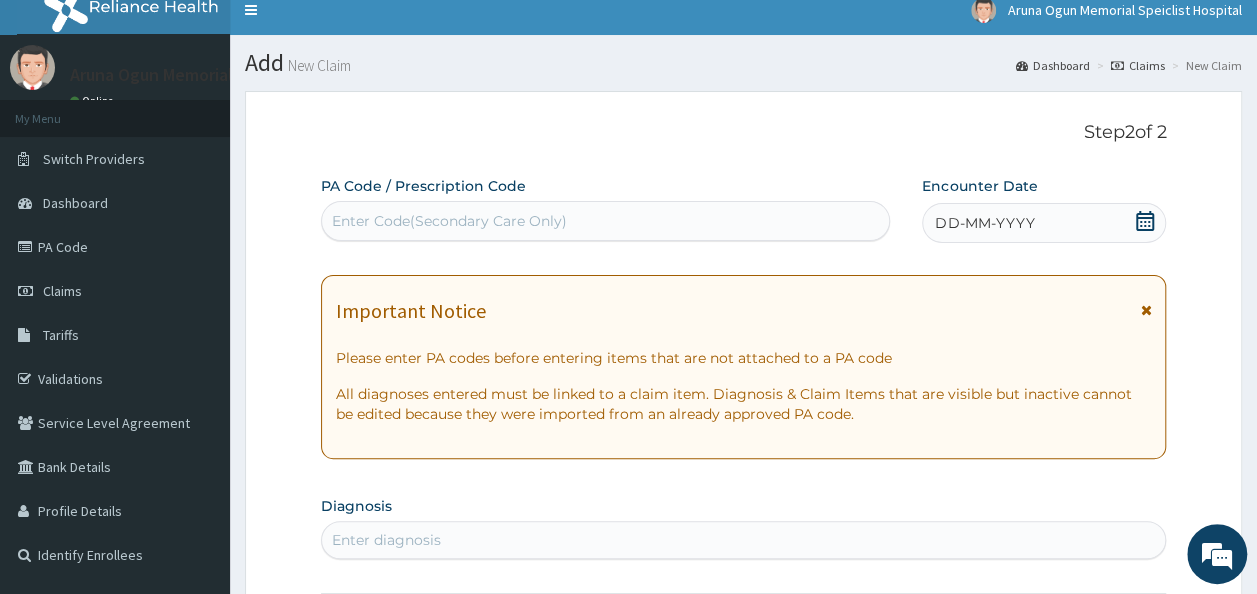 scroll, scrollTop: 0, scrollLeft: 0, axis: both 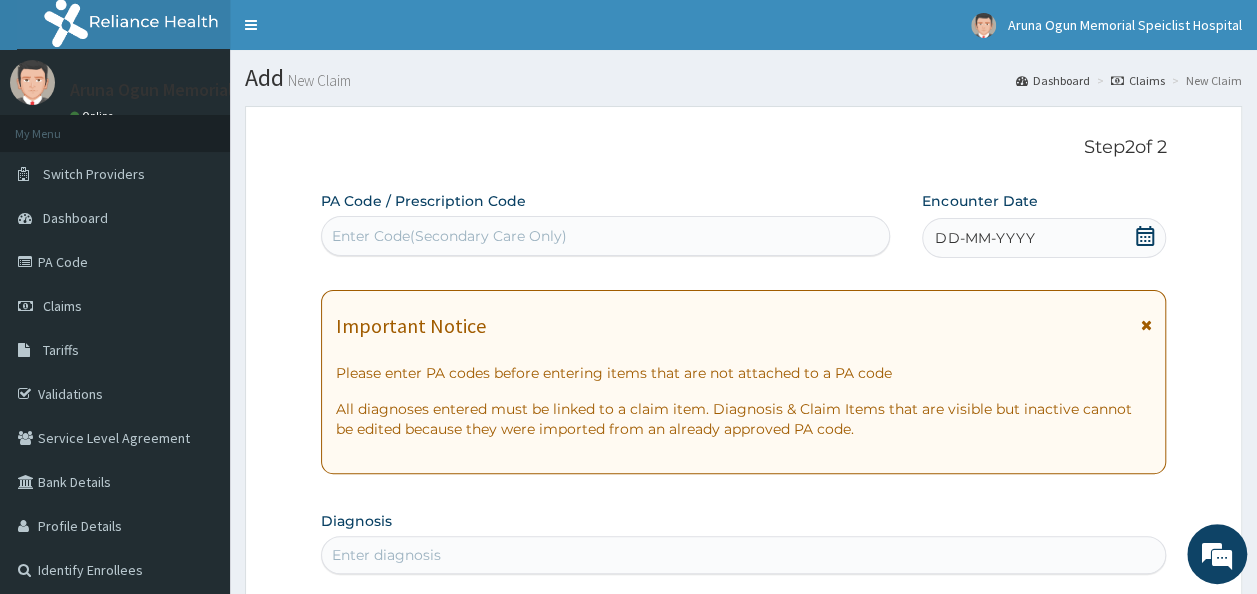 click 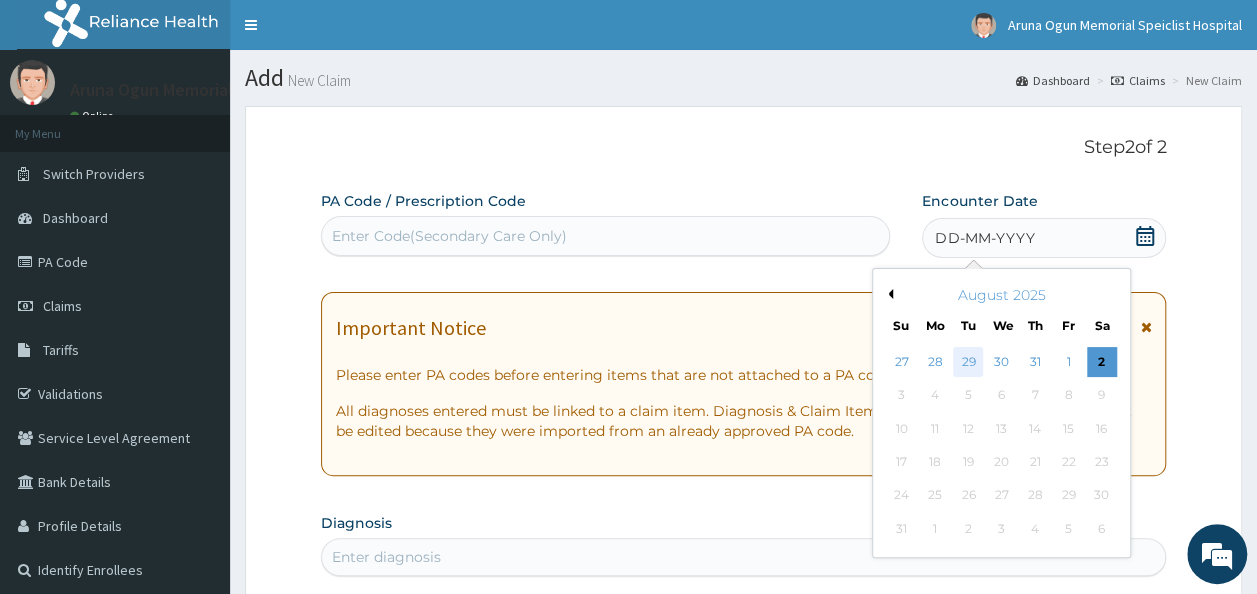 click on "29" at bounding box center (969, 362) 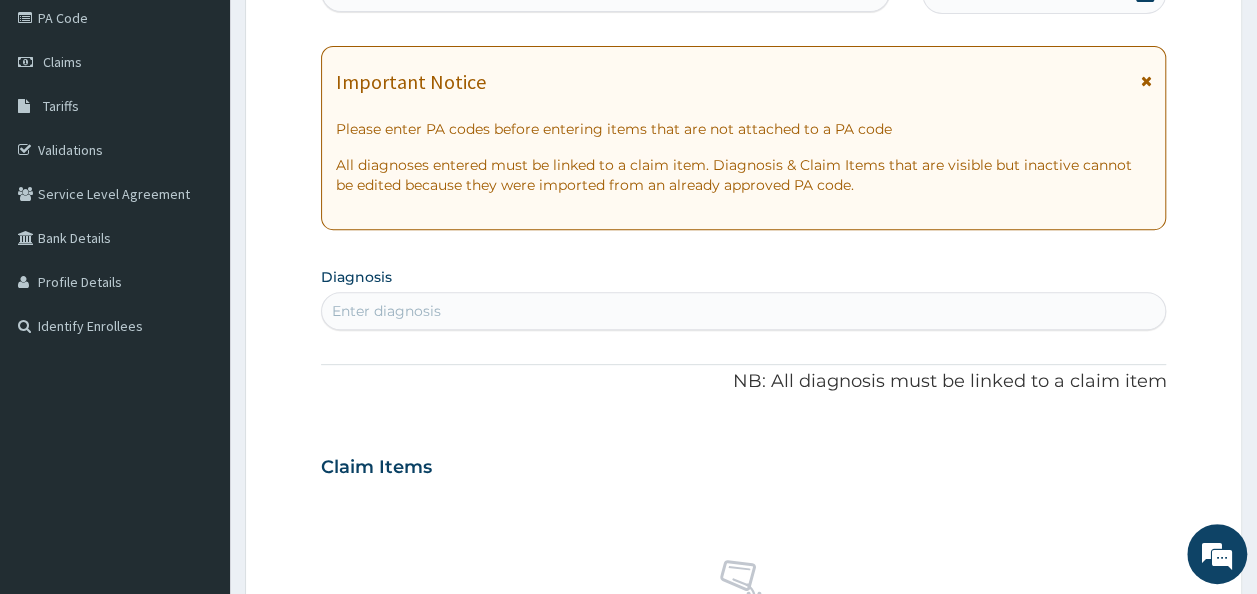 scroll, scrollTop: 250, scrollLeft: 0, axis: vertical 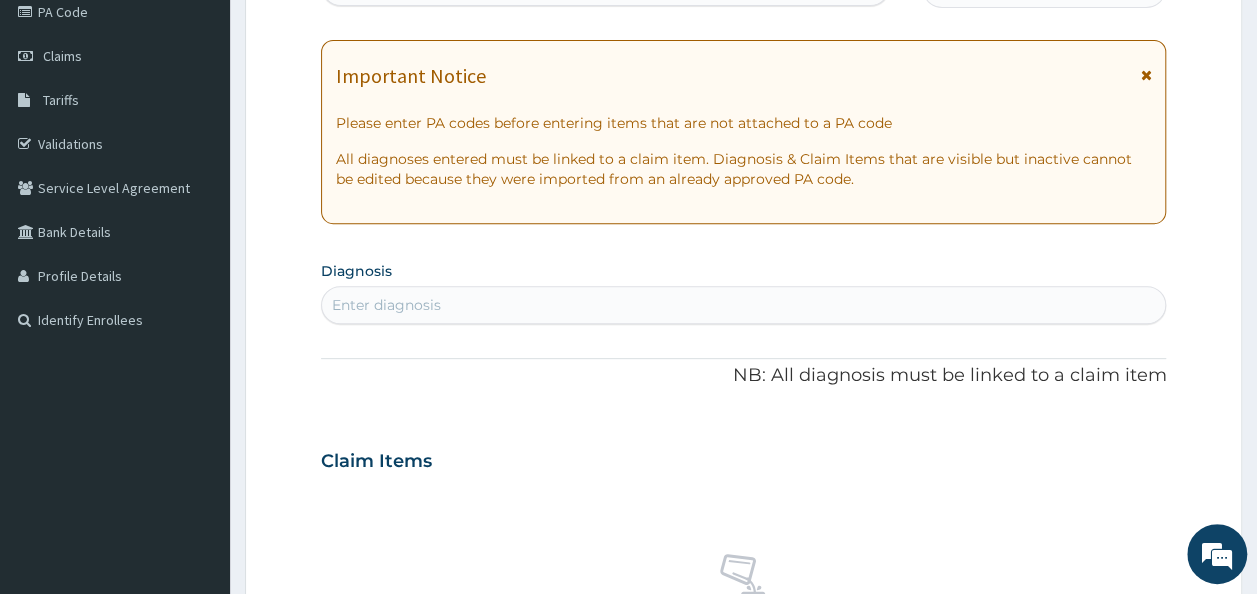 click on "Enter diagnosis" at bounding box center (744, 305) 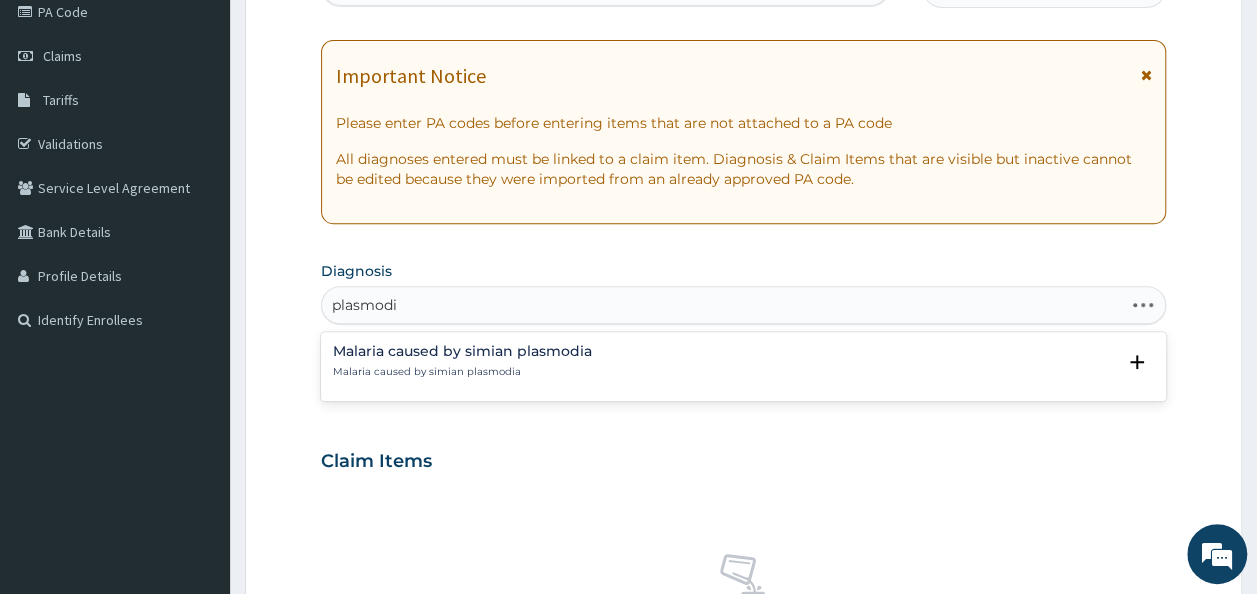 type on "plasmod" 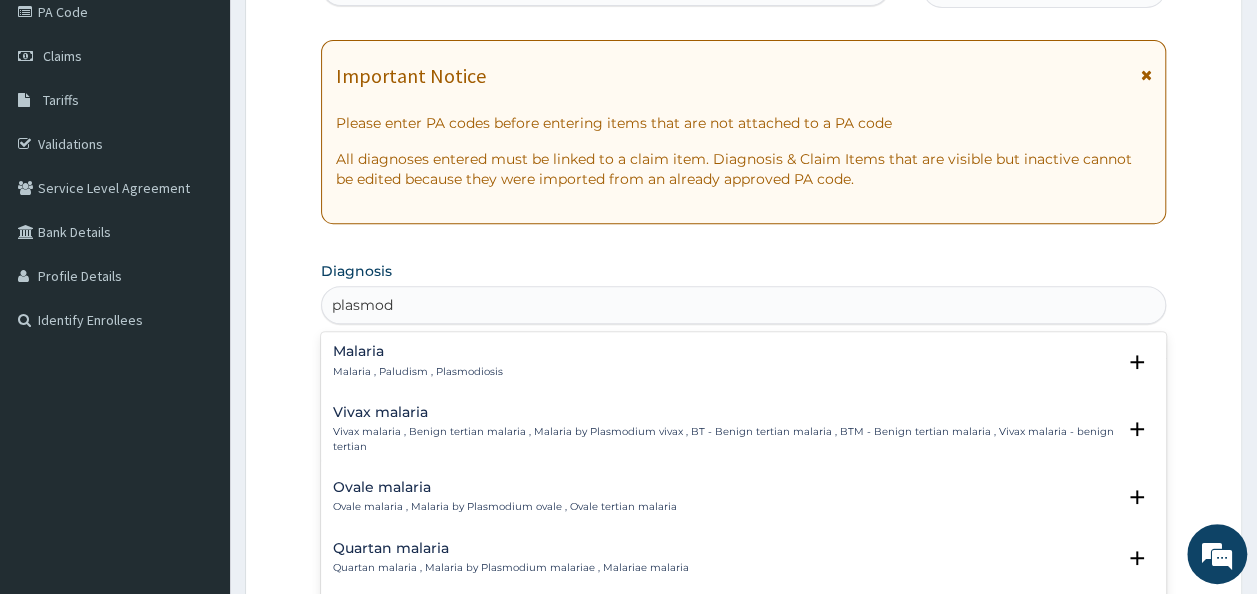 click on "Malaria , Paludism , Plasmodiosis" at bounding box center [418, 372] 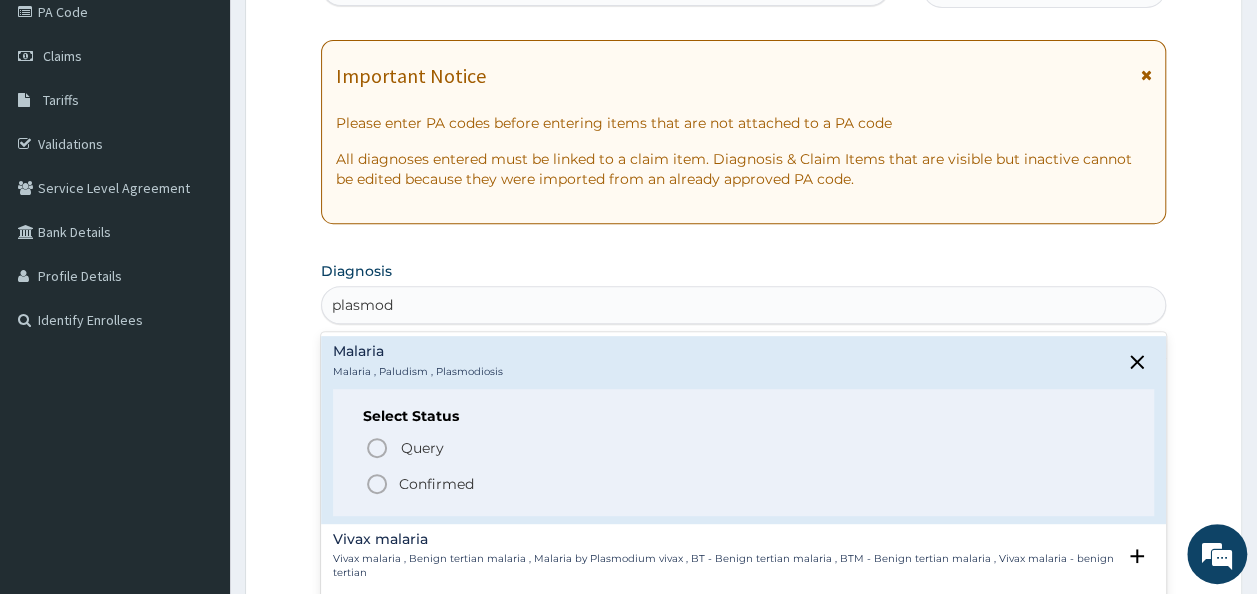 click on "Confirmed" at bounding box center (436, 484) 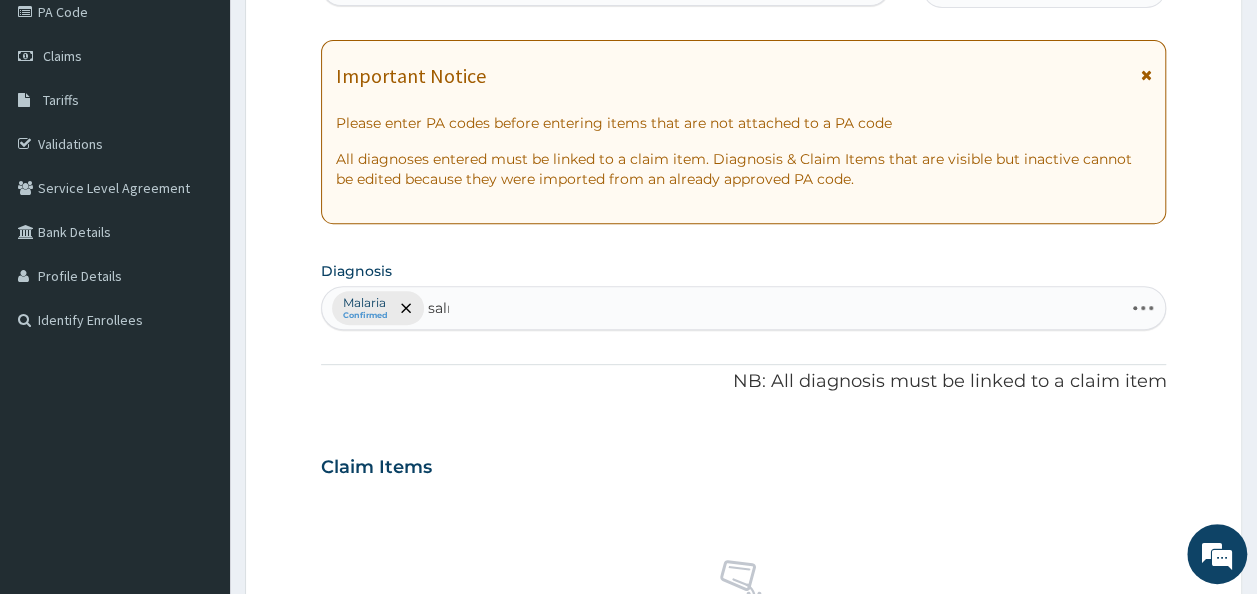 type on "salmo" 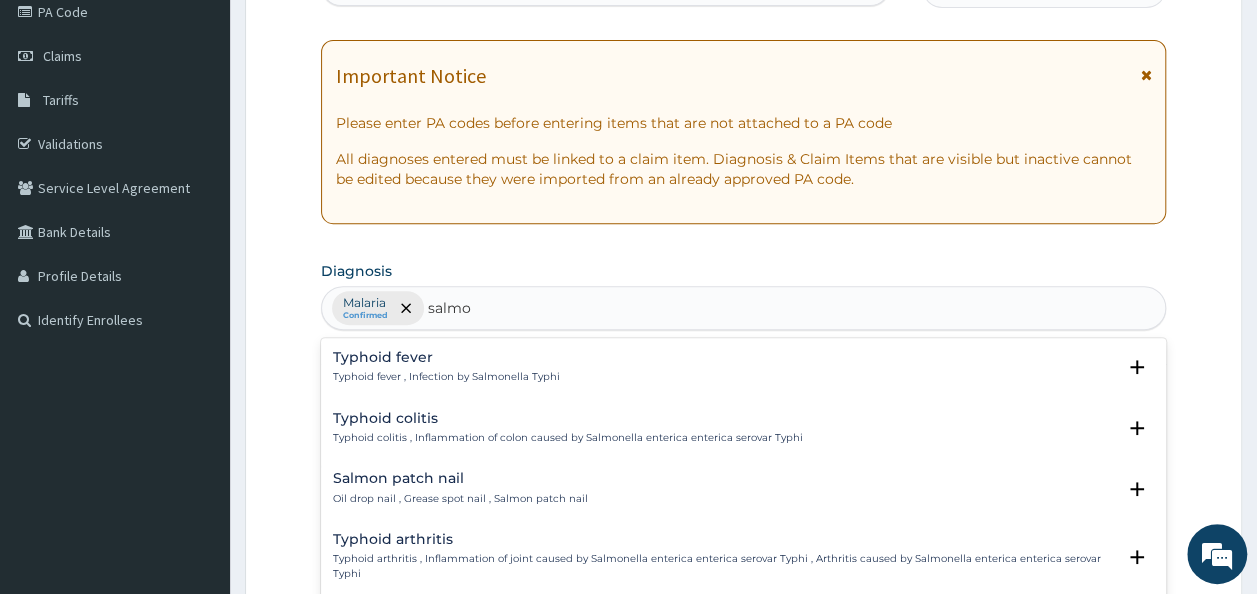 click on "Typhoid fever , Infection by Salmonella Typhi" at bounding box center [446, 377] 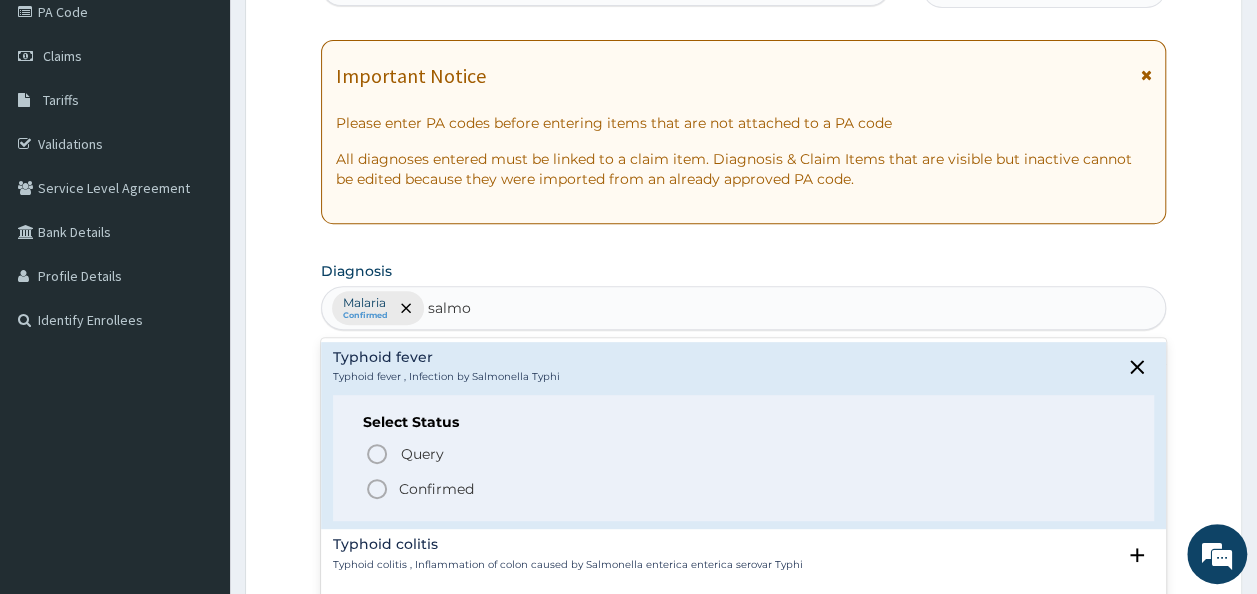 click on "Confirmed" at bounding box center (436, 489) 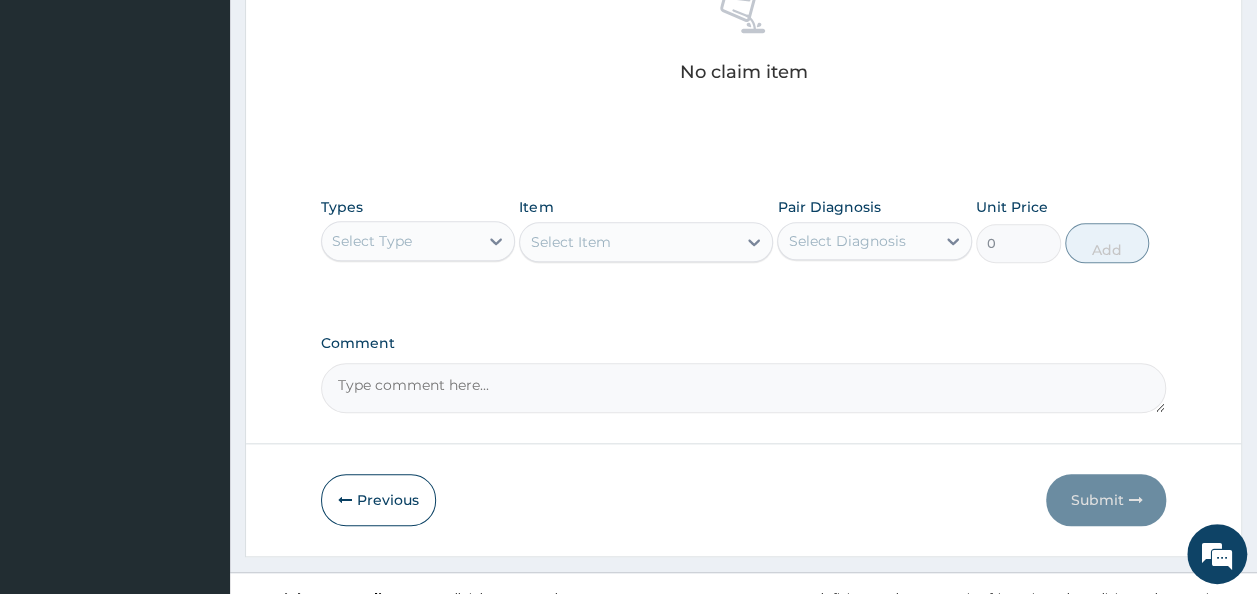 scroll, scrollTop: 844, scrollLeft: 0, axis: vertical 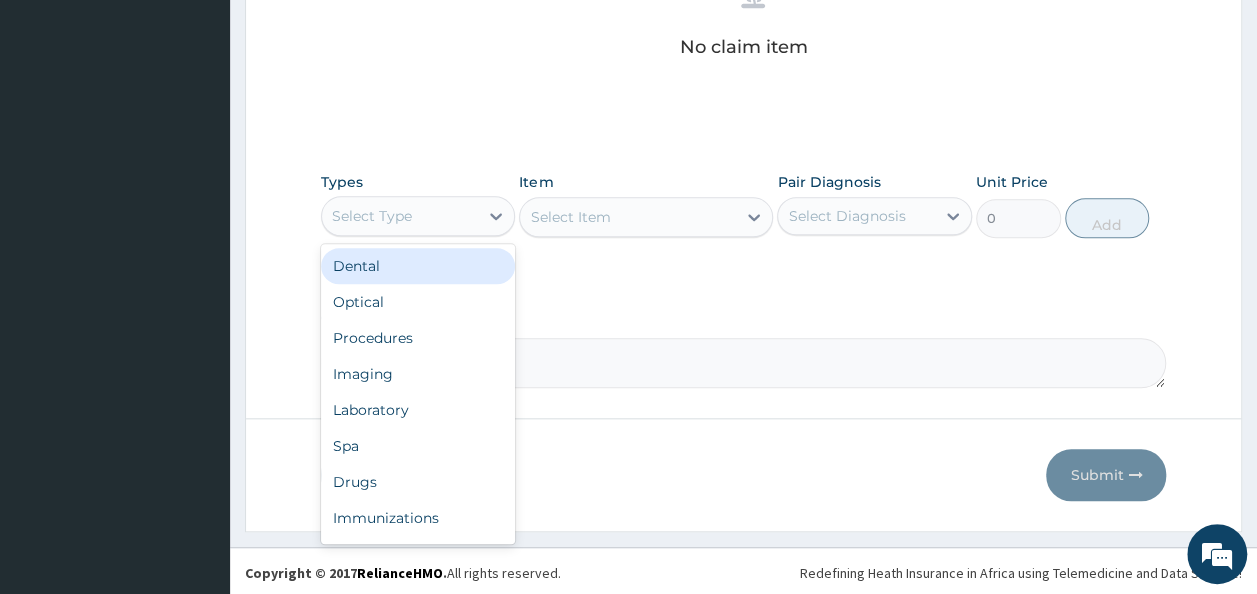 click on "Select Type" at bounding box center [400, 216] 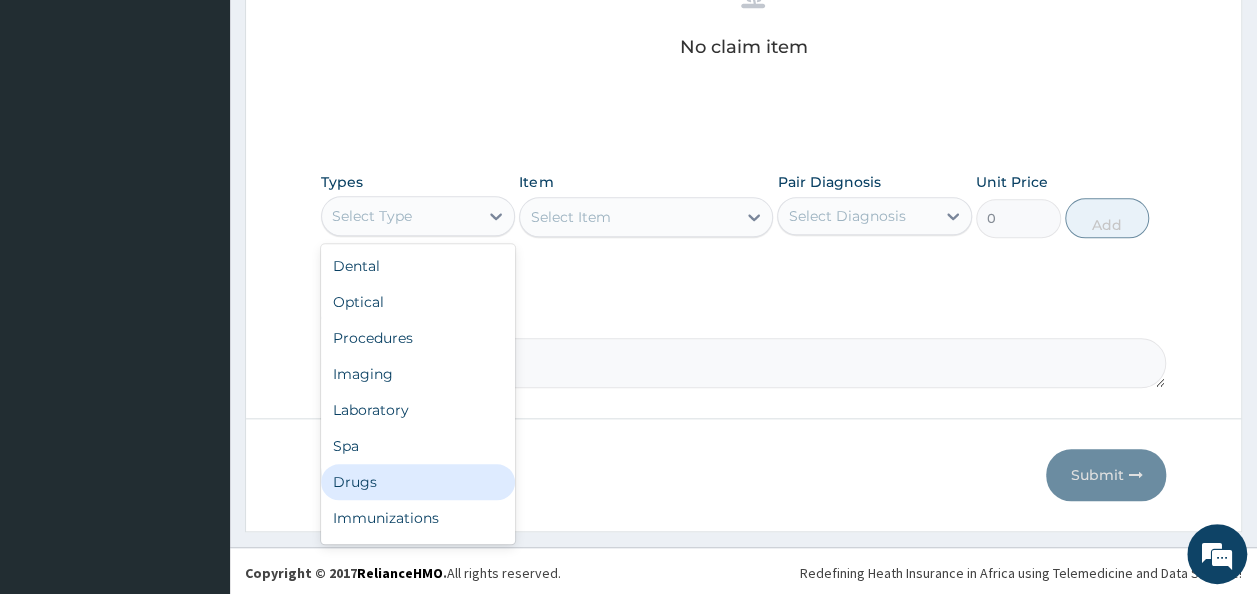 click on "Drugs" at bounding box center (418, 482) 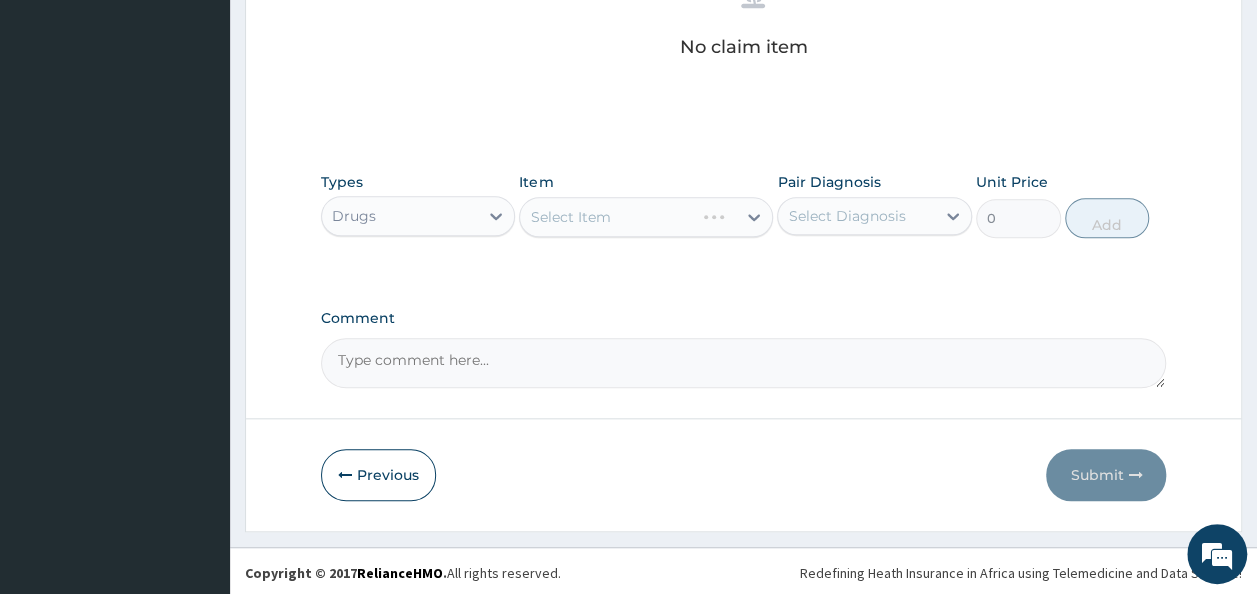 click on "Select Item" at bounding box center [646, 217] 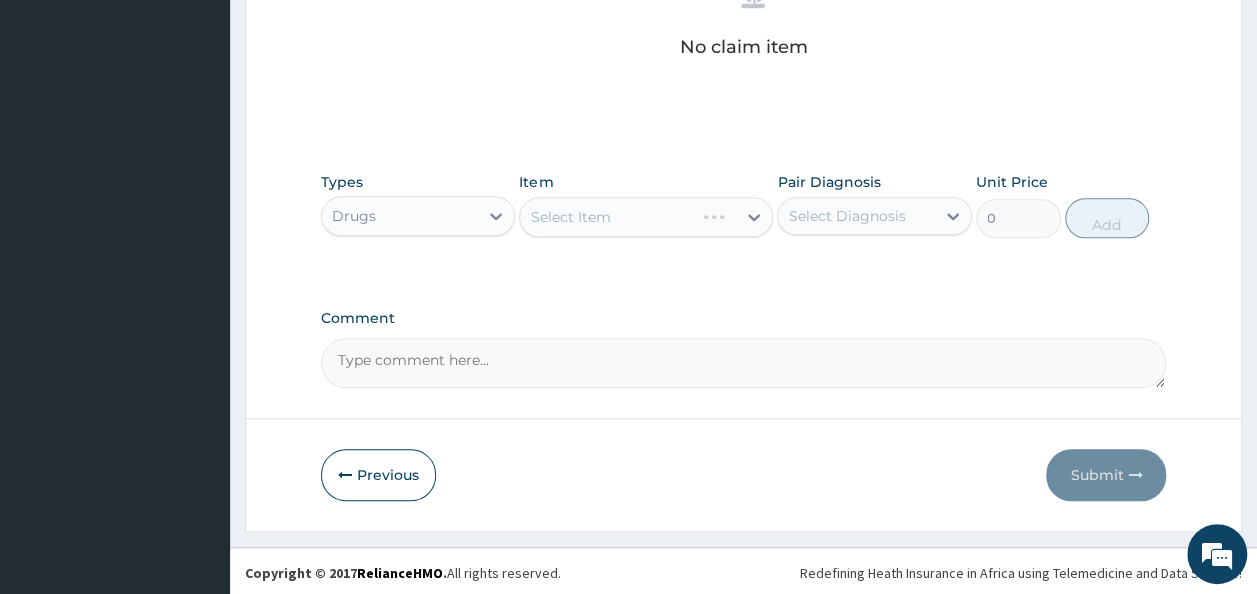 click on "Select Item" at bounding box center (646, 217) 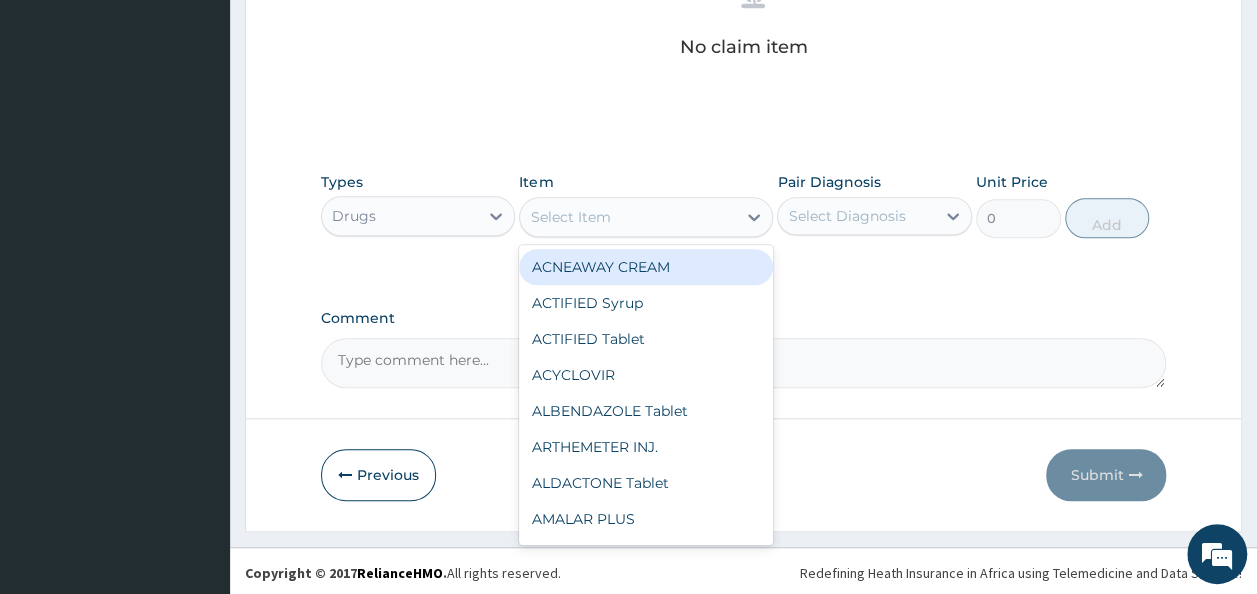 click 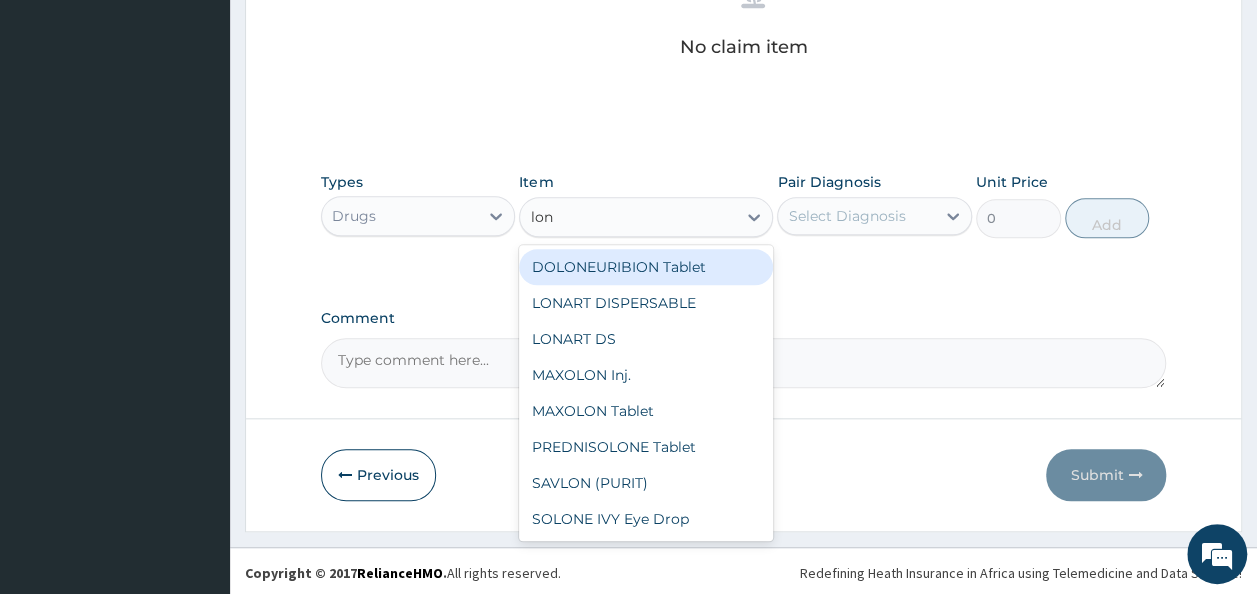 type on "lona" 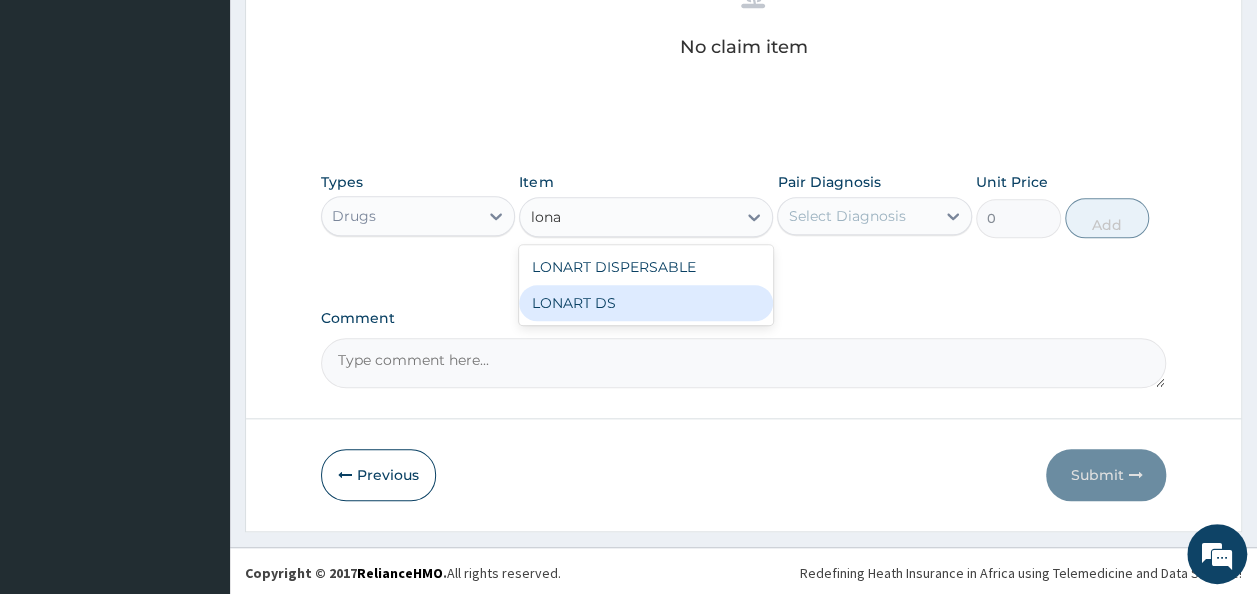 click on "LONART DS" at bounding box center (646, 303) 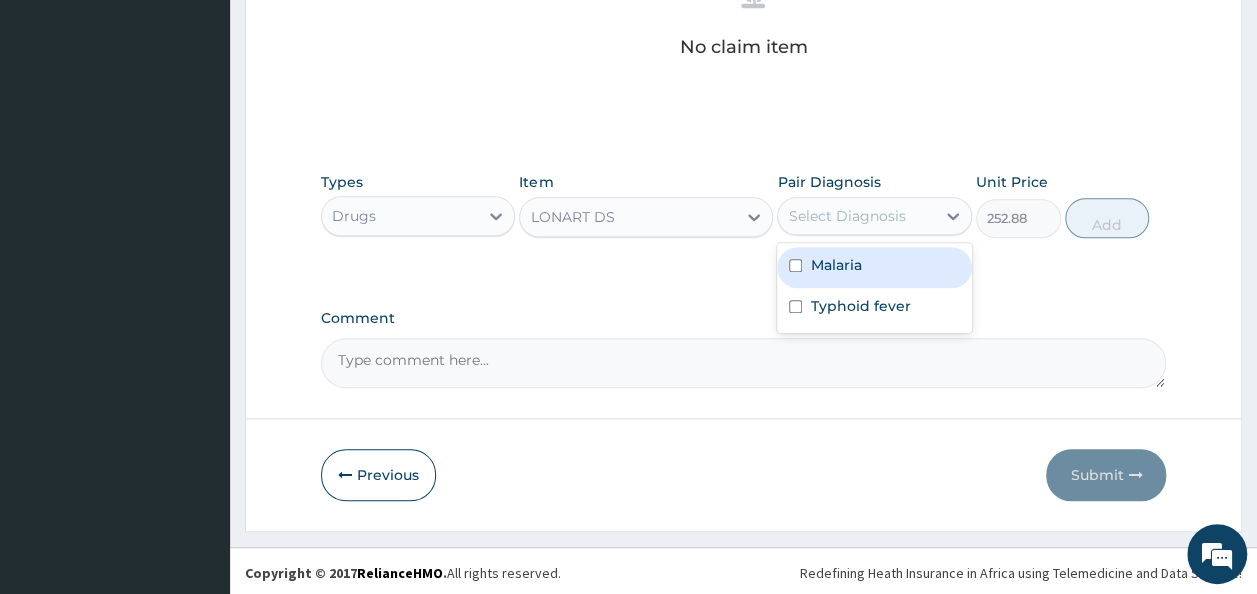 click on "Select Diagnosis" at bounding box center [846, 216] 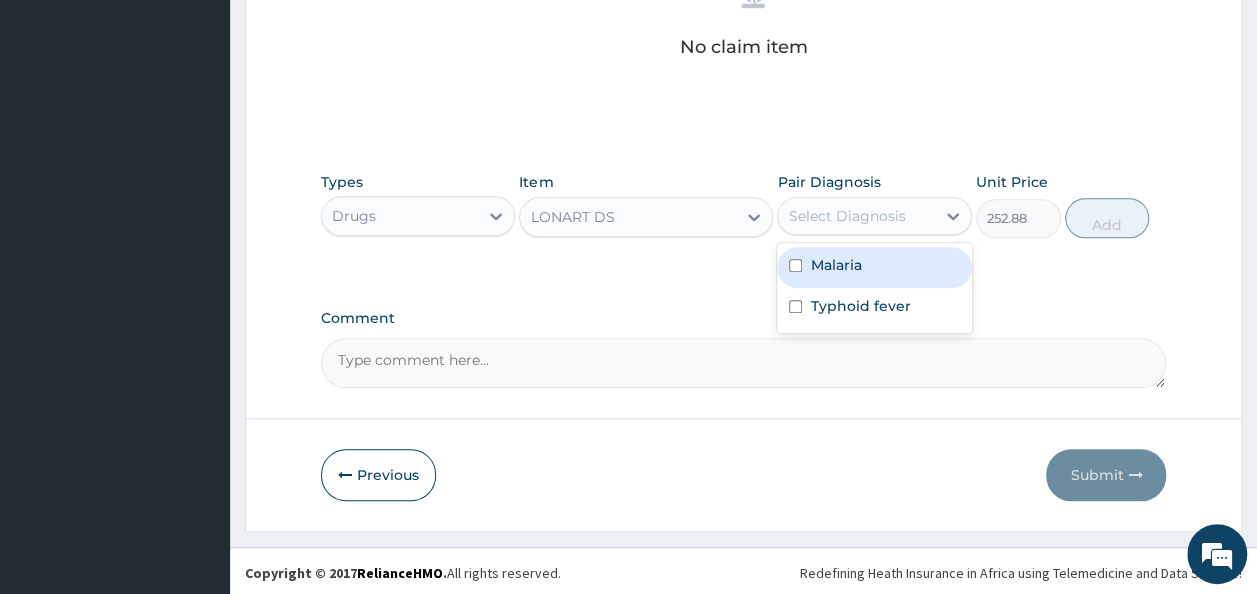 click on "Malaria" at bounding box center (874, 267) 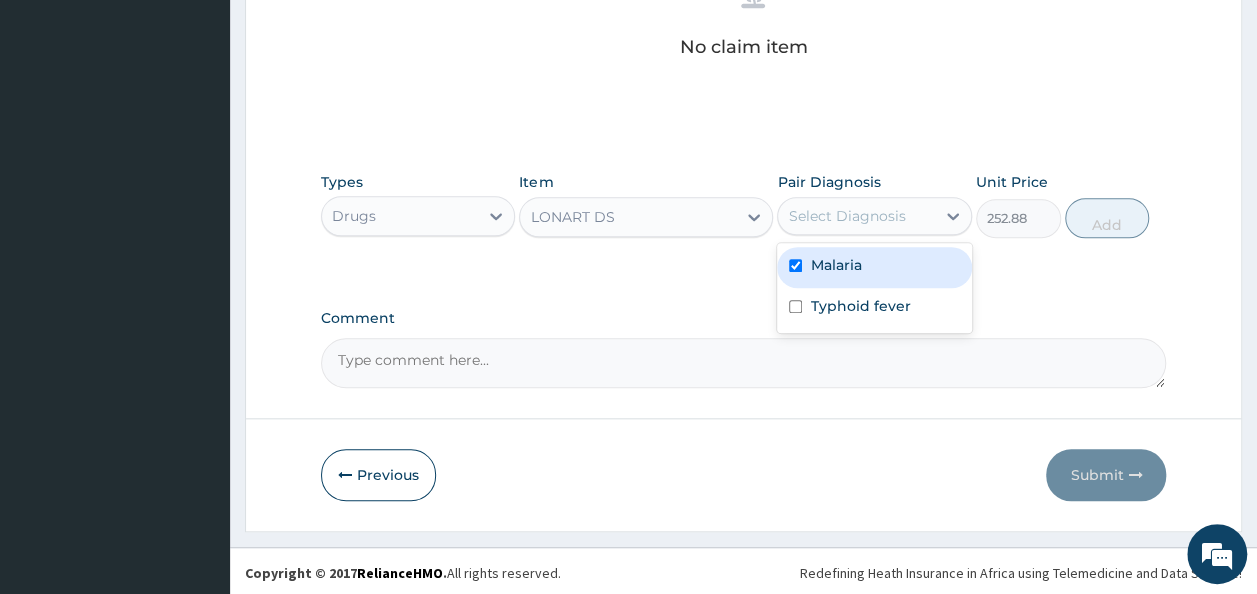 checkbox on "true" 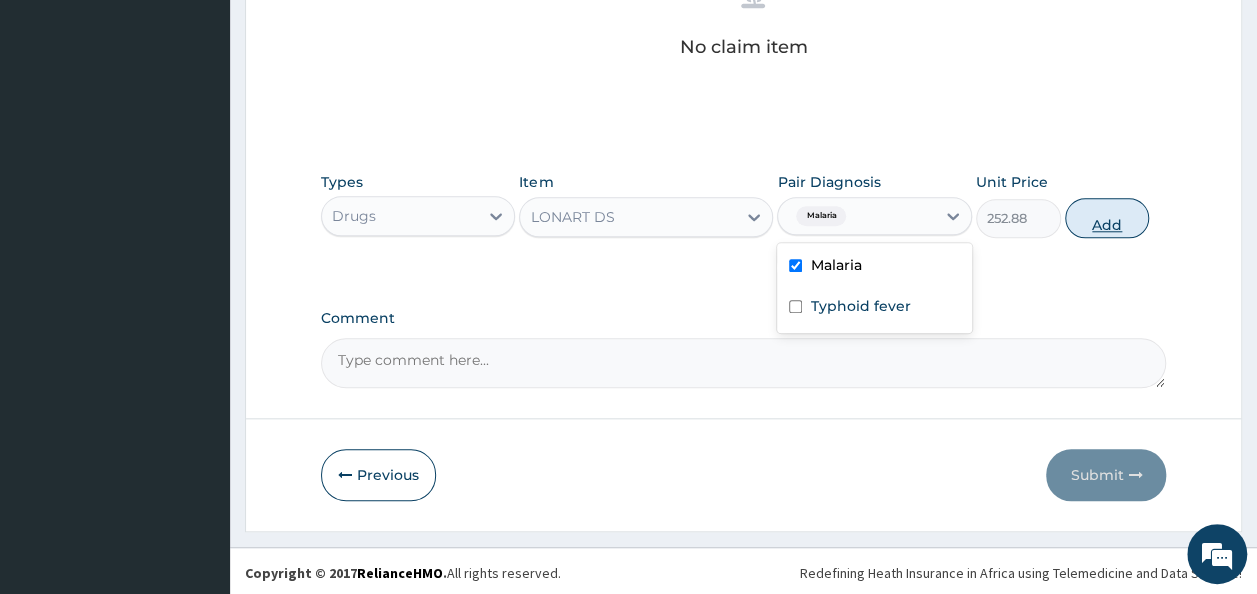 click on "Add" at bounding box center (1107, 218) 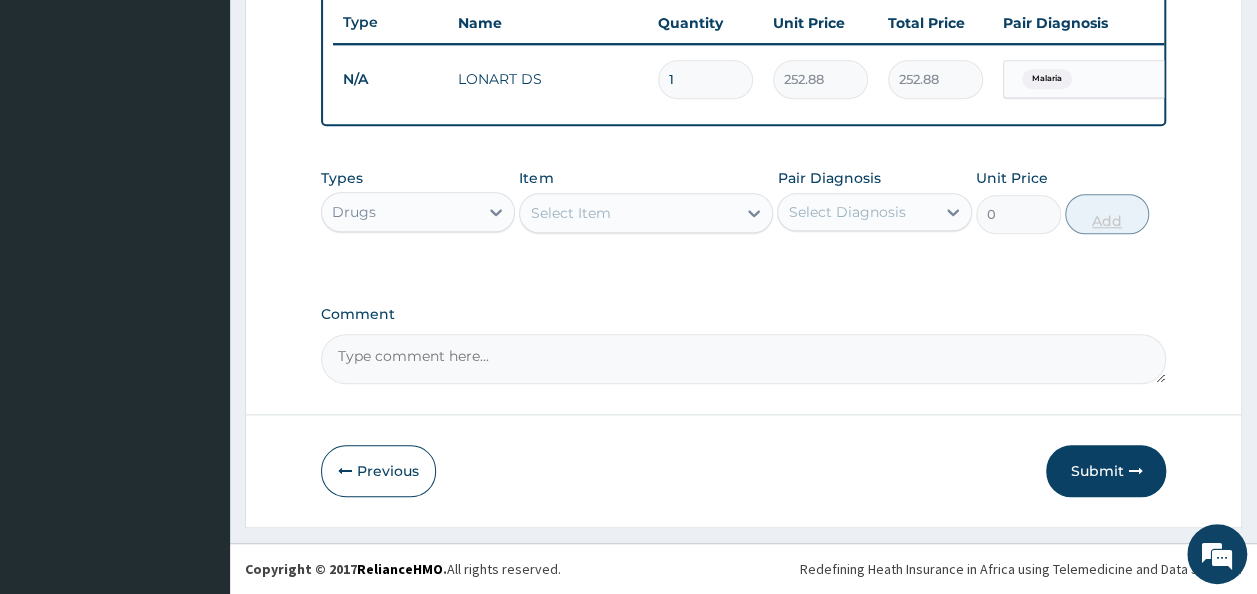scroll, scrollTop: 765, scrollLeft: 0, axis: vertical 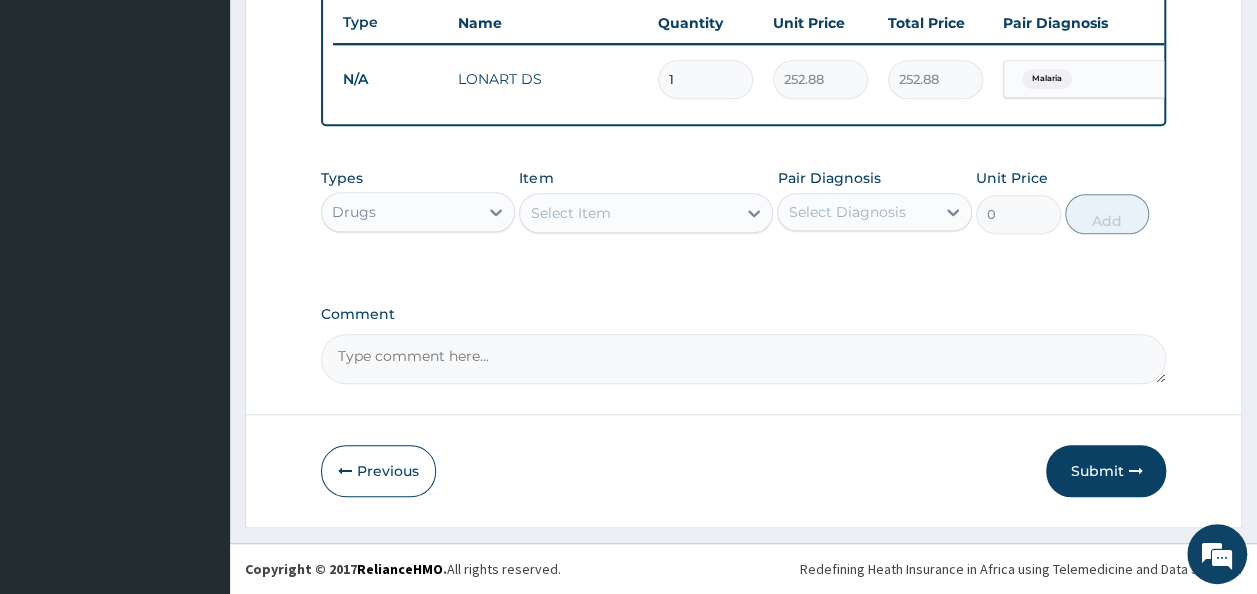 click on "Select Item" at bounding box center [628, 213] 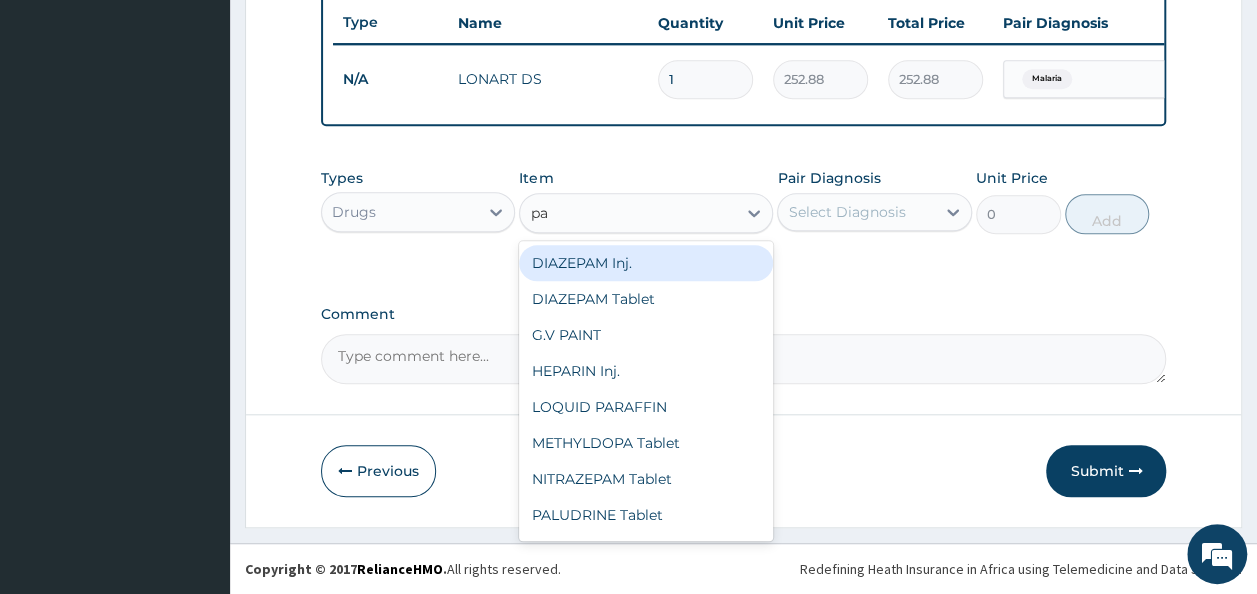 type on "par" 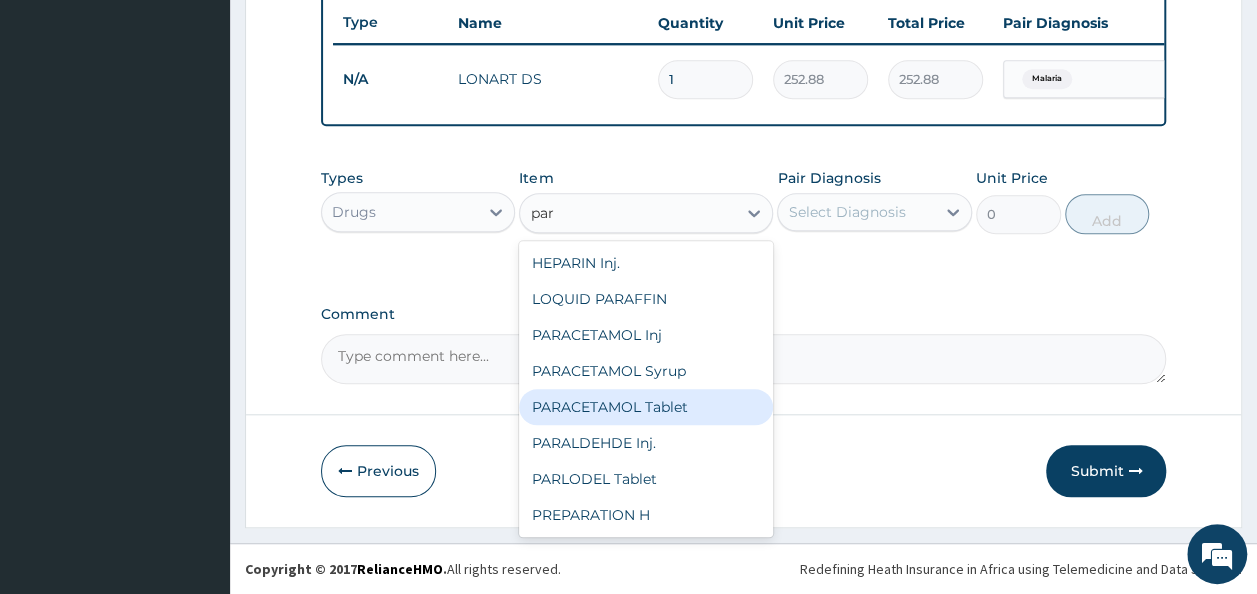click on "PARACETAMOL Tablet" at bounding box center (646, 407) 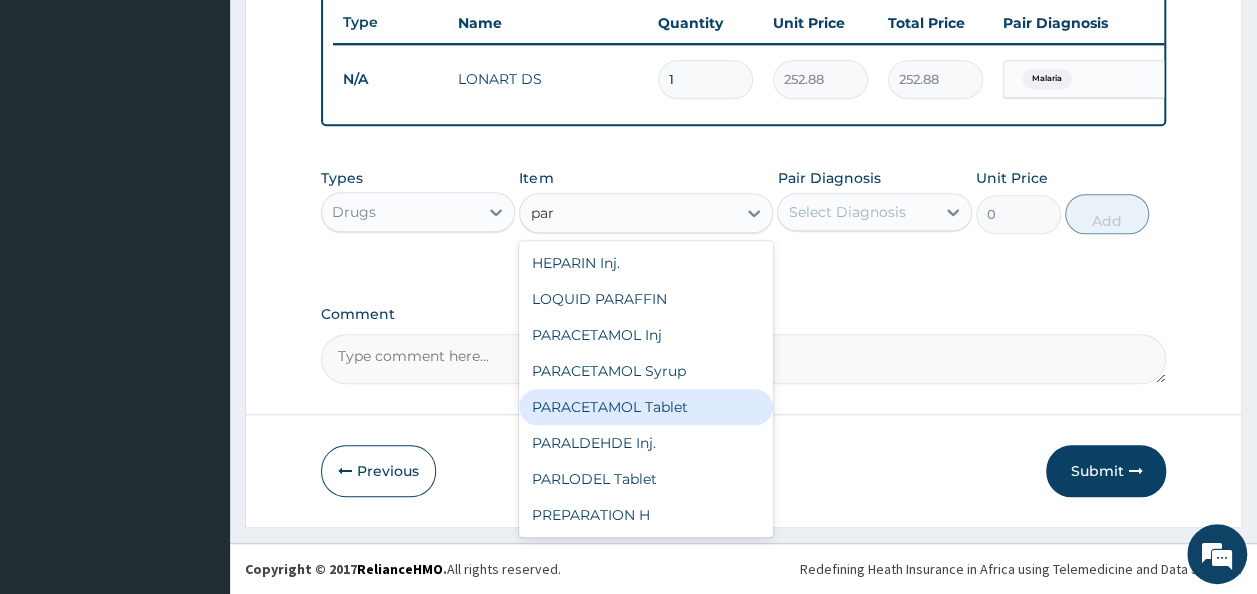 type 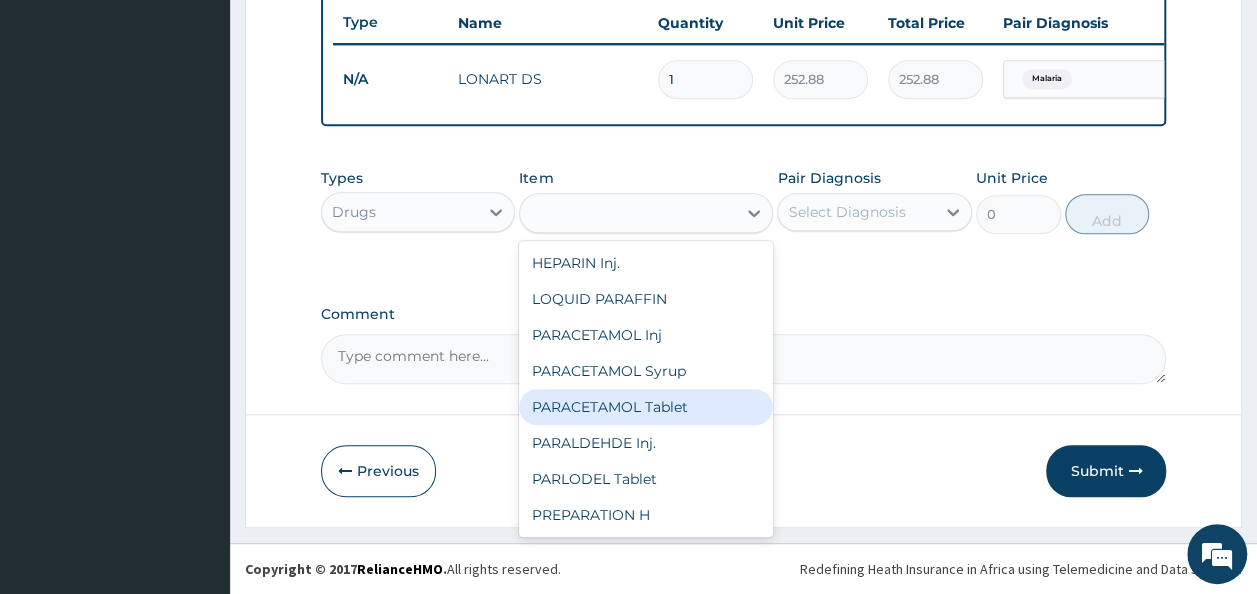 type on "38.25" 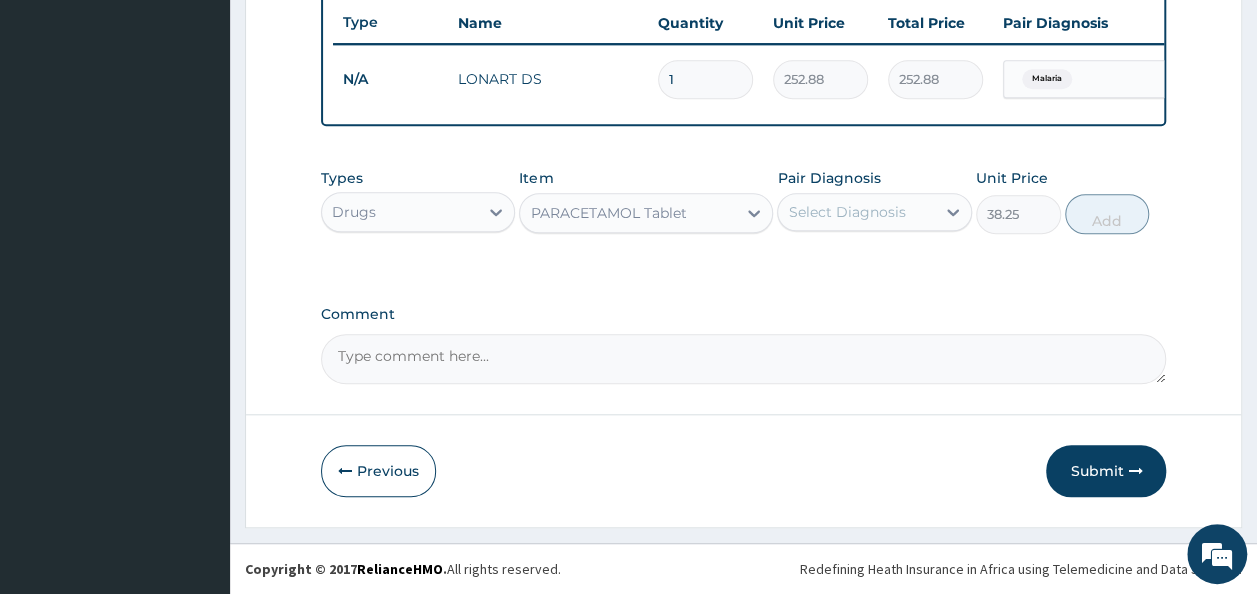 click on "Types Drugs Item option PARACETAMOL Tablet, selected.   Select is focused ,type to refine list, press Down to open the menu,  PARACETAMOL Tablet Pair Diagnosis Select Diagnosis Unit Price 38.25 Add" at bounding box center [744, 201] 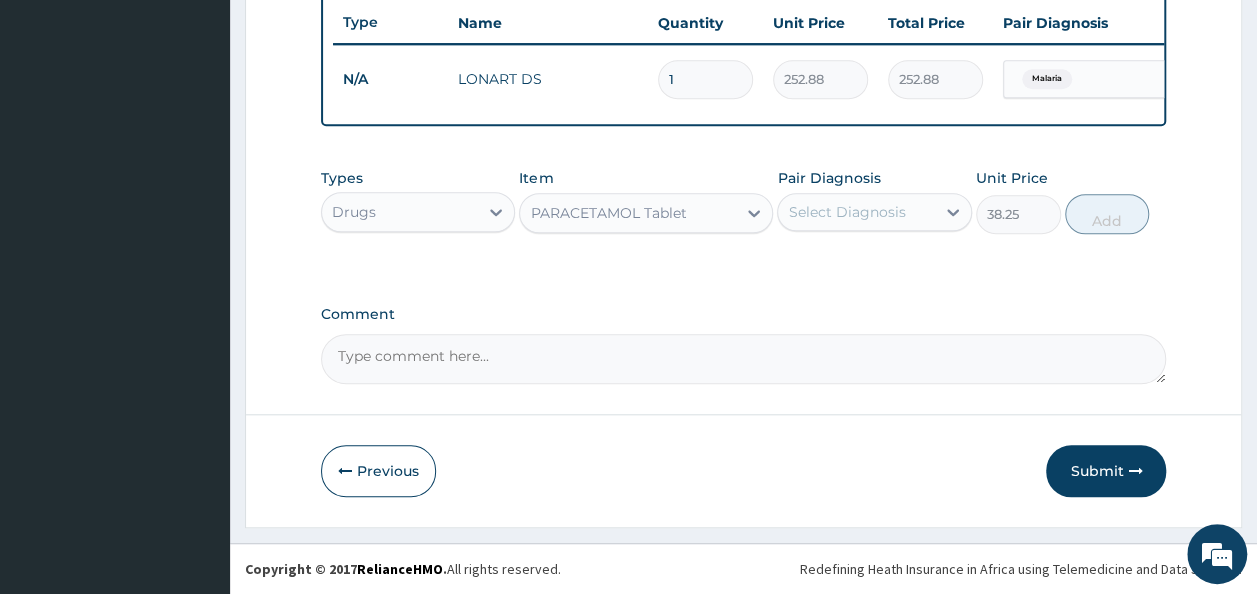 click on "Select Diagnosis" at bounding box center (846, 212) 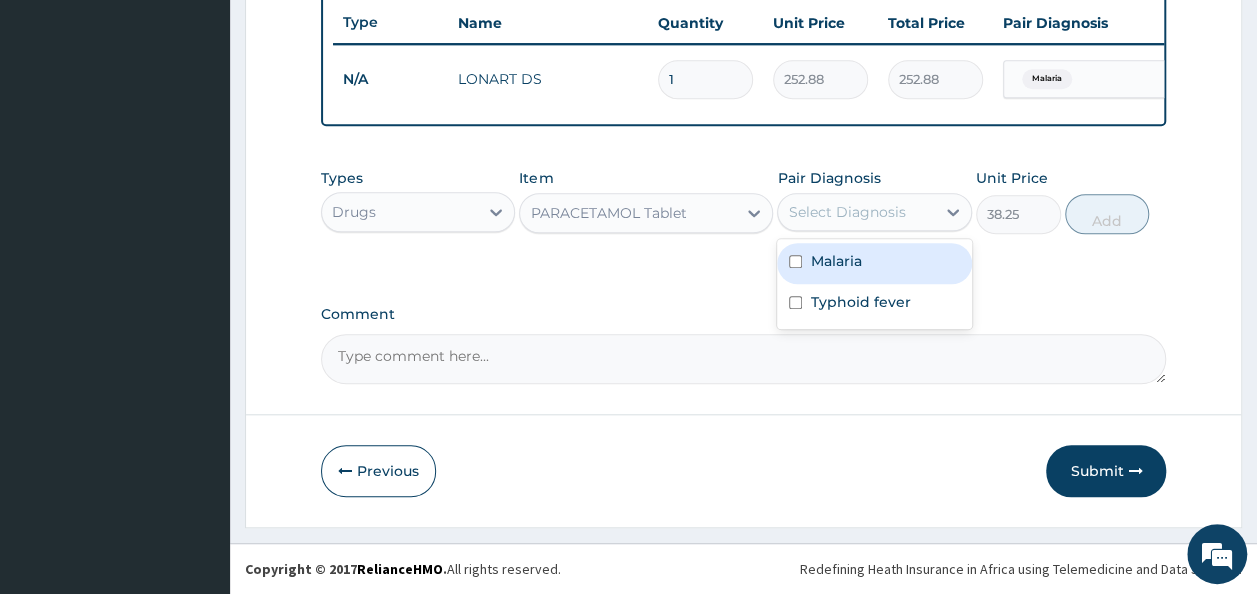 click on "Malaria" at bounding box center [835, 261] 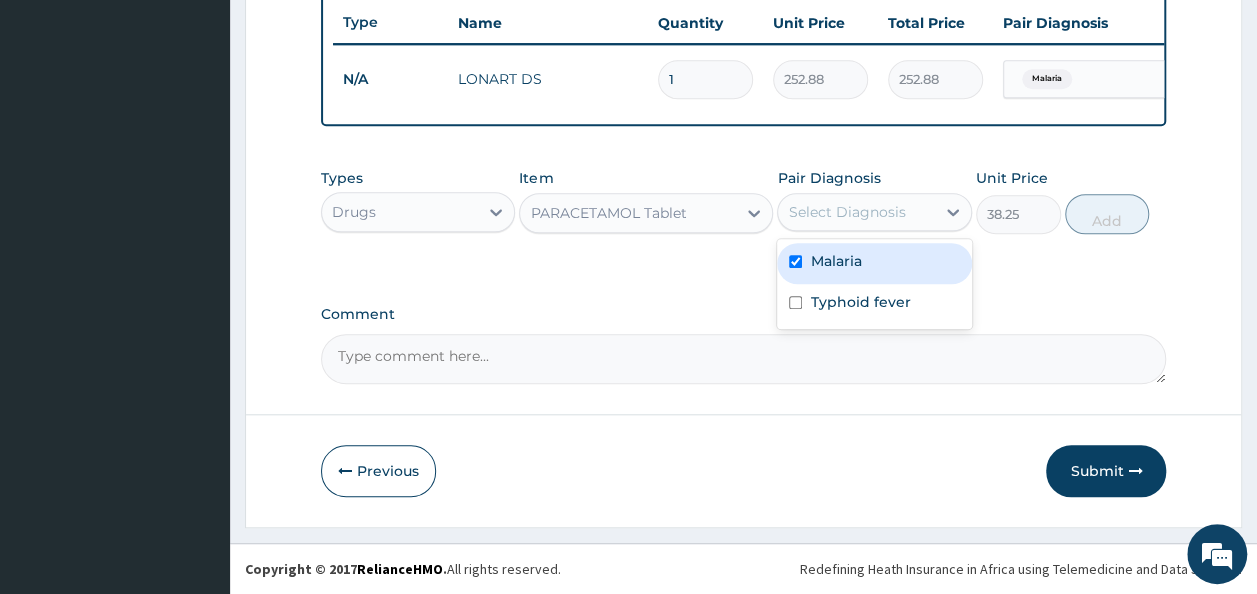 checkbox on "true" 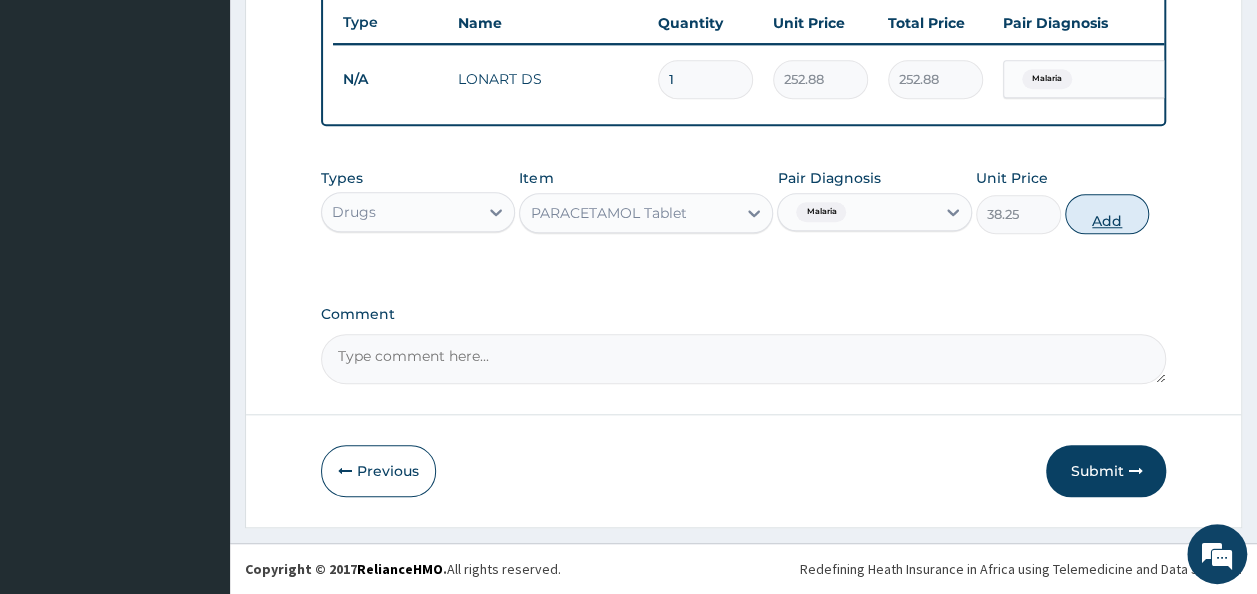 click on "Add" at bounding box center [1107, 214] 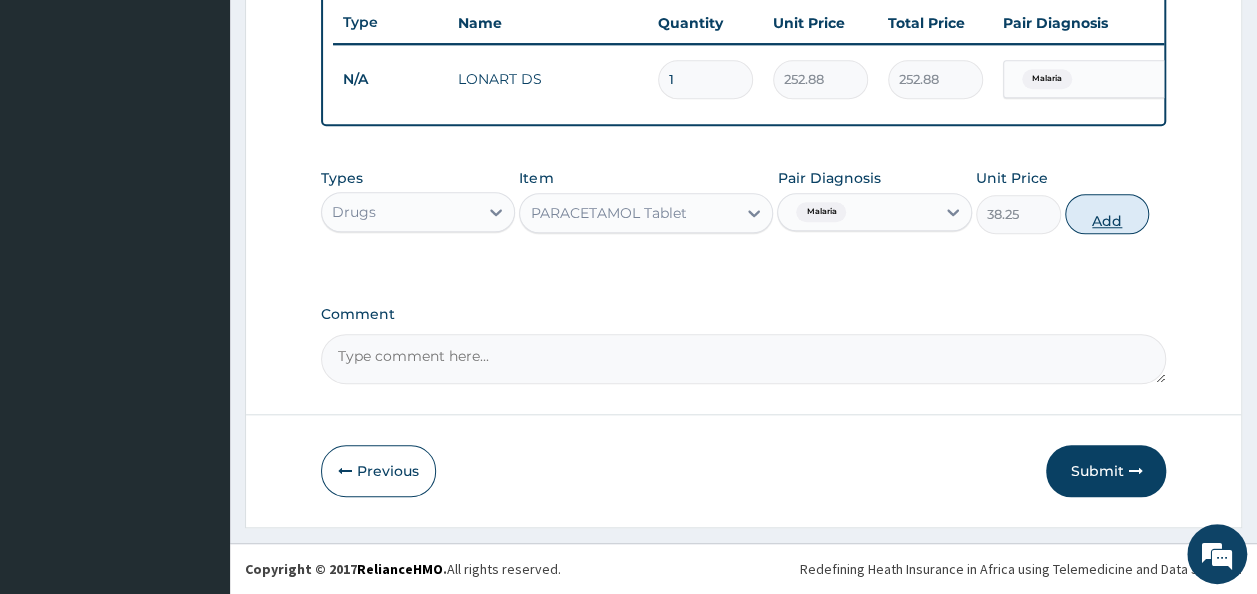 type on "0" 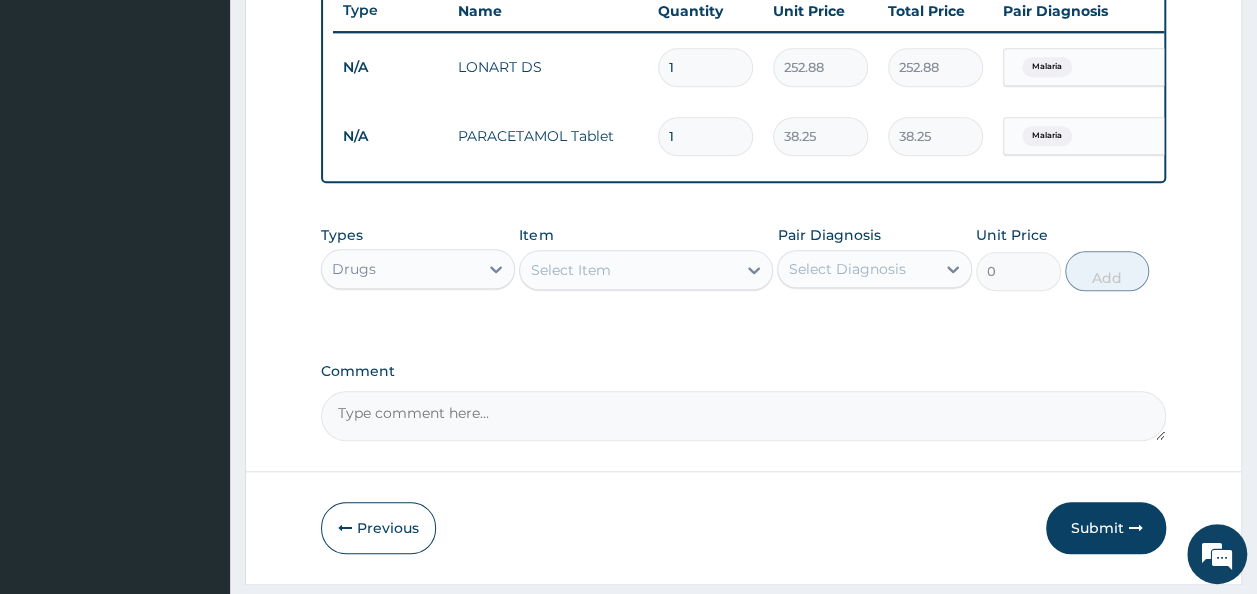 click on "Select Item" at bounding box center [628, 270] 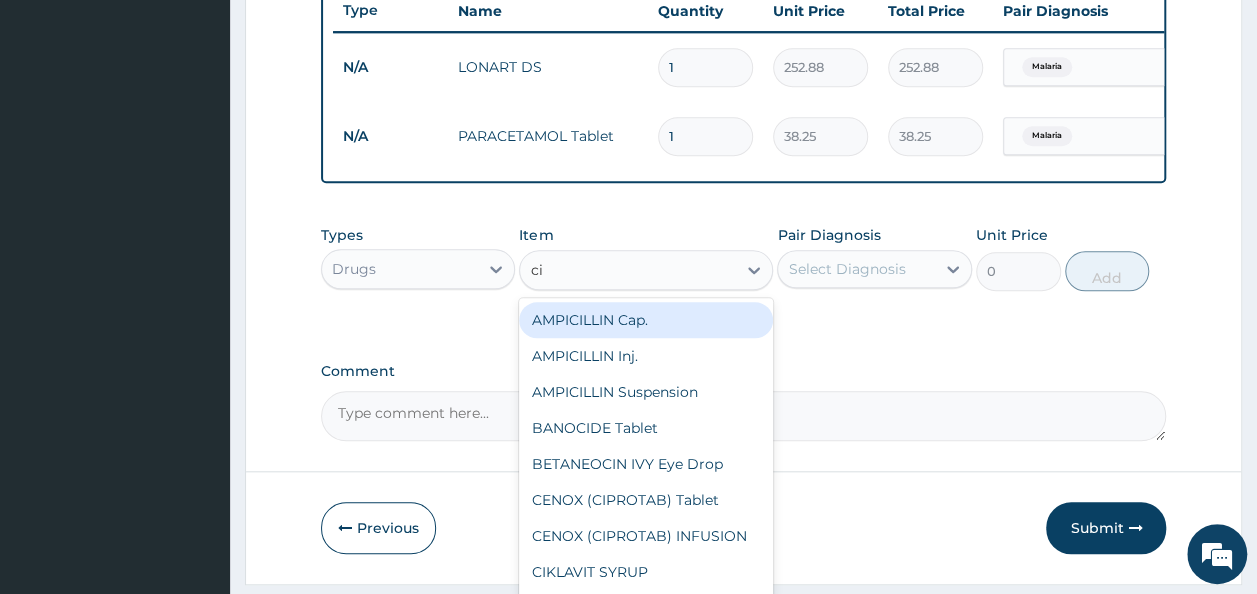 type on "cip" 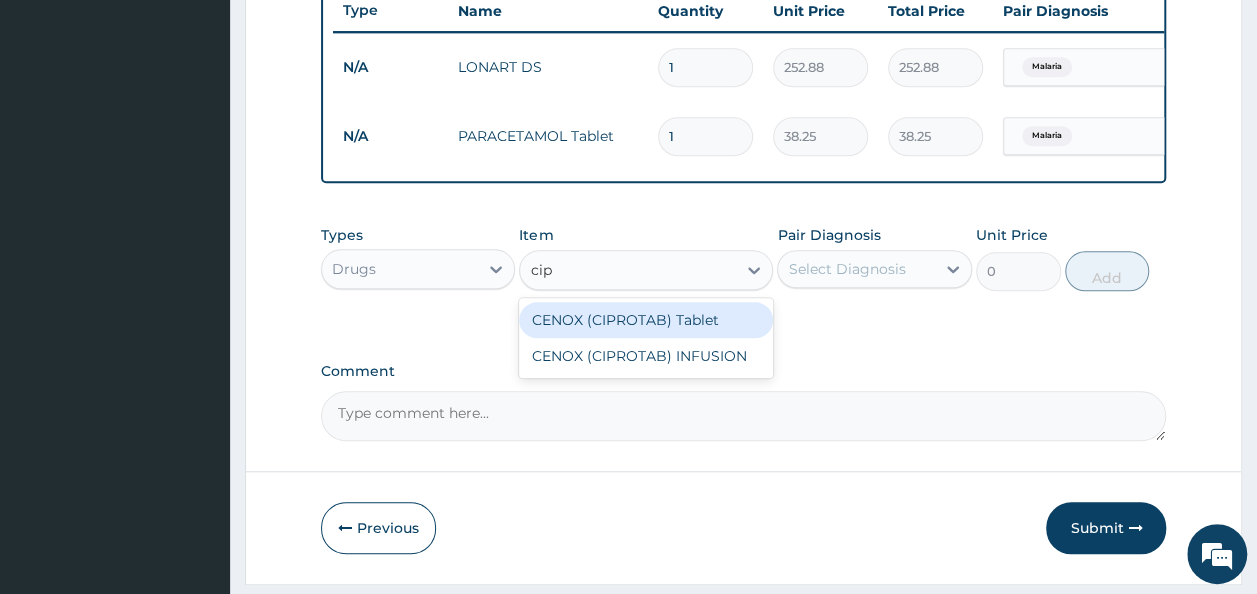 click on "CENOX  (CIPROTAB) Tablet" at bounding box center (646, 320) 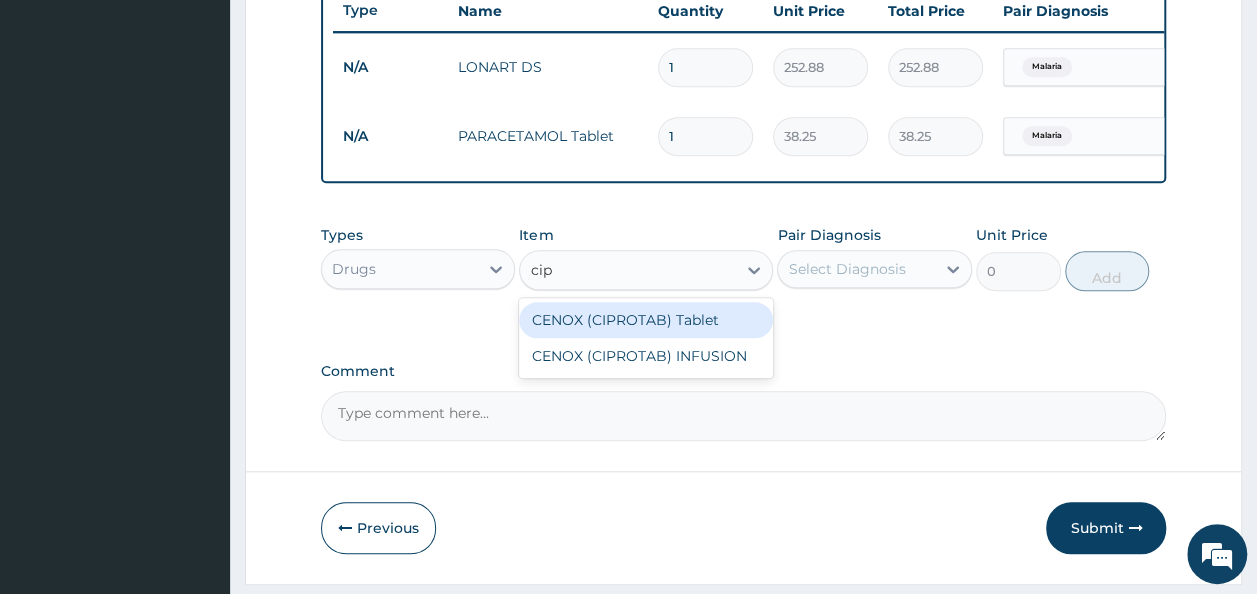 type 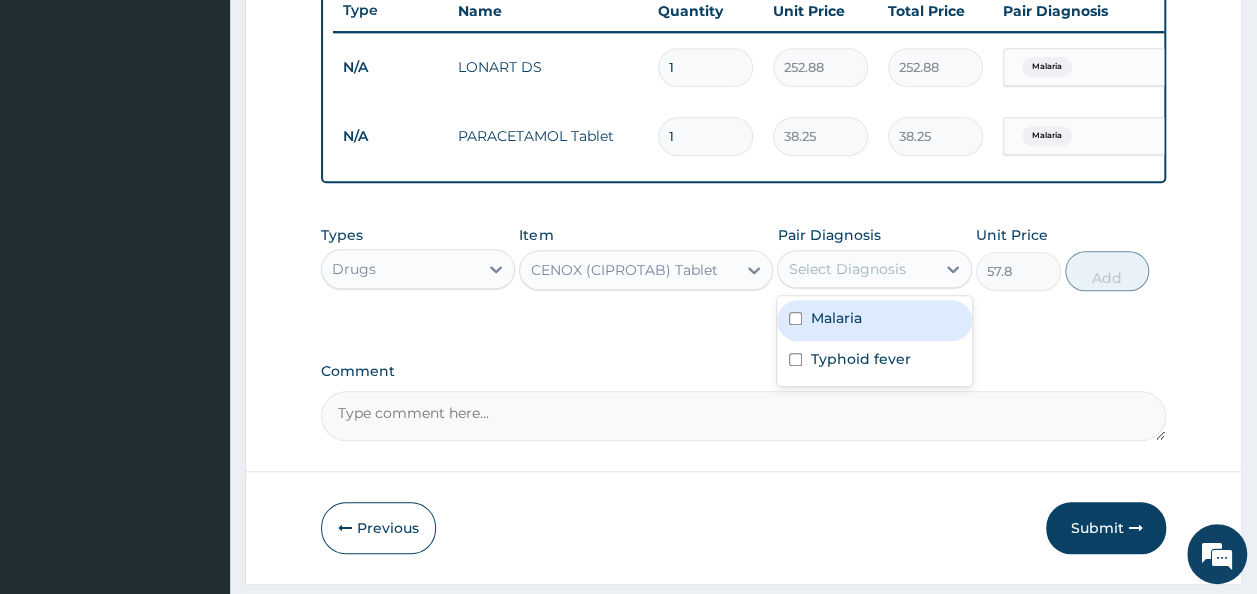 click on "Select Diagnosis" at bounding box center (856, 269) 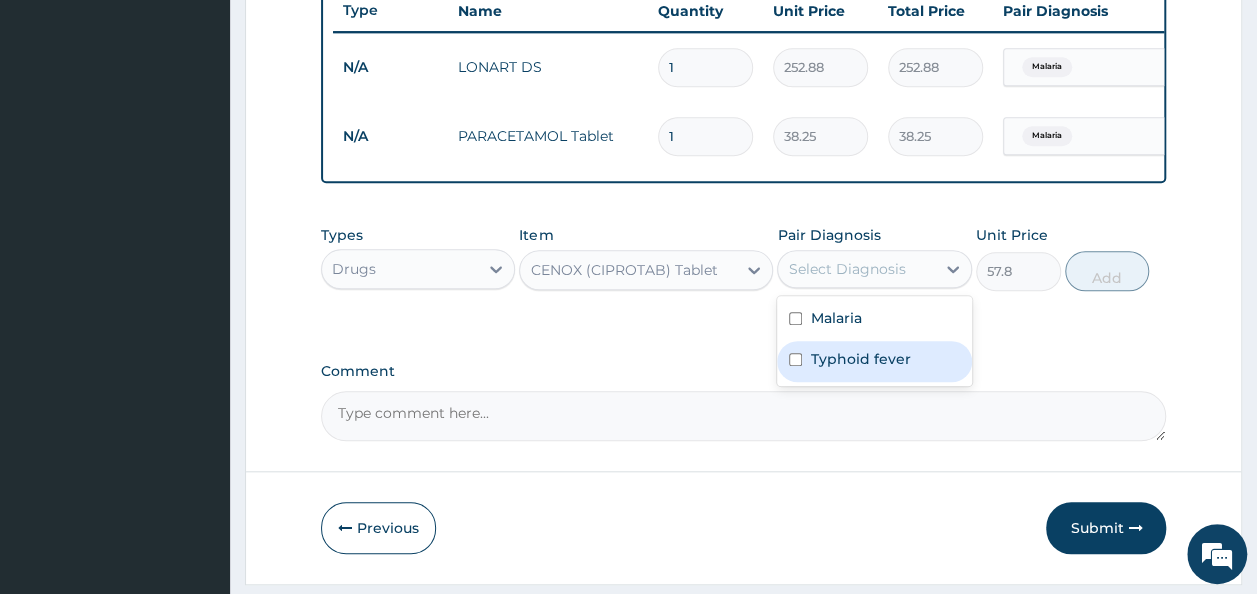 click on "Typhoid fever" at bounding box center (860, 359) 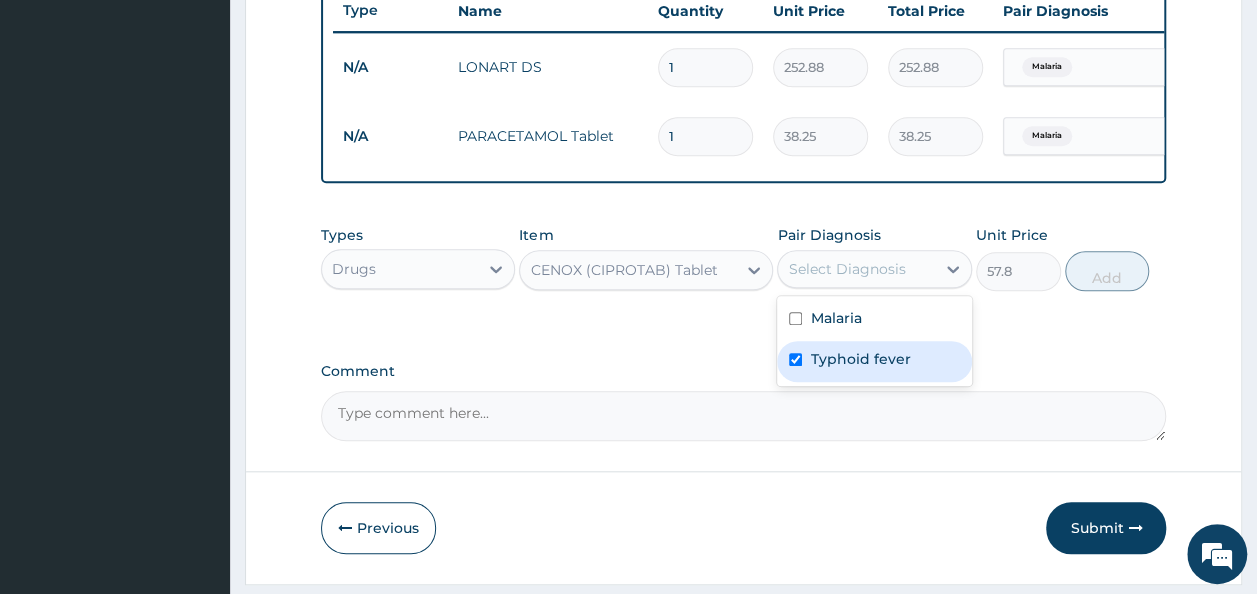 checkbox on "true" 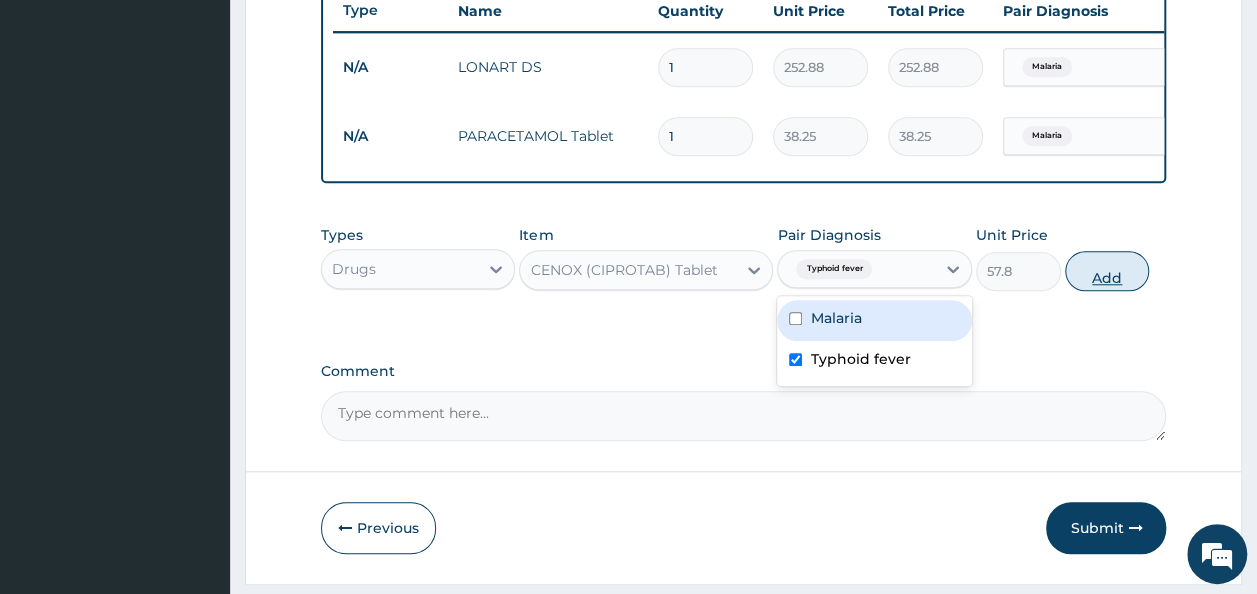 click on "Add" at bounding box center [1107, 271] 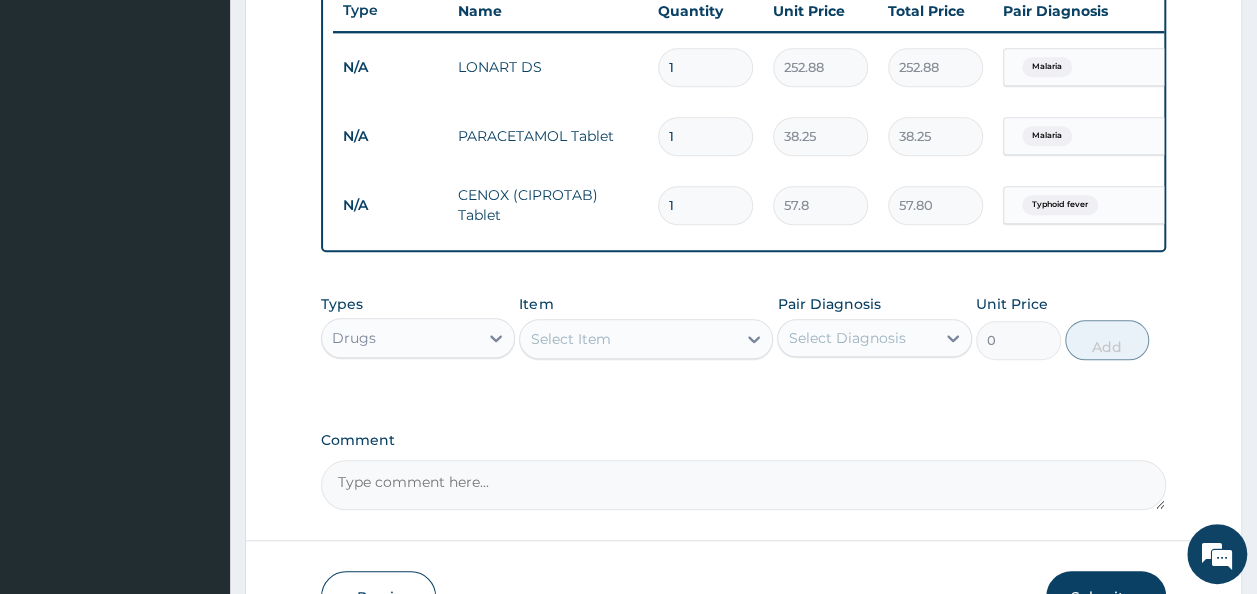 click on "Select Item" at bounding box center [628, 339] 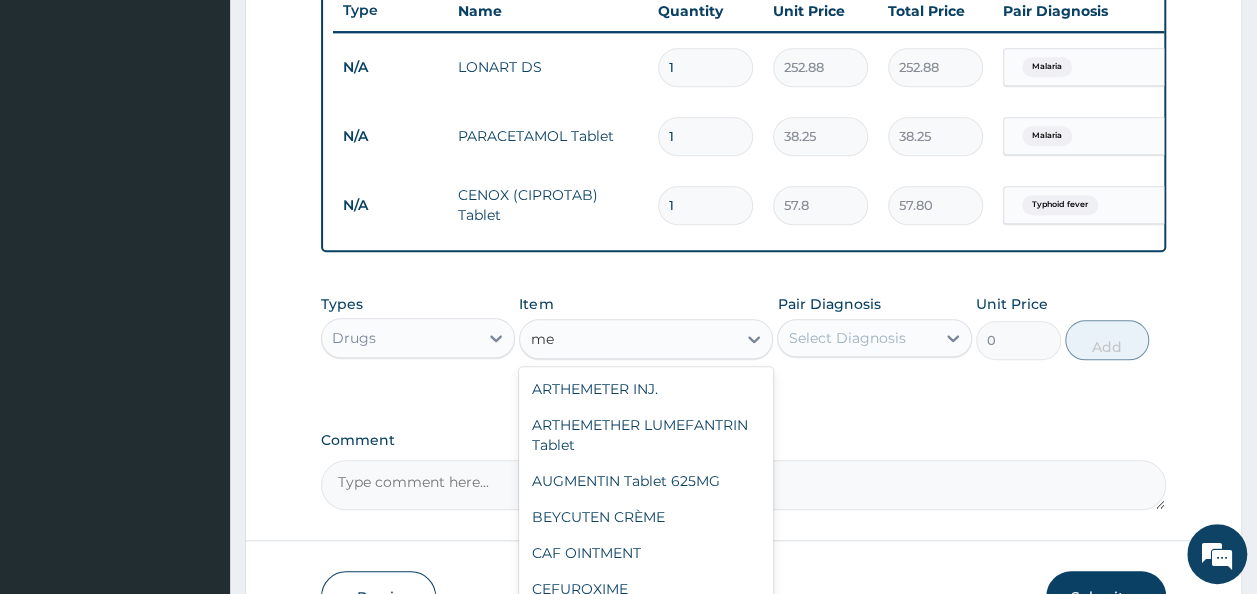 type on "m" 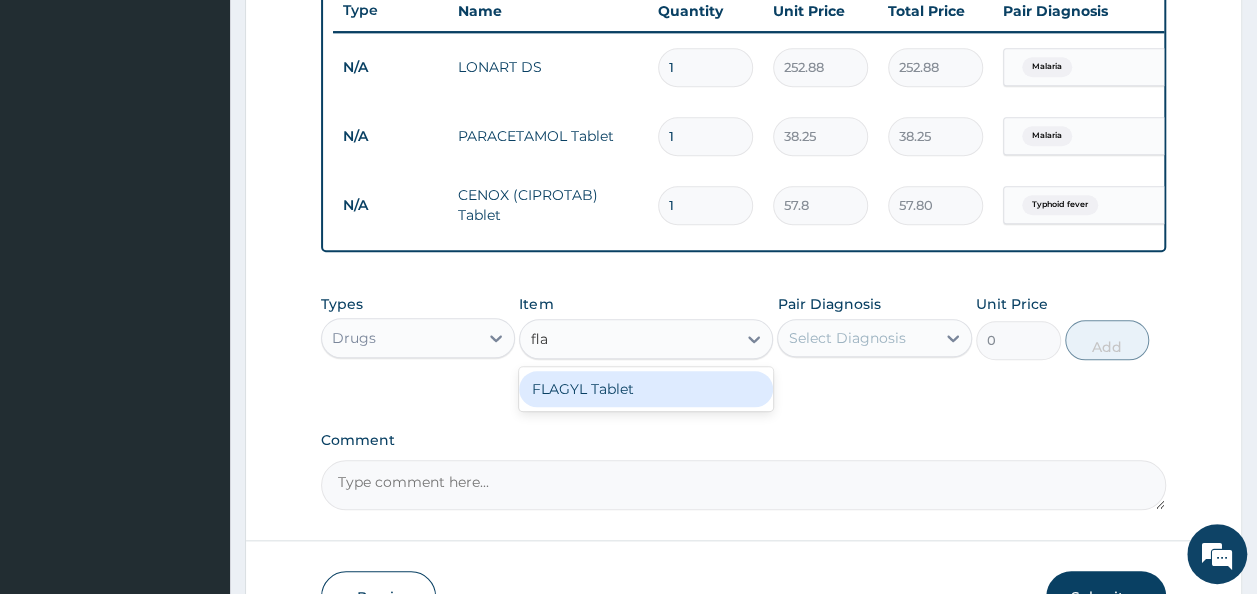 type on "flag" 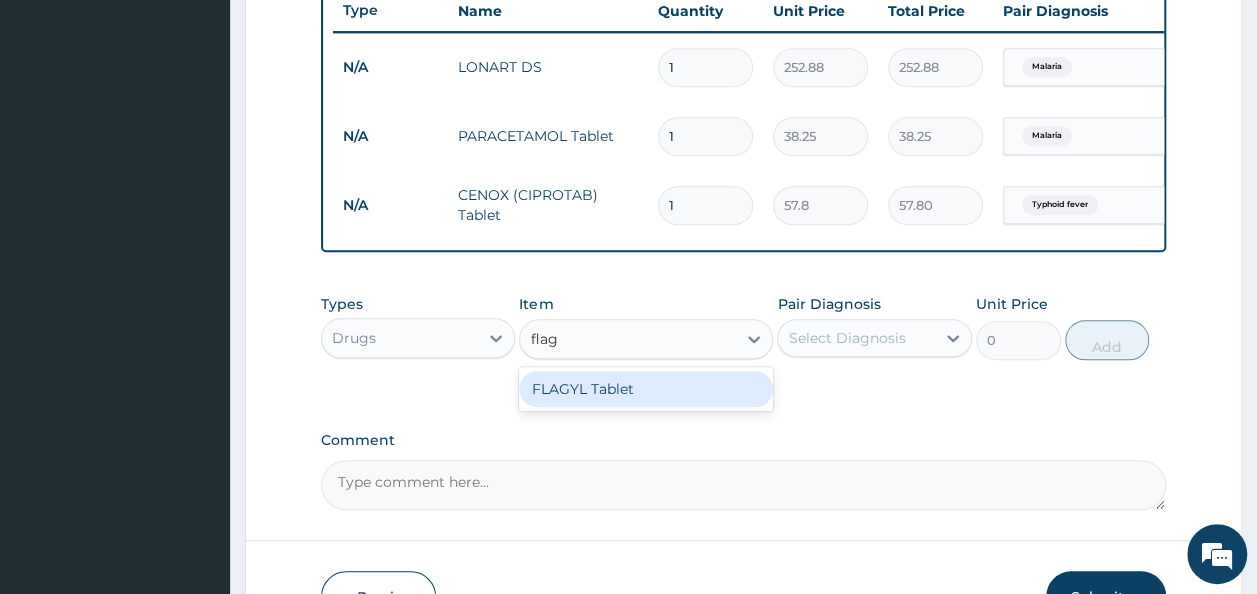 click on "FLAGYL Tablet" at bounding box center [646, 389] 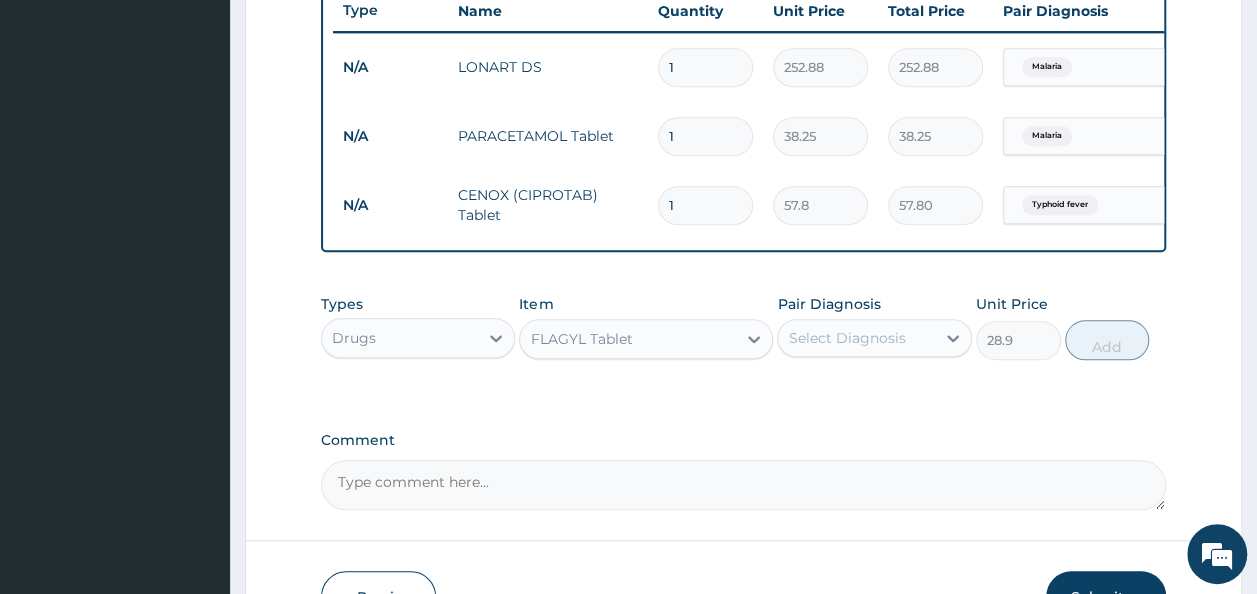 click on "Select Diagnosis" at bounding box center (856, 338) 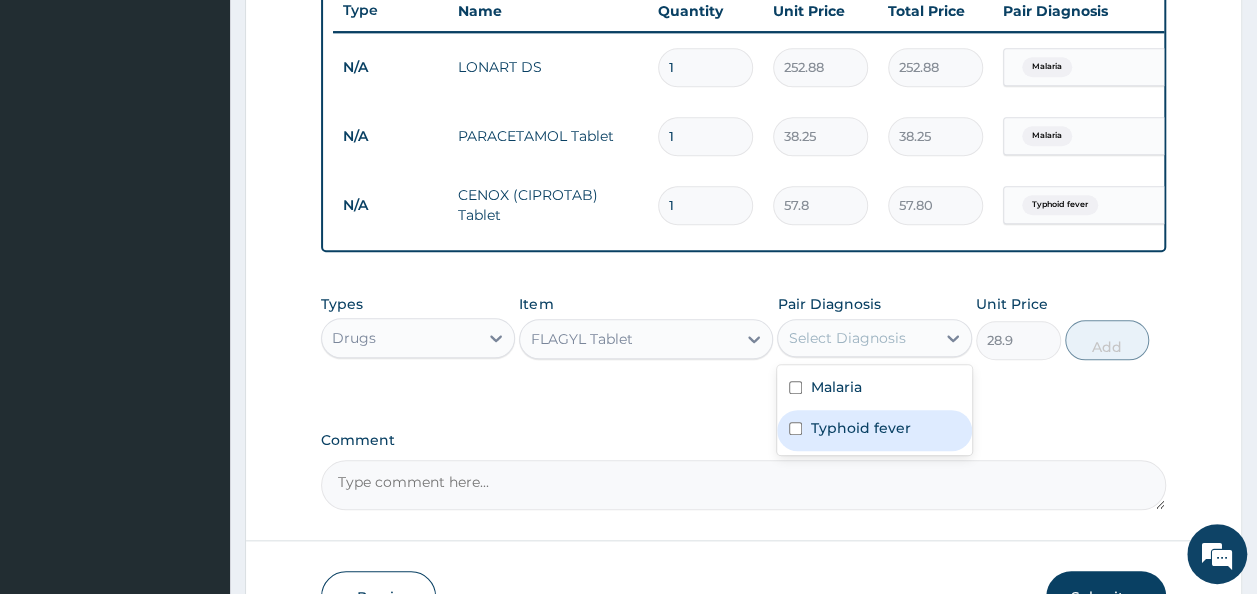 click on "Typhoid fever" at bounding box center [874, 430] 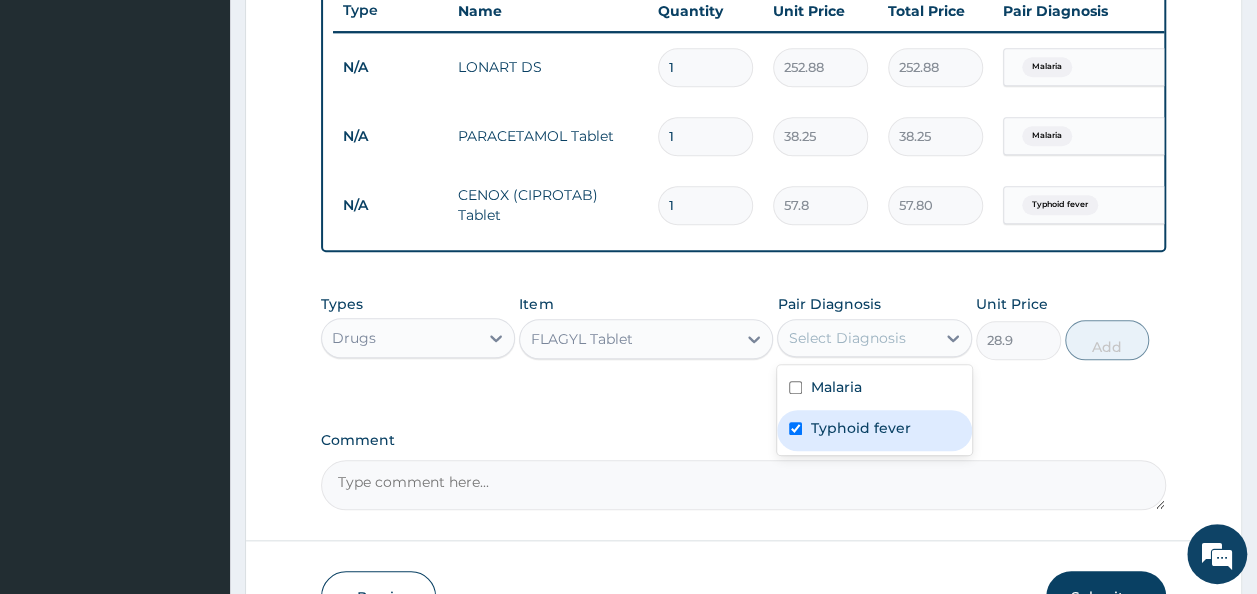checkbox on "true" 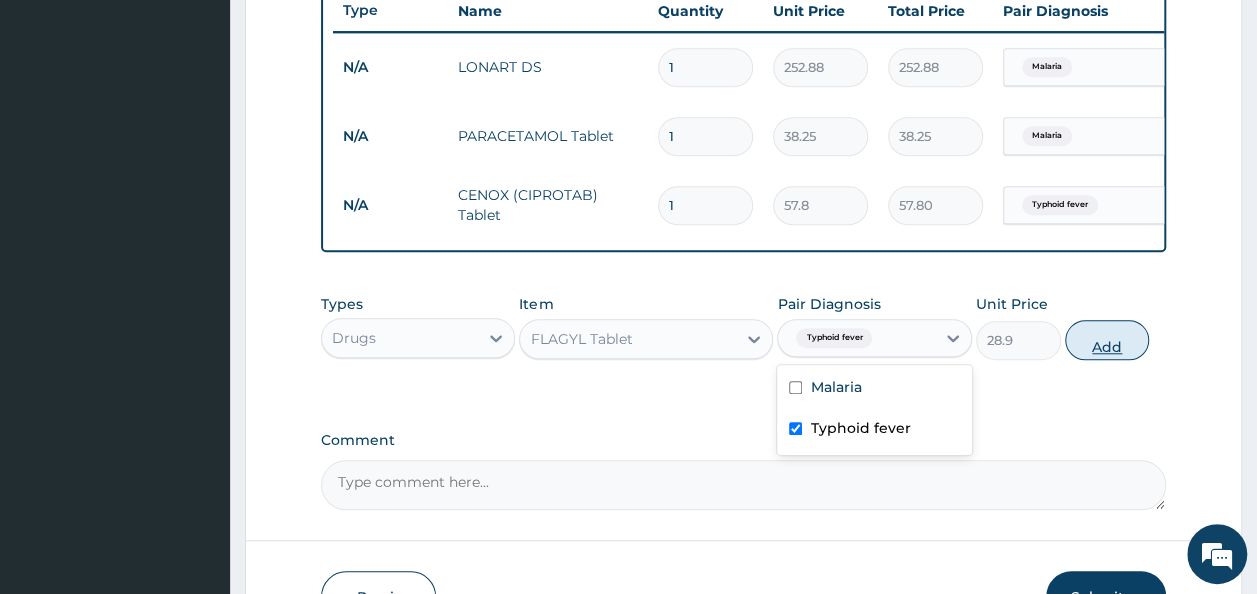 click on "Add" at bounding box center [1107, 340] 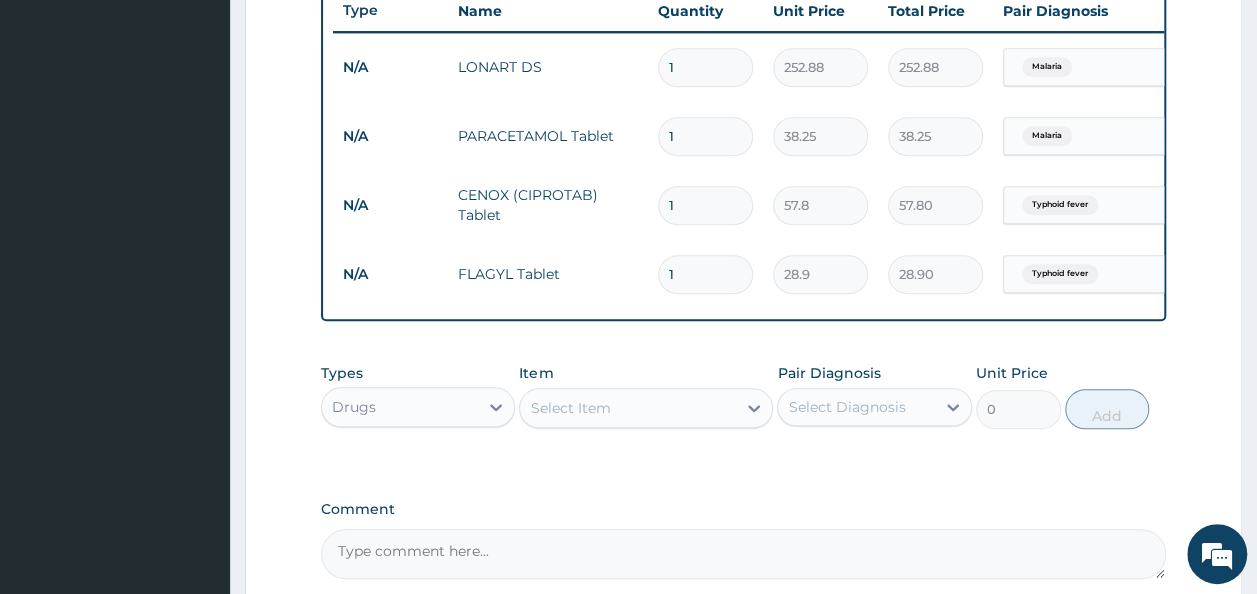 click on "N/A FLAGYL Tablet 1 28.9 28.90 Typhoid fever Delete" at bounding box center (823, 274) 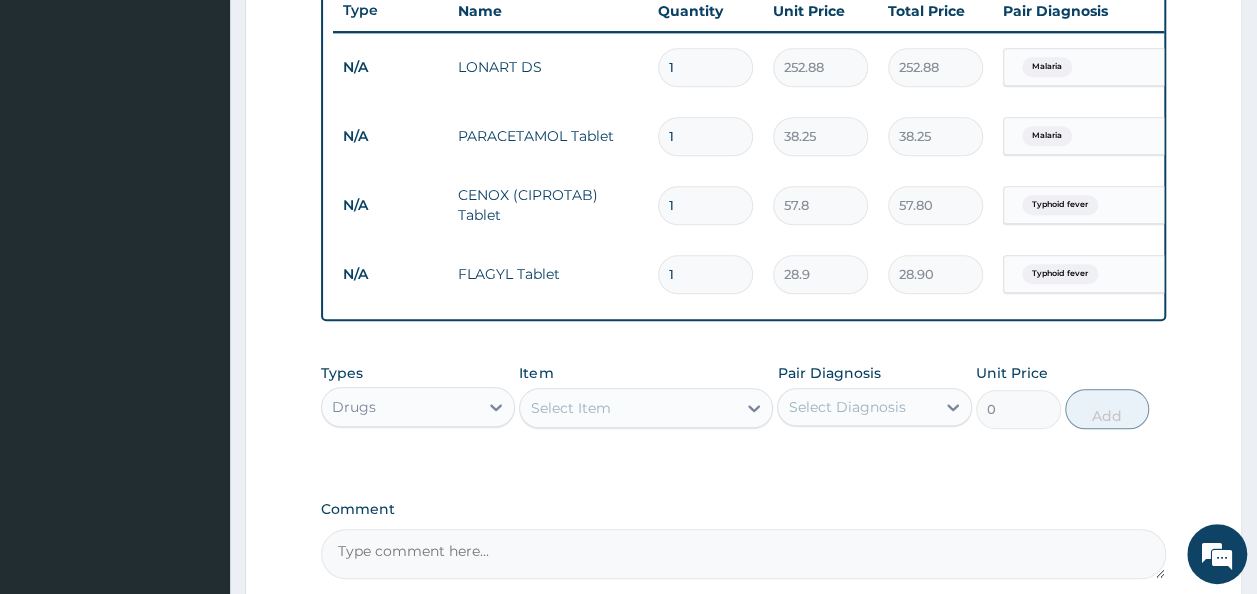 click on "Drugs" at bounding box center [400, 407] 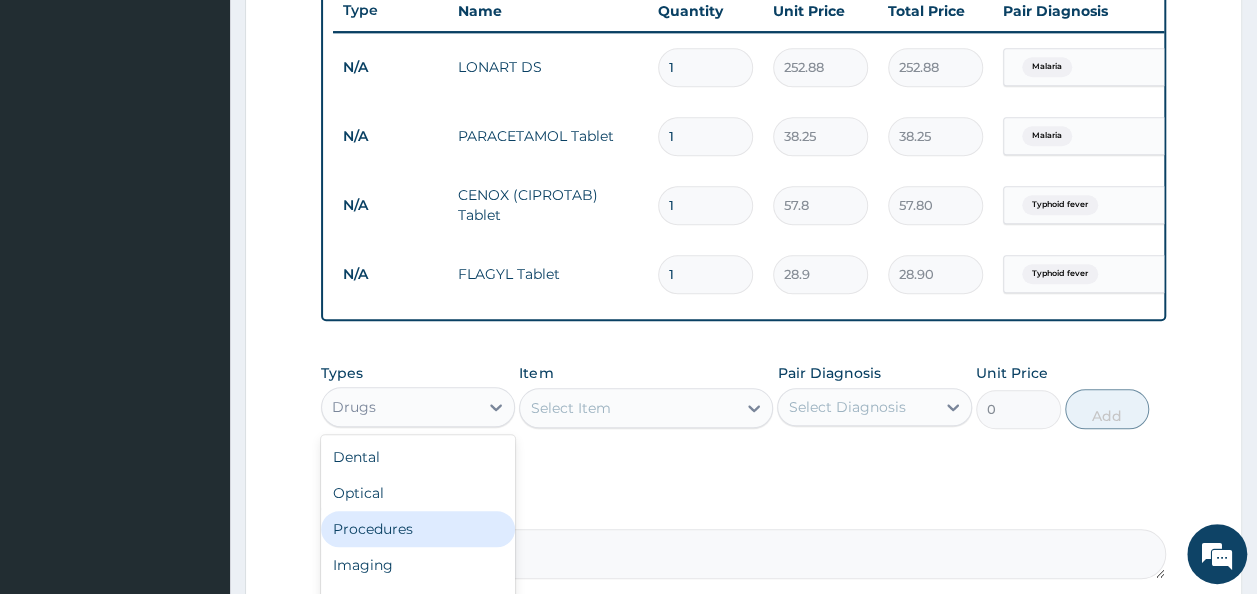 click on "Procedures" at bounding box center [418, 529] 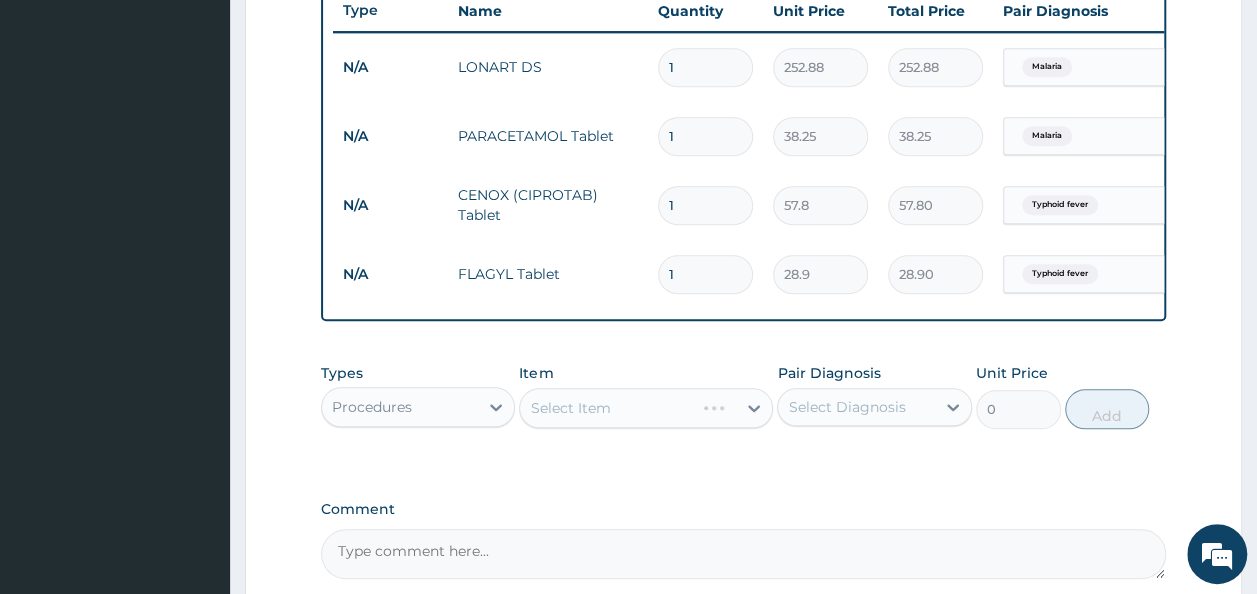 click on "Select Item" at bounding box center [646, 408] 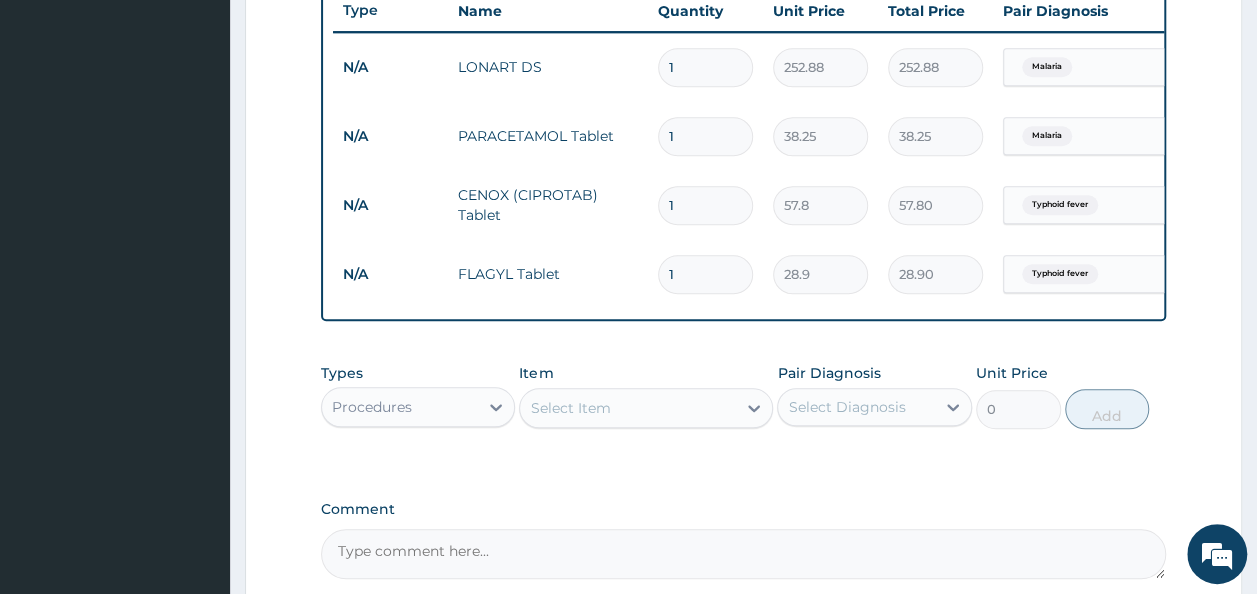 click on "Select Item" at bounding box center [628, 408] 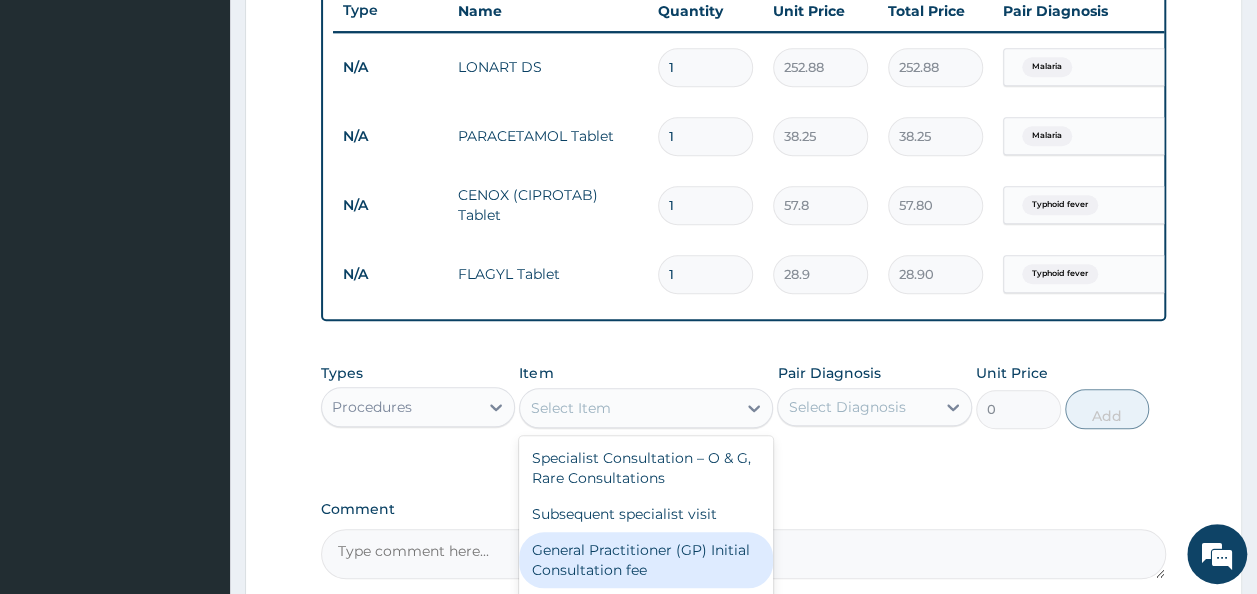 click on "General Practitioner (GP) Initial Consultation fee" at bounding box center (646, 560) 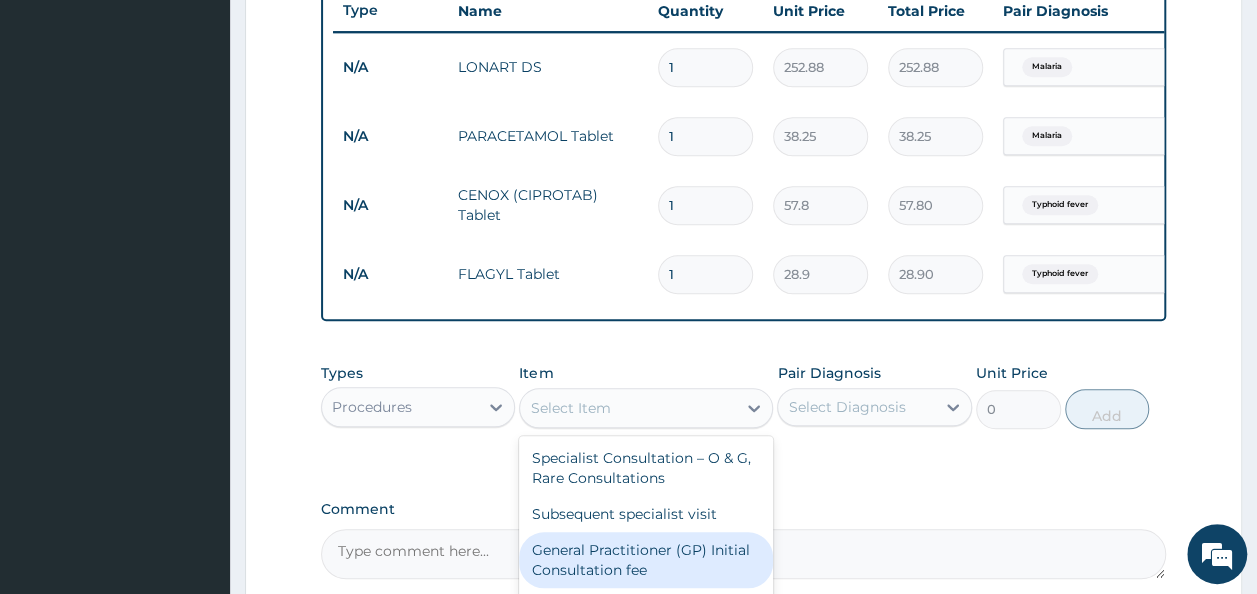 type on "2975" 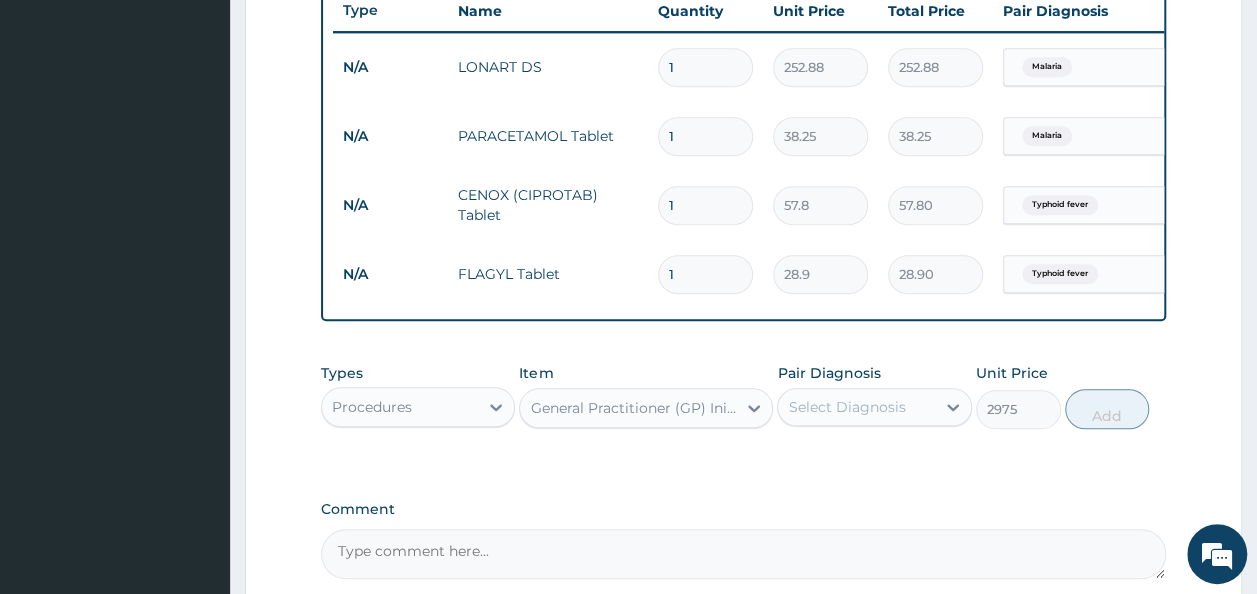 click on "Pair Diagnosis Select Diagnosis" at bounding box center [874, 396] 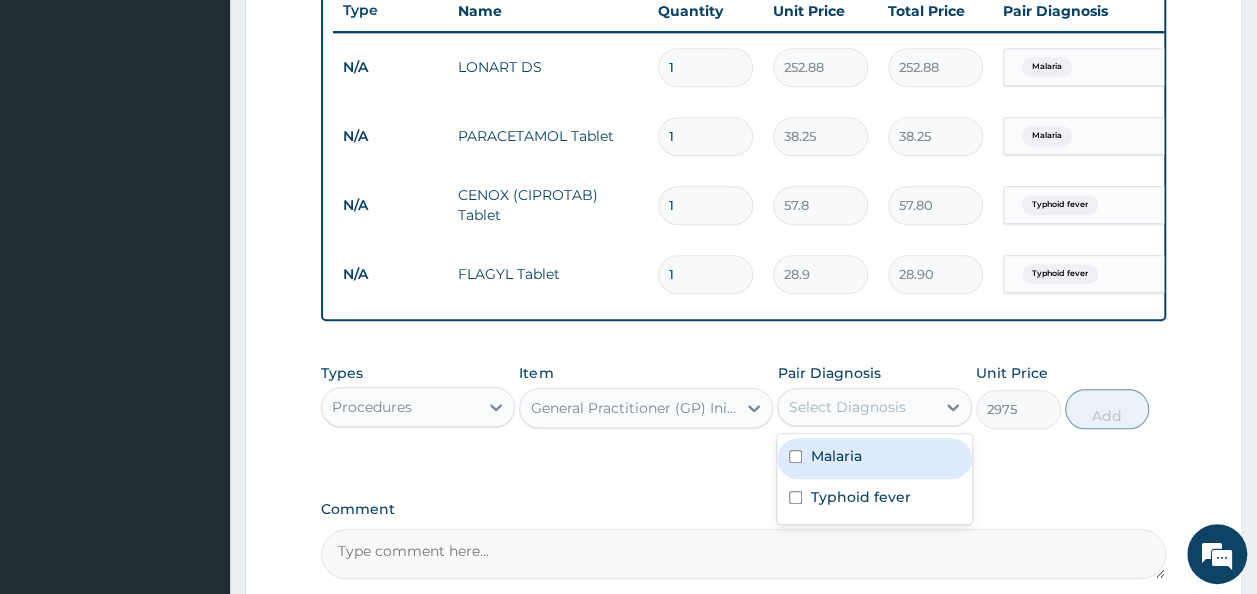 click on "Select Diagnosis" at bounding box center (846, 407) 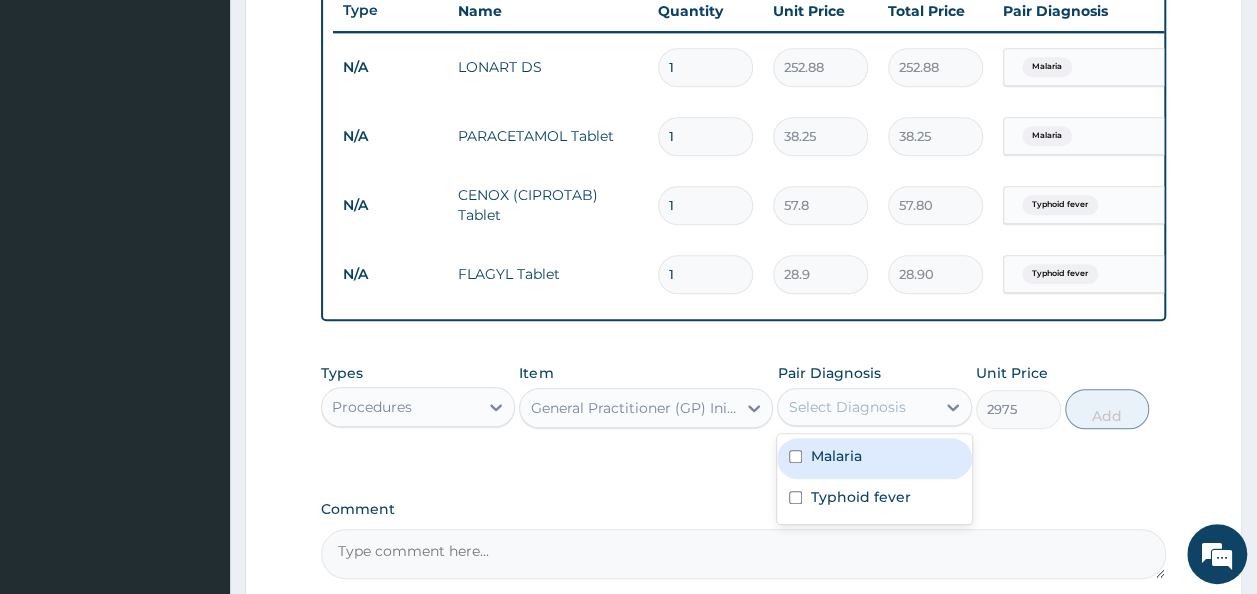 click on "Malaria" at bounding box center (874, 458) 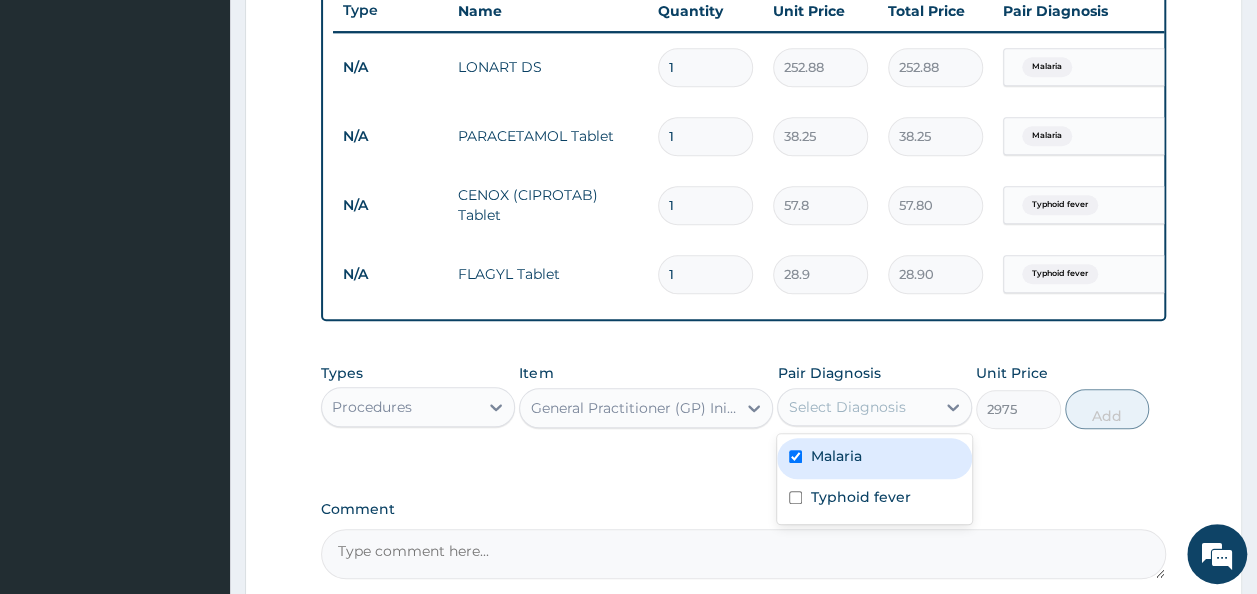 checkbox on "true" 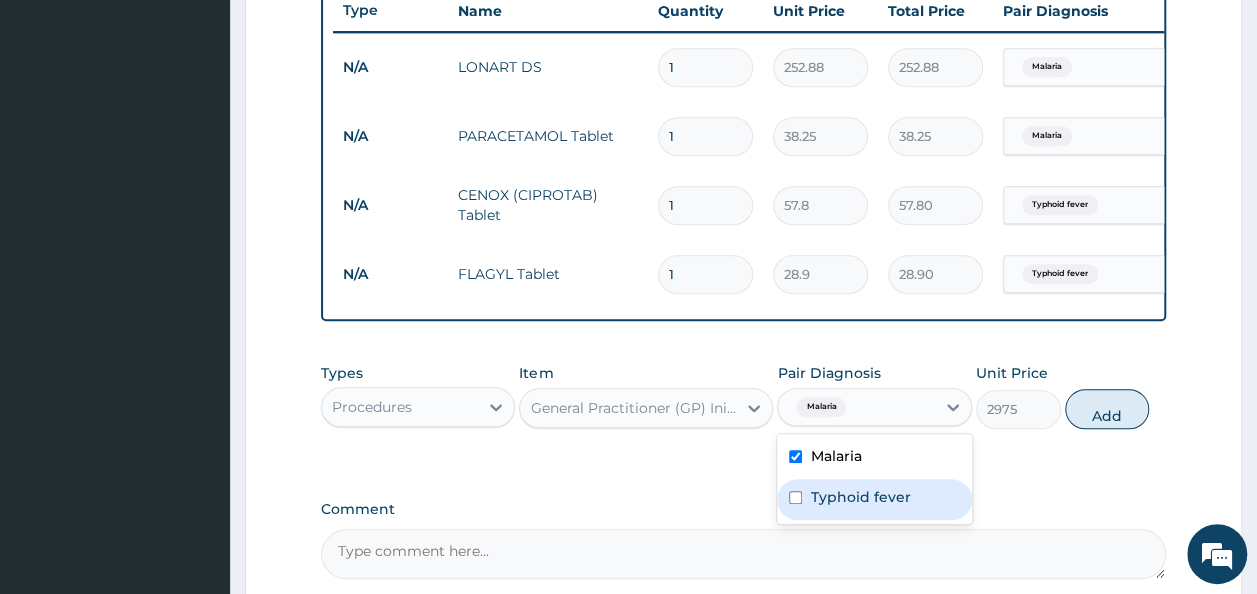 click on "Typhoid fever" at bounding box center [860, 497] 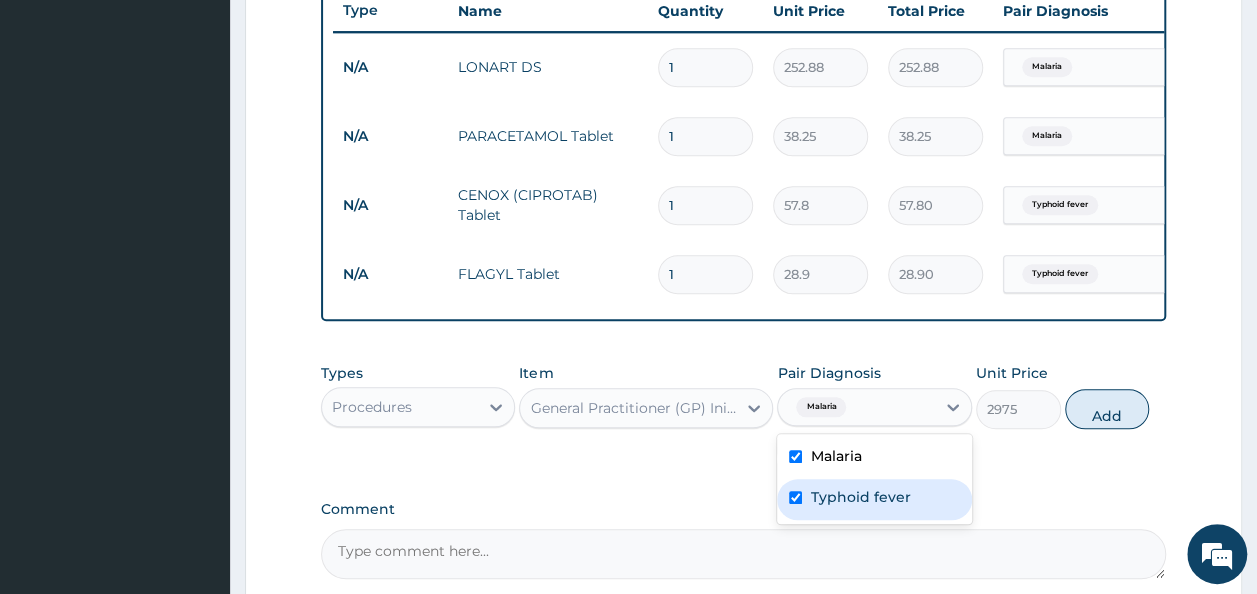 checkbox on "true" 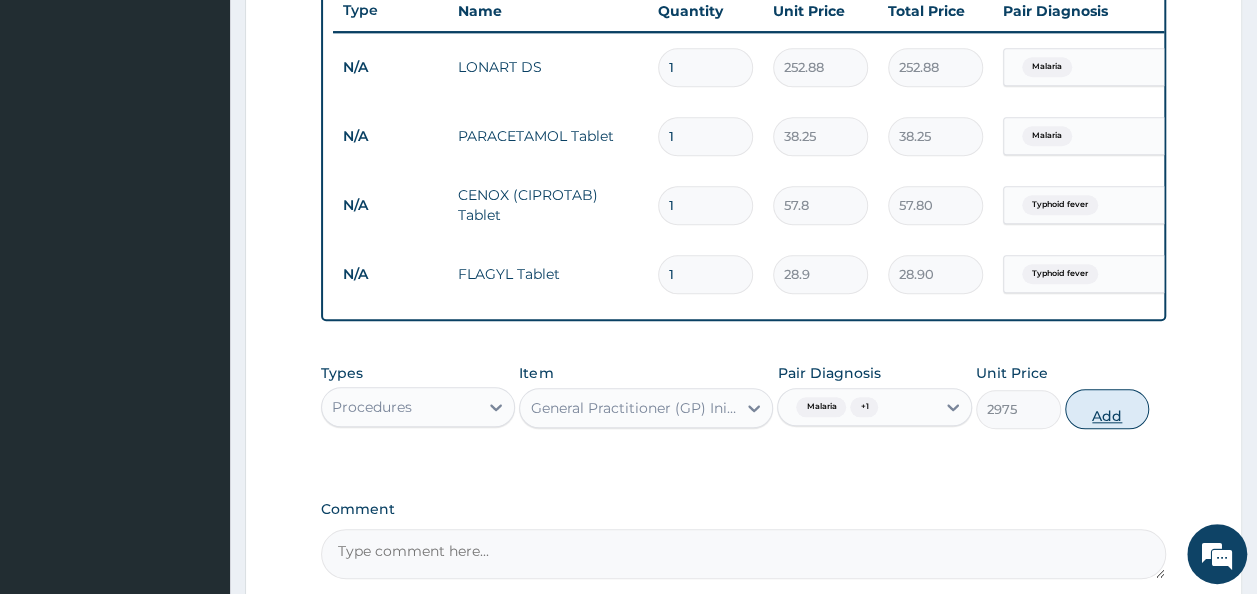 click on "Add" at bounding box center [1107, 409] 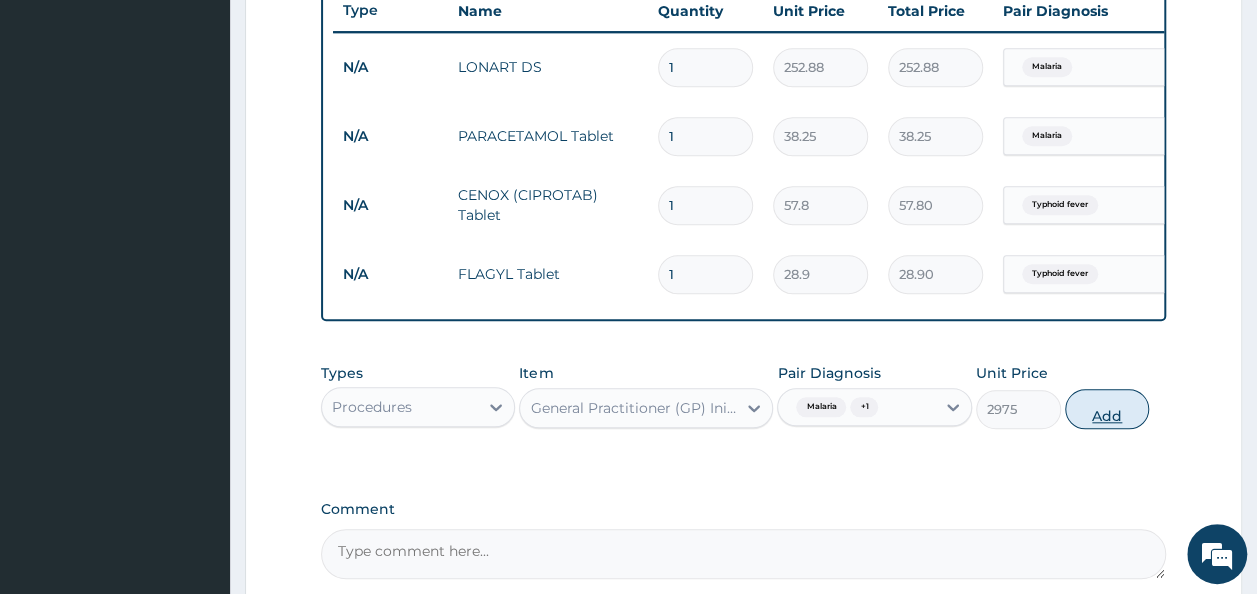 type on "0" 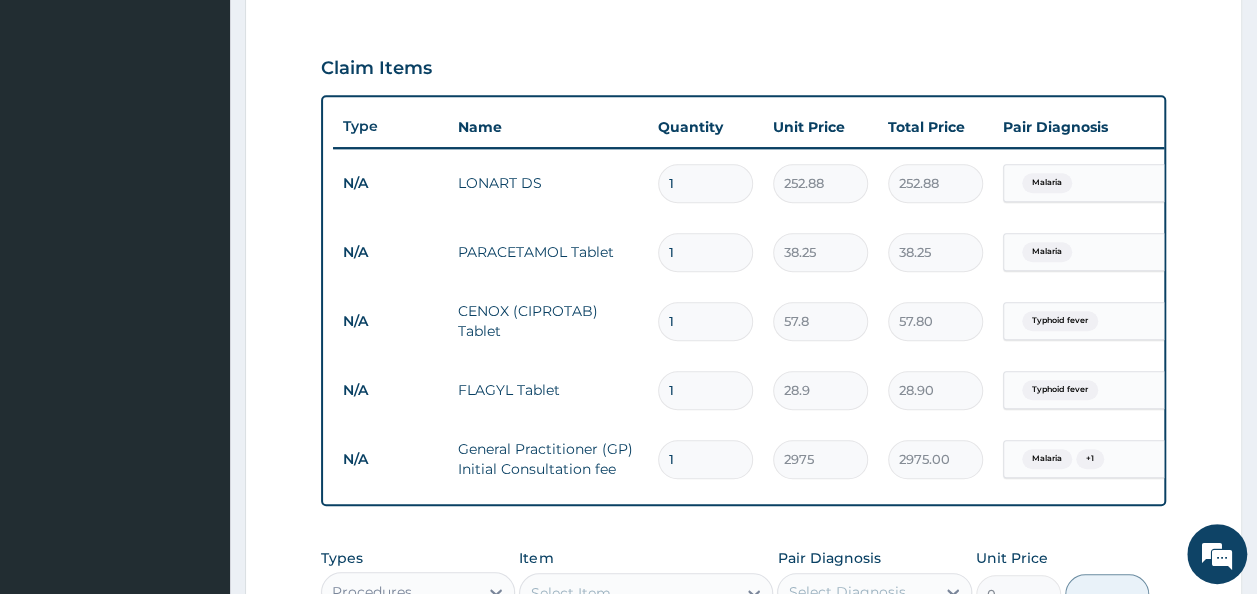 scroll, scrollTop: 636, scrollLeft: 0, axis: vertical 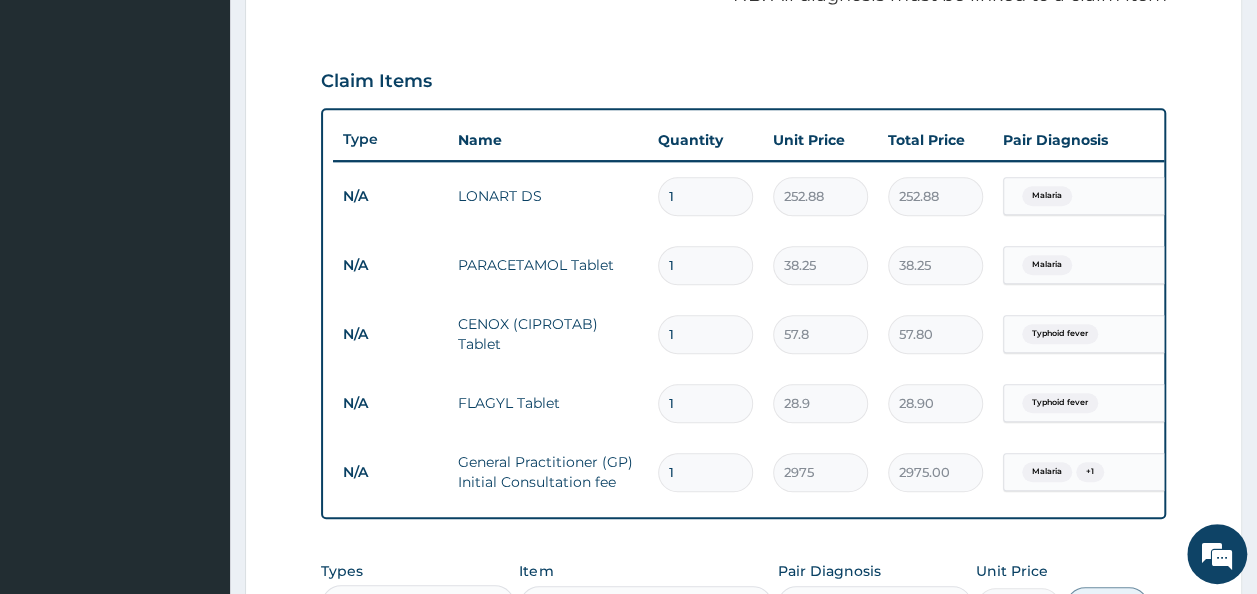 click on "1" at bounding box center [705, 196] 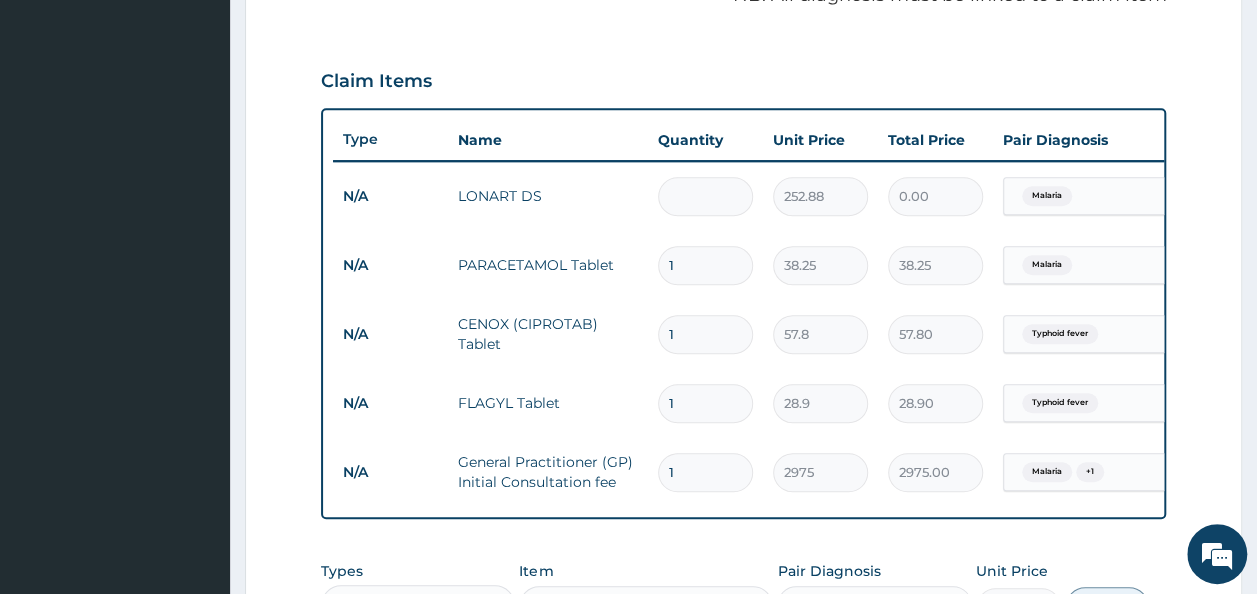 type on "6" 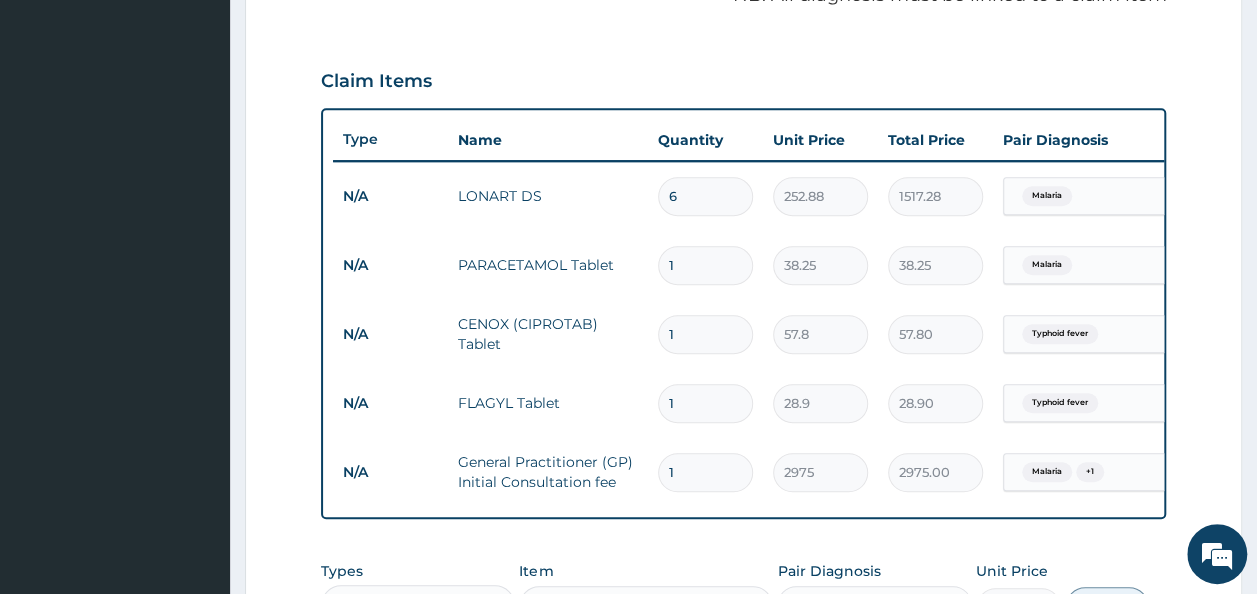 type on "6" 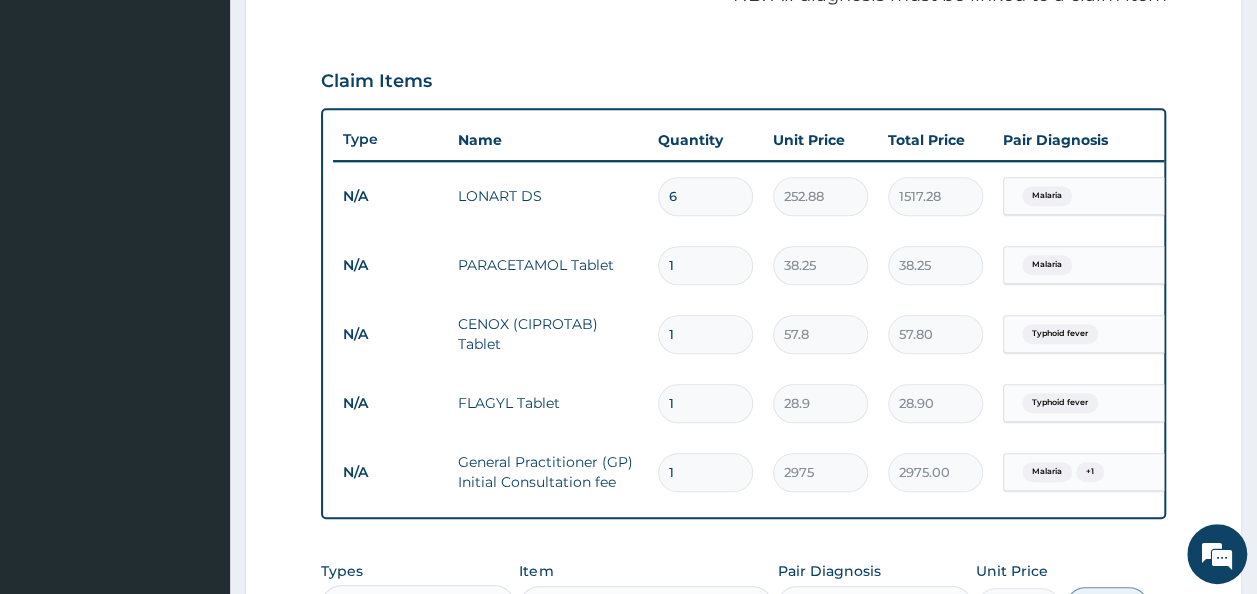 click on "1" at bounding box center (705, 265) 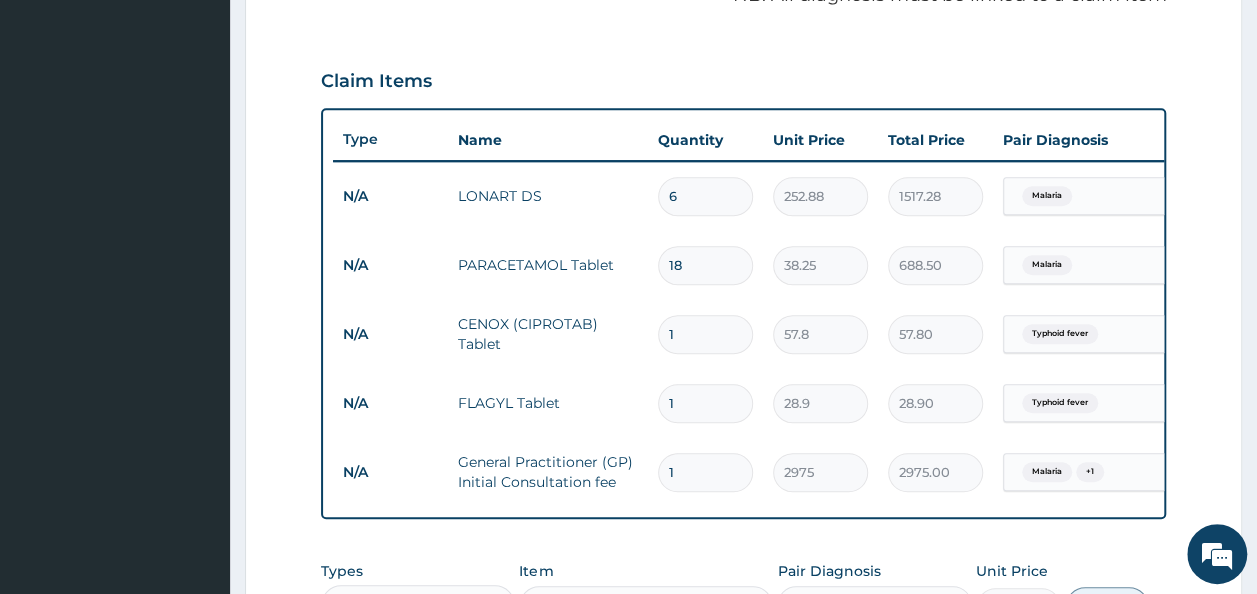 type on "18" 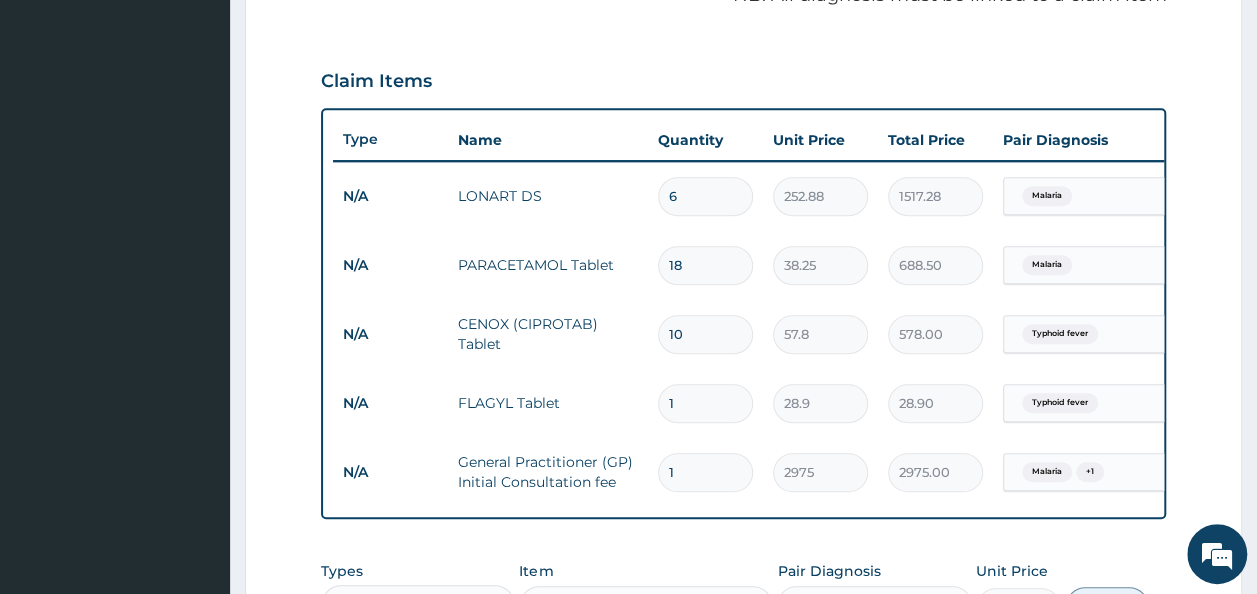 type on "10" 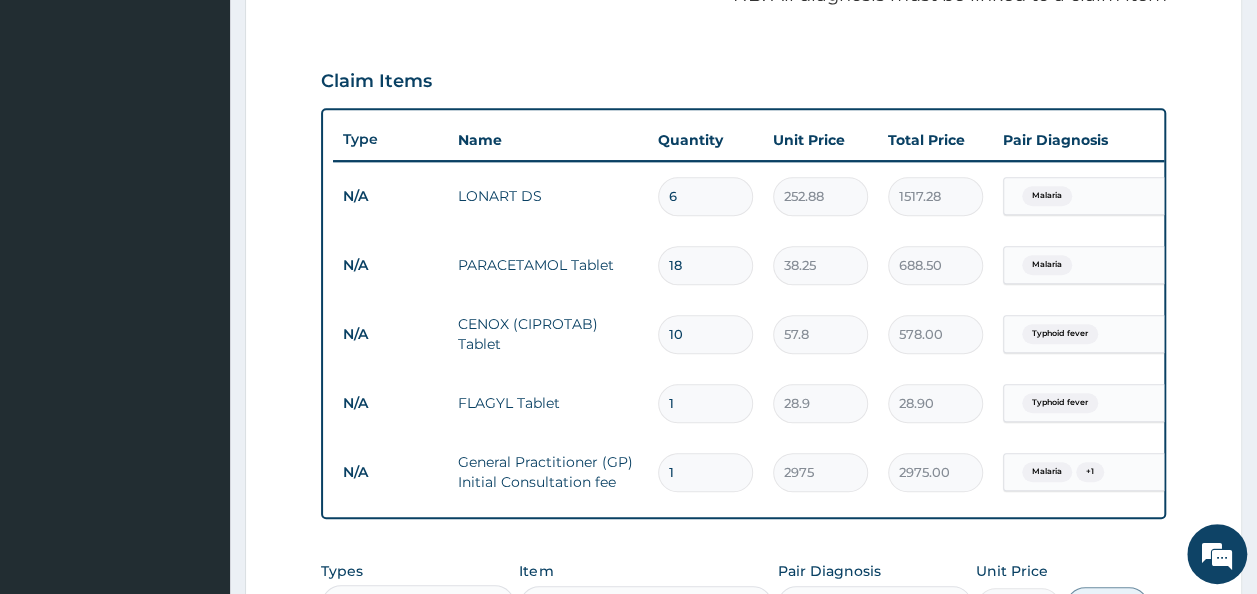 click on "1" at bounding box center [705, 403] 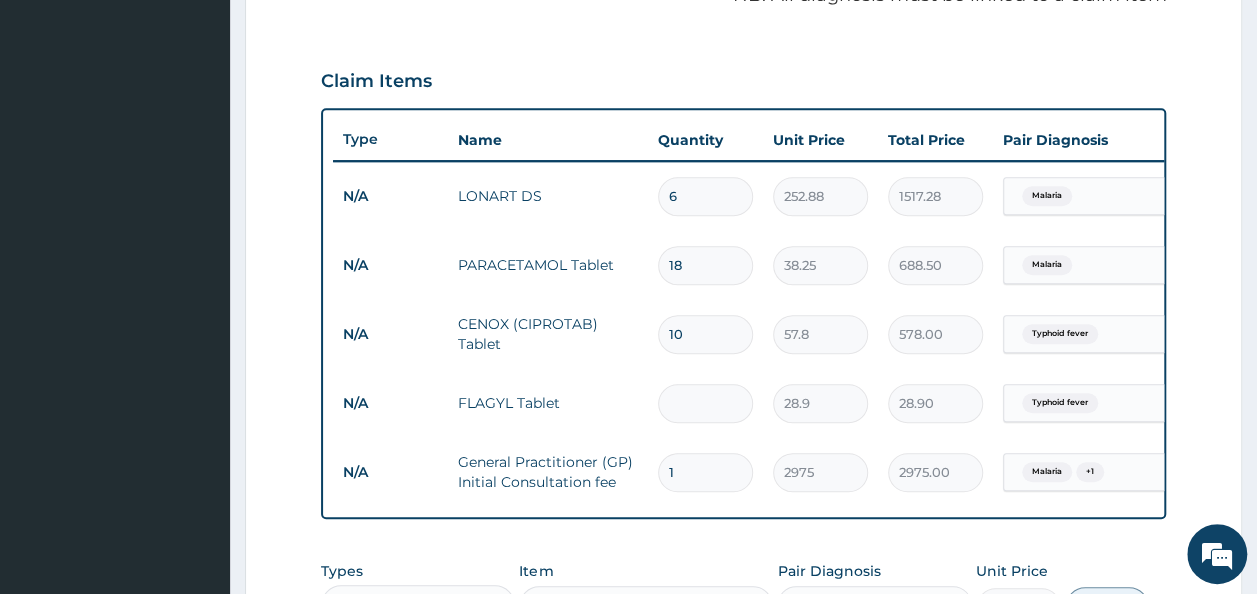 type on "0.00" 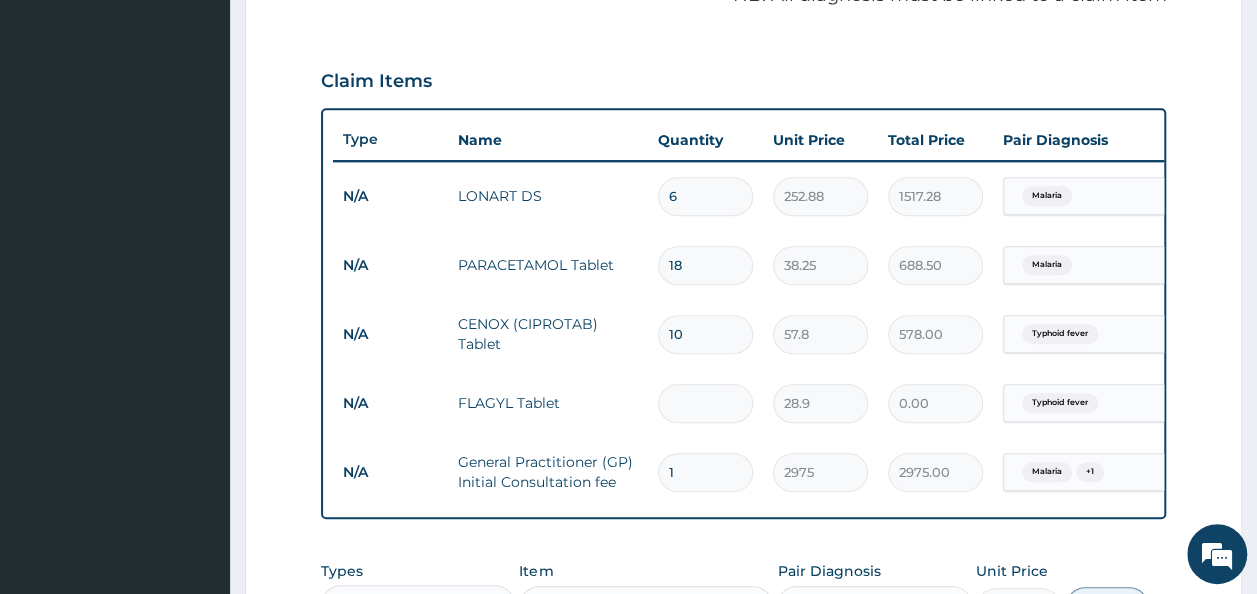 type on "3" 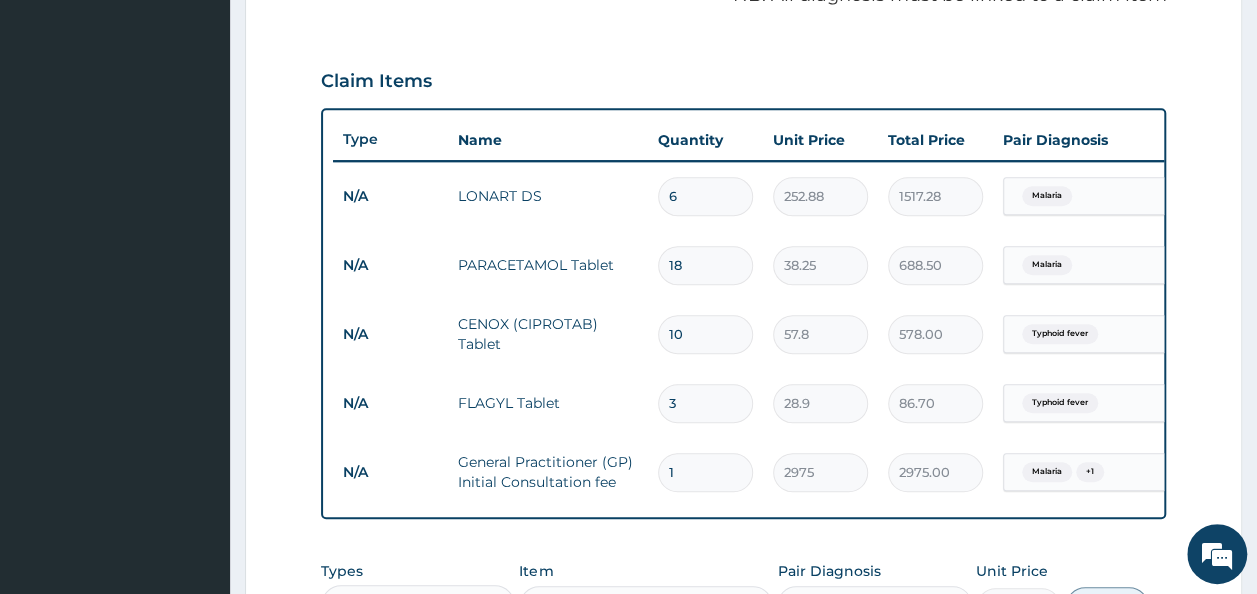 type on "30" 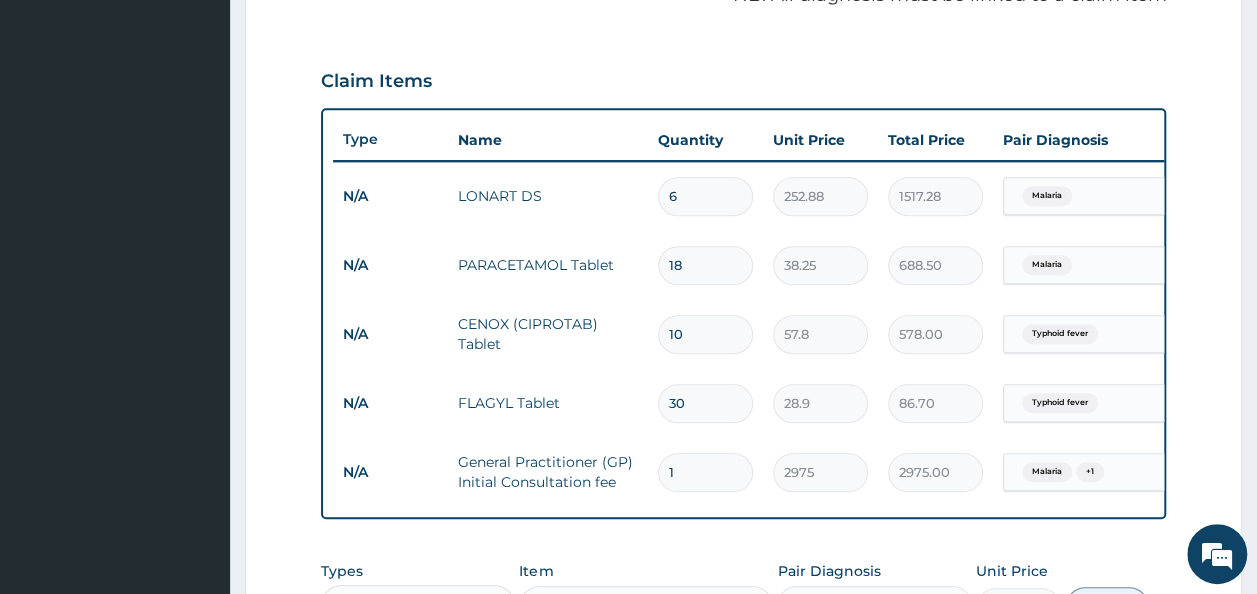 type on "867.00" 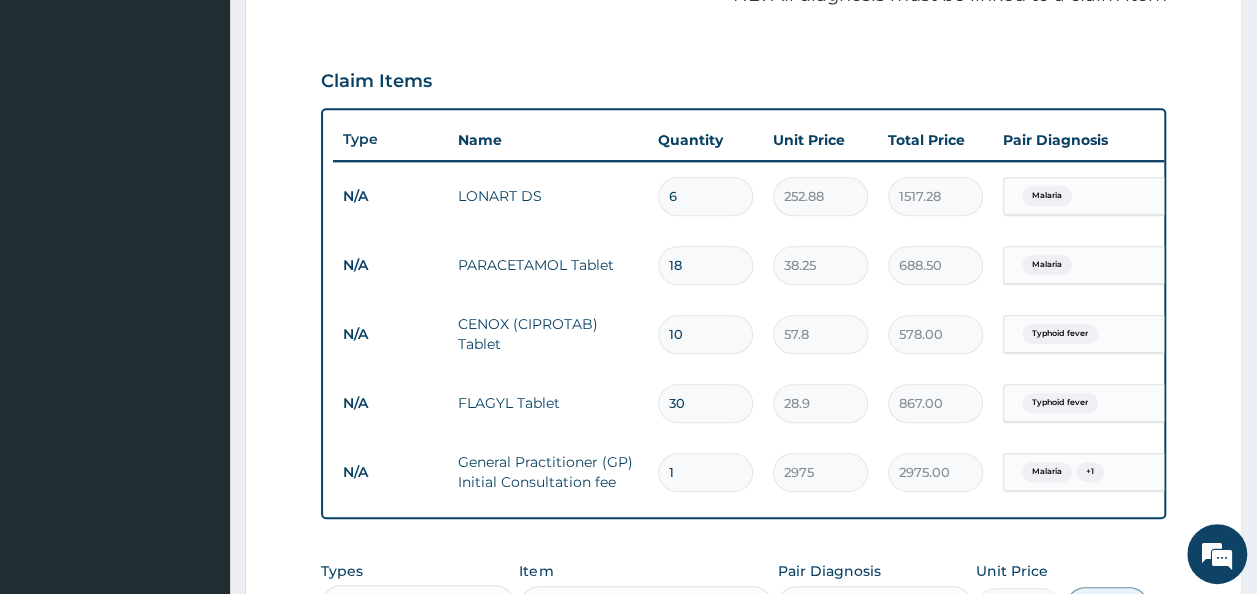 scroll, scrollTop: 1042, scrollLeft: 0, axis: vertical 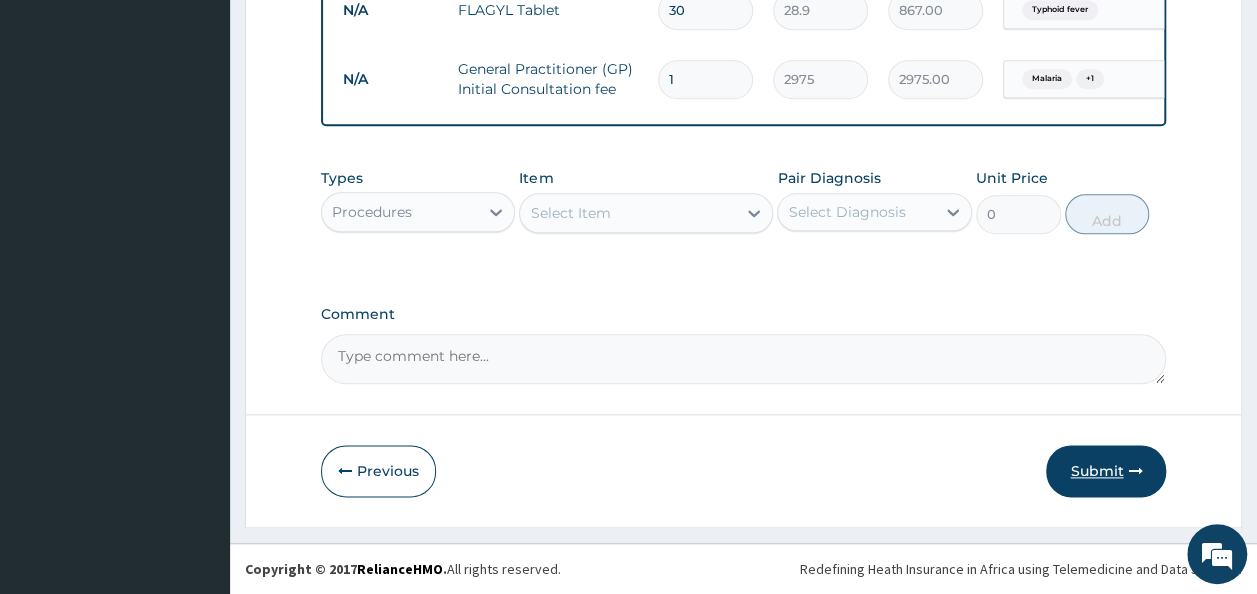type on "30" 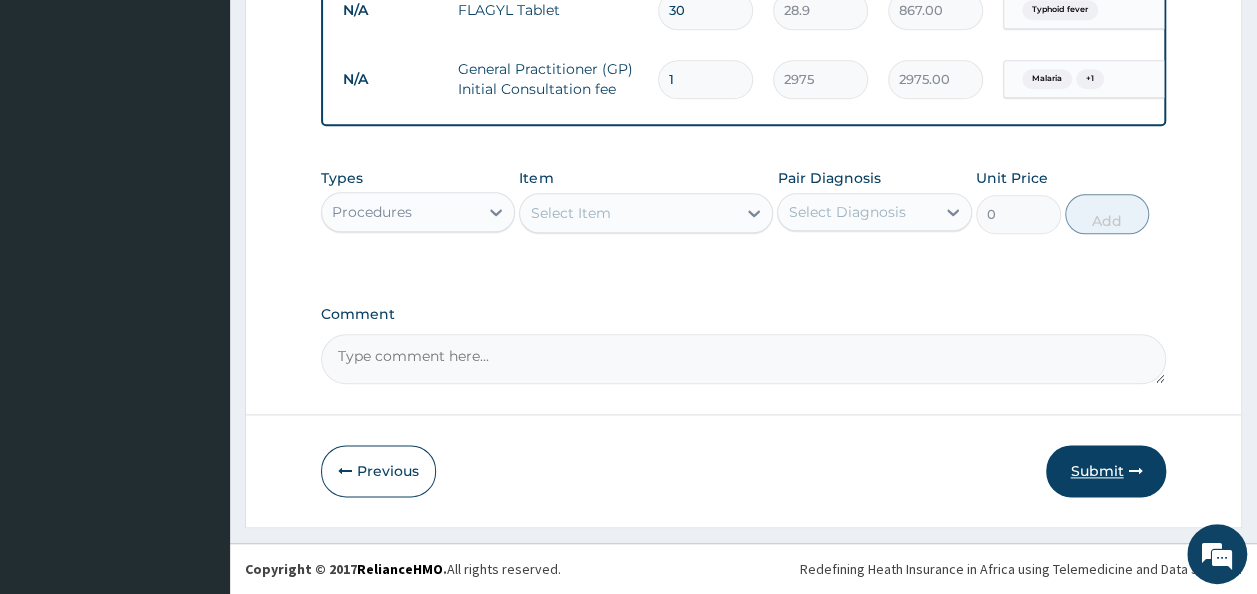 click on "Submit" at bounding box center (1106, 471) 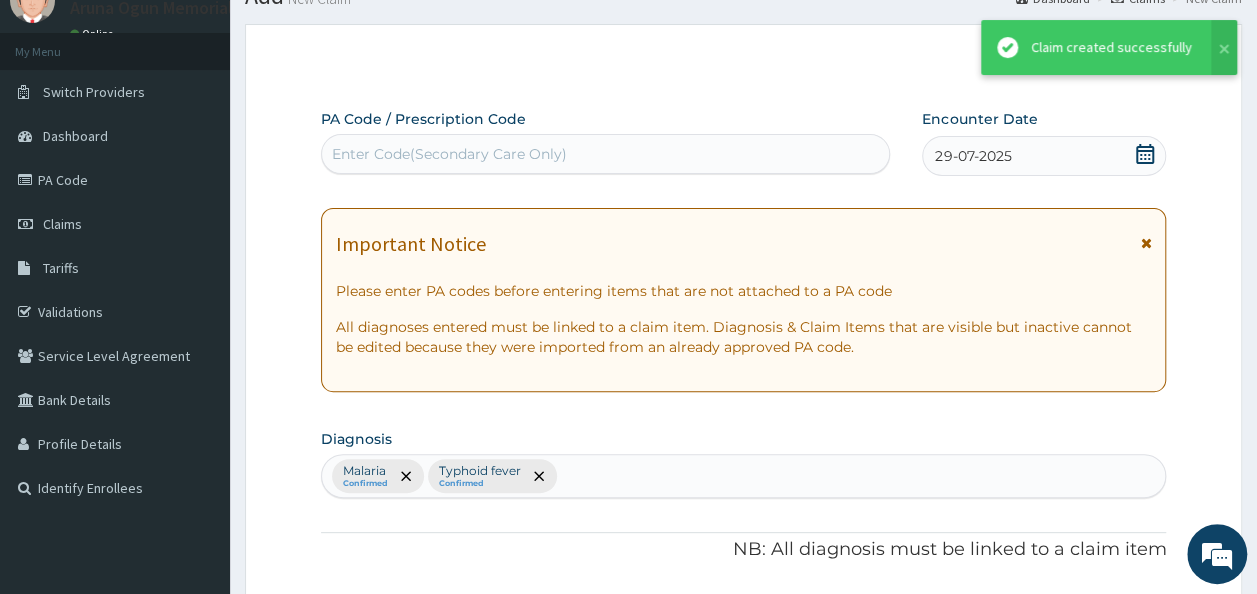 scroll, scrollTop: 1042, scrollLeft: 0, axis: vertical 